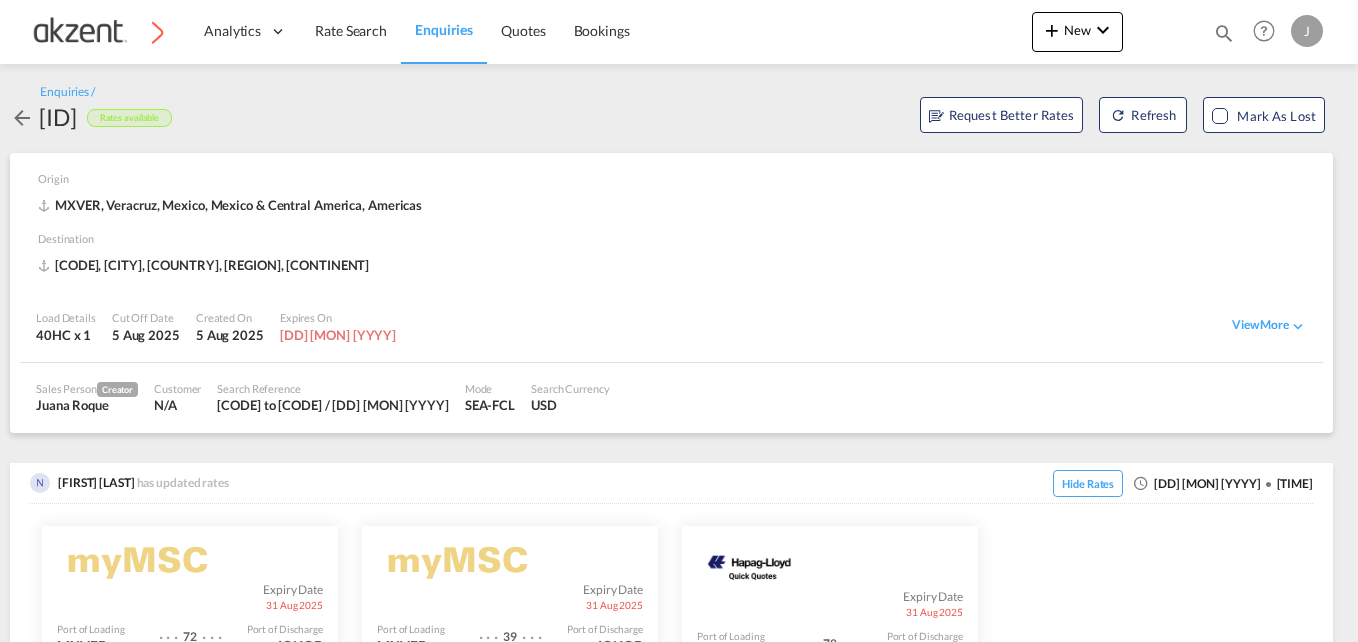 scroll, scrollTop: 0, scrollLeft: 0, axis: both 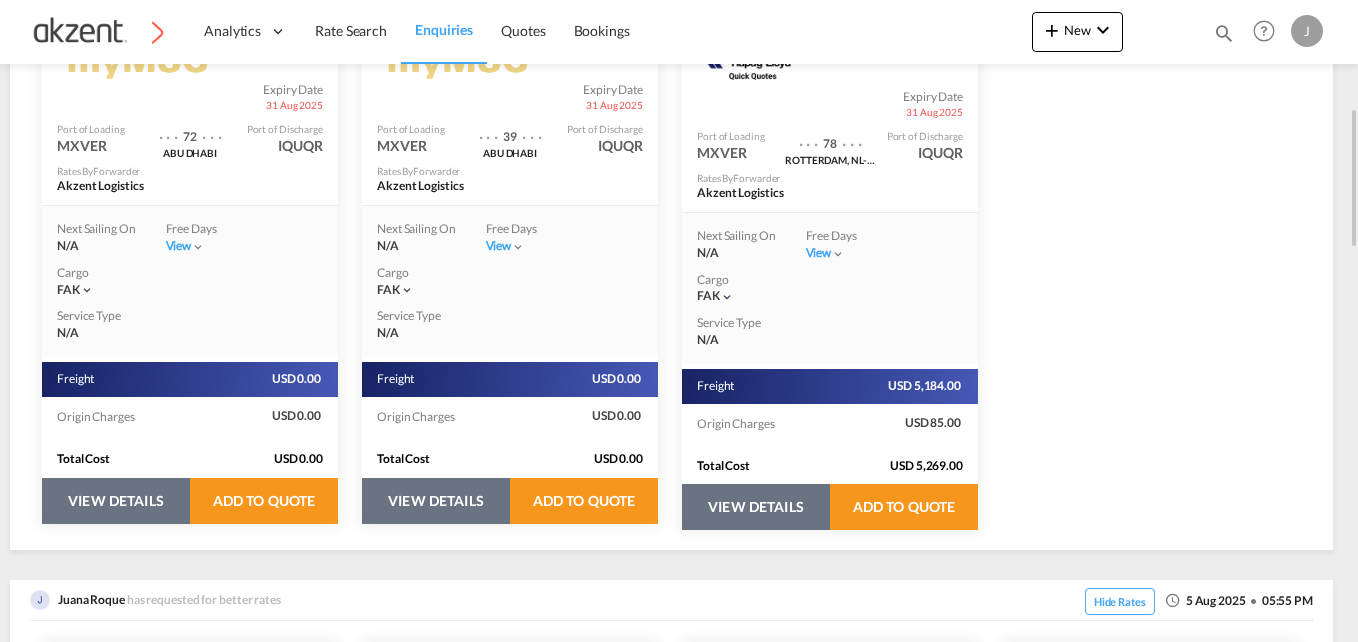 click on "VIEW DETAILS" at bounding box center (756, 507) 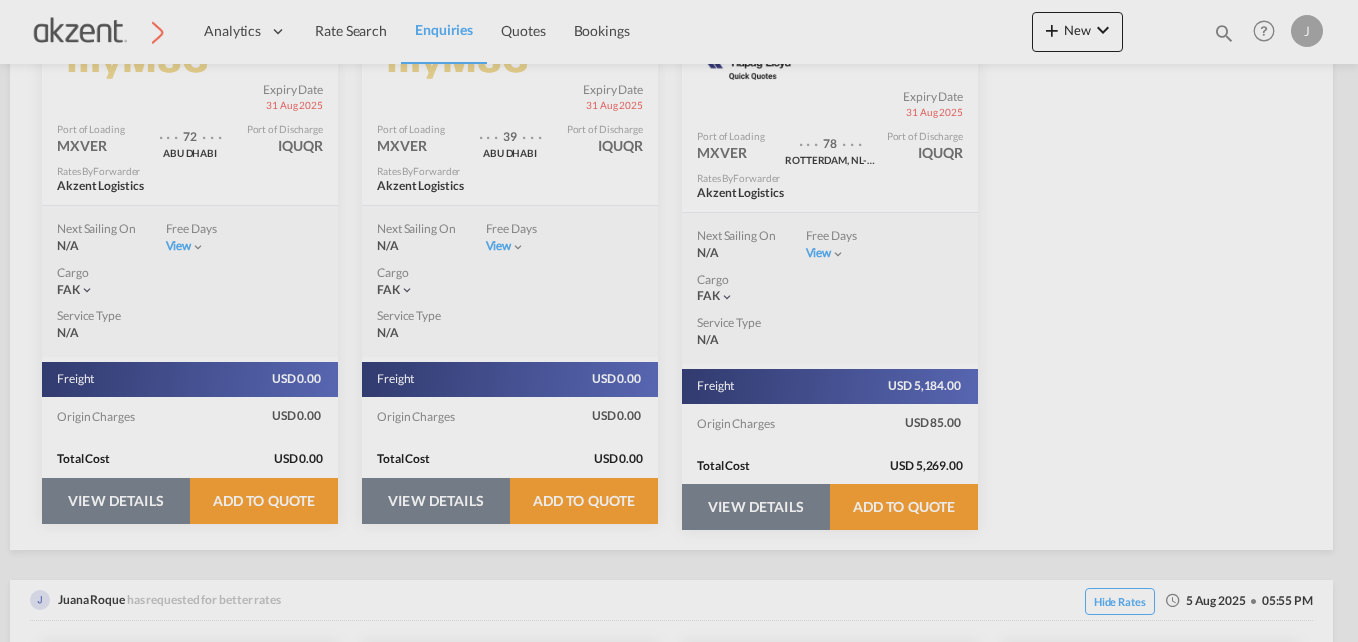 click at bounding box center (679, 321) 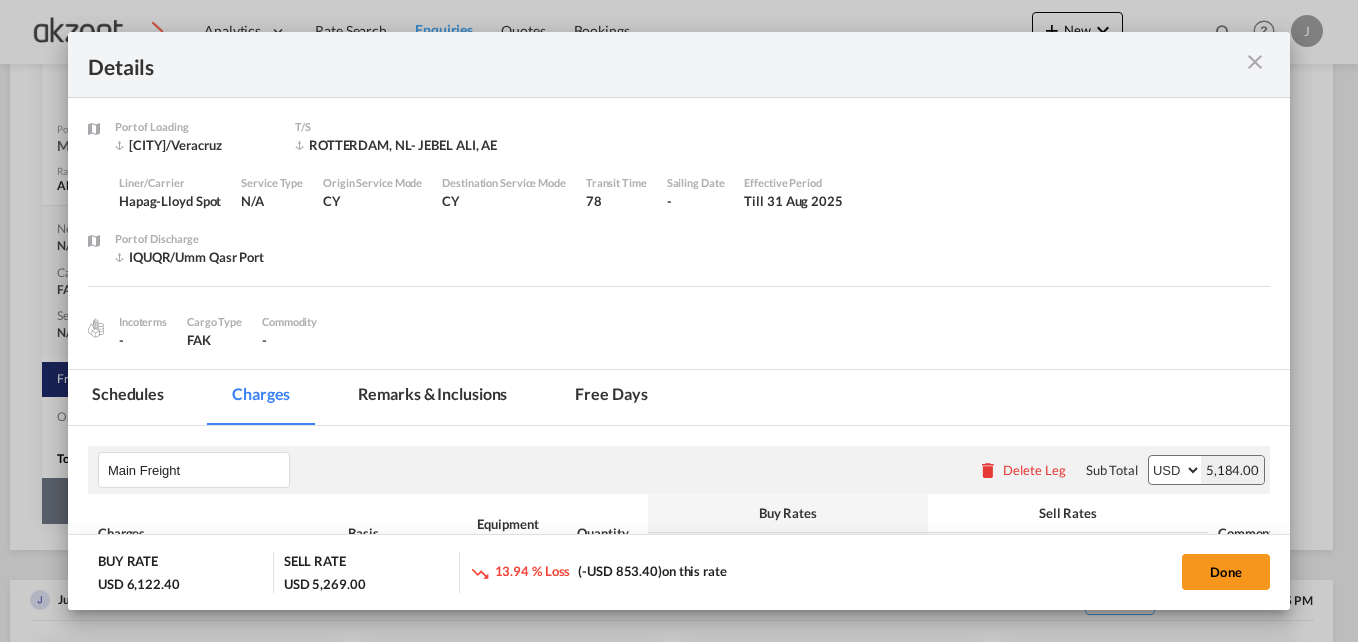 select on "per equipment" 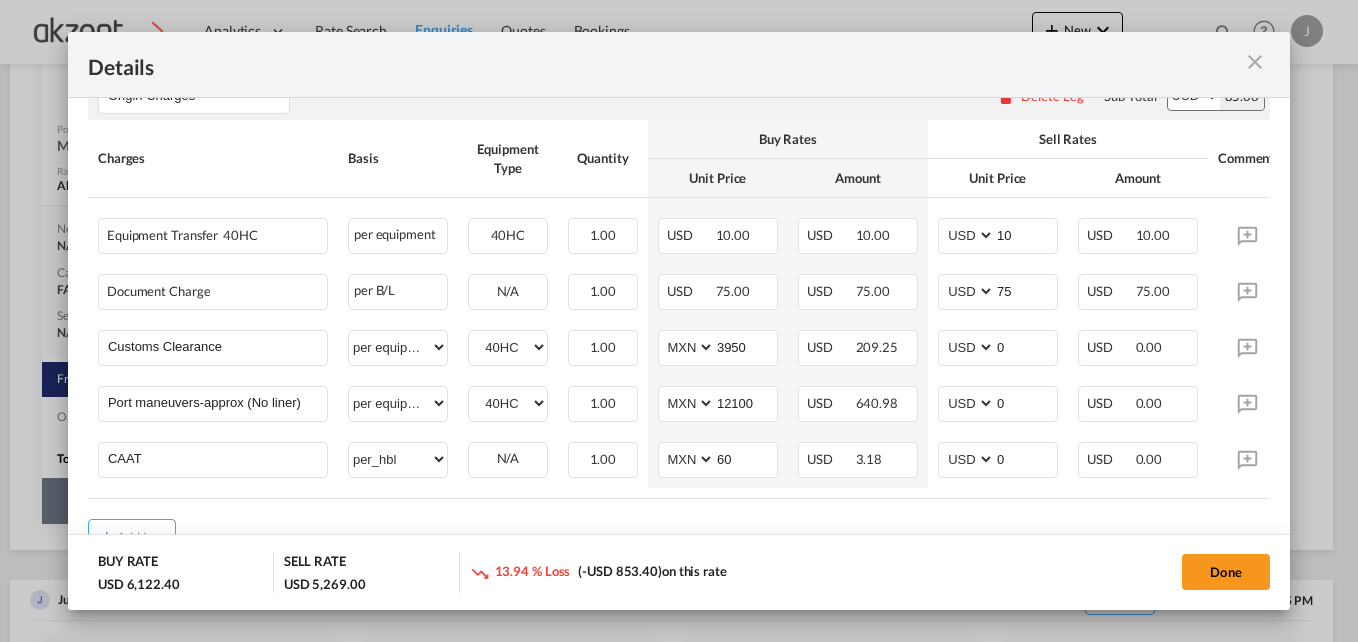 scroll, scrollTop: 965, scrollLeft: 0, axis: vertical 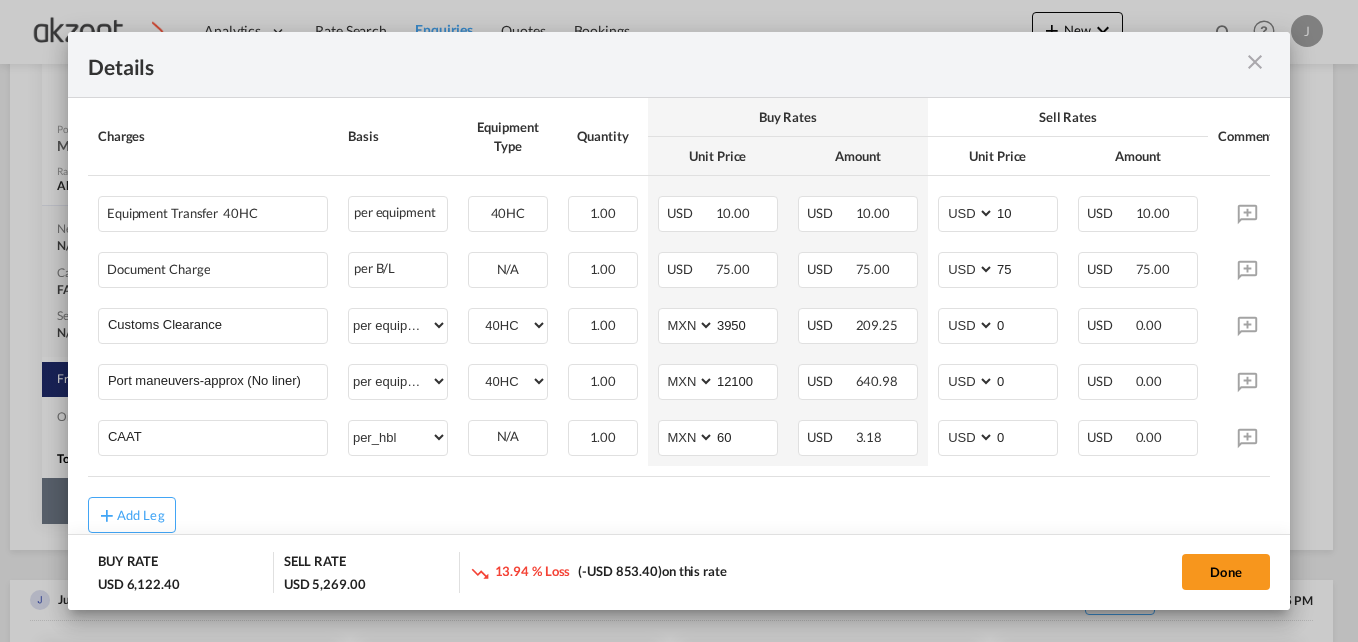 click at bounding box center [1255, 62] 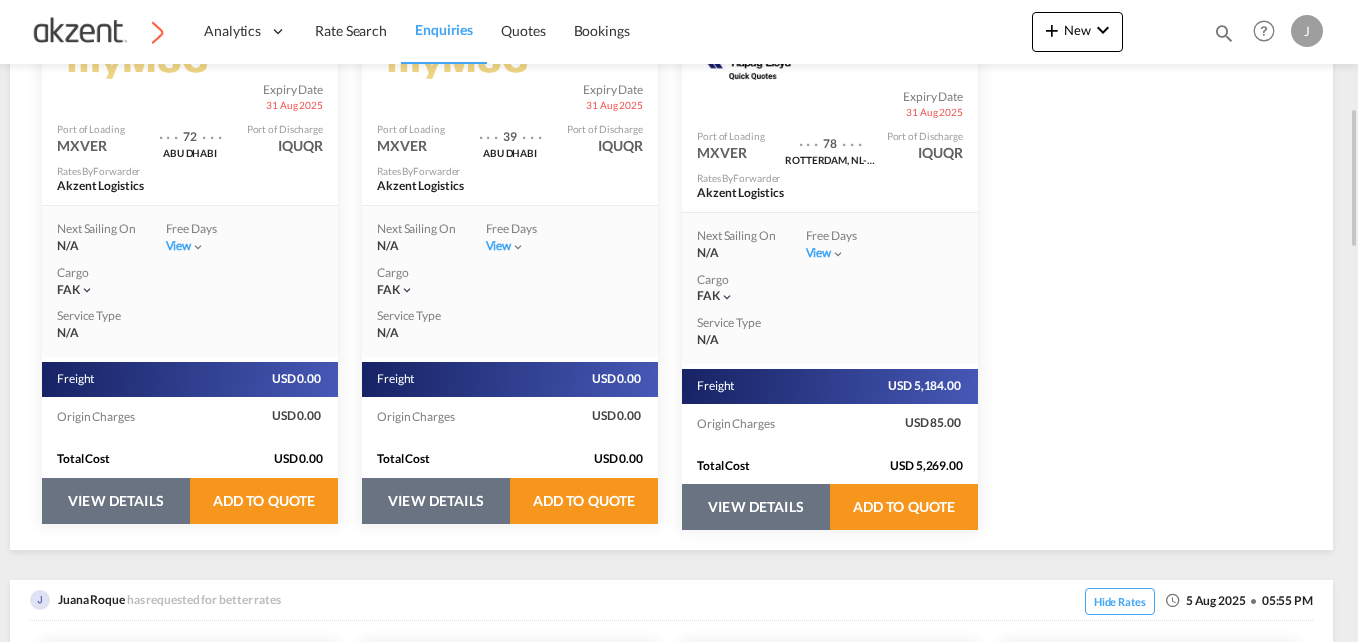 click on "MY MSC
Expiry Date
31 Aug 2025
Port of Loading
MXVER
. . .
72
. . .
ABU DHABI
Port of Discharge
IQUQR
Rates By
Forwarder
Akzent Logistics
Next Sailing On
N/A
Free Days View -
Cargo
FAK  |
Service Type
N/A
Freight
USD 0.00
Origin Charges
USD 0.00
Total Cost
USD 0.00
VIEW DETAILS
ADD TO QUOTE" at bounding box center [190, 278] 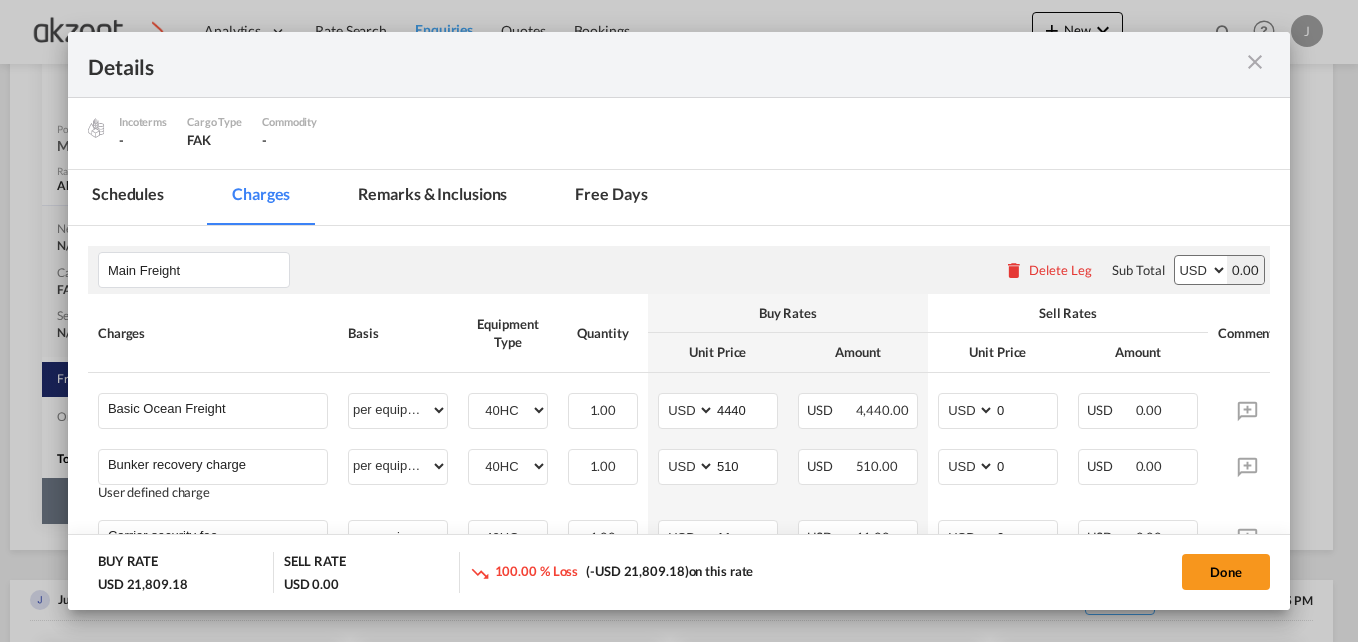 scroll, scrollTop: 300, scrollLeft: 0, axis: vertical 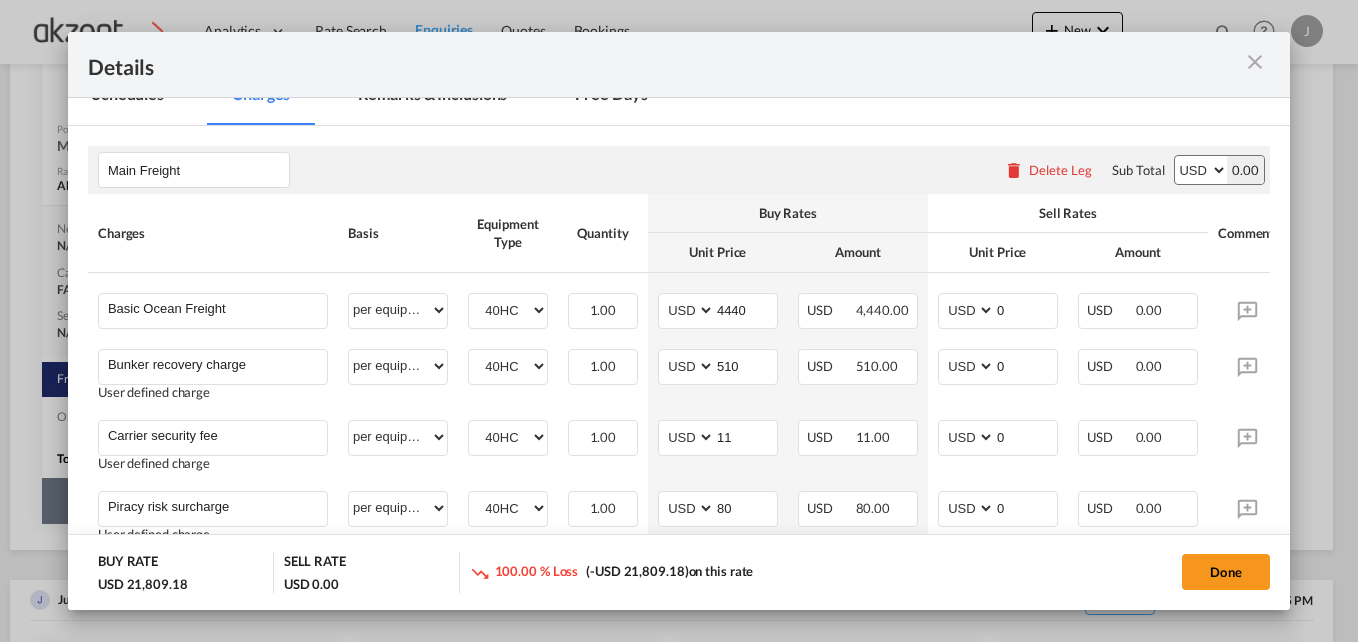click at bounding box center [1255, 62] 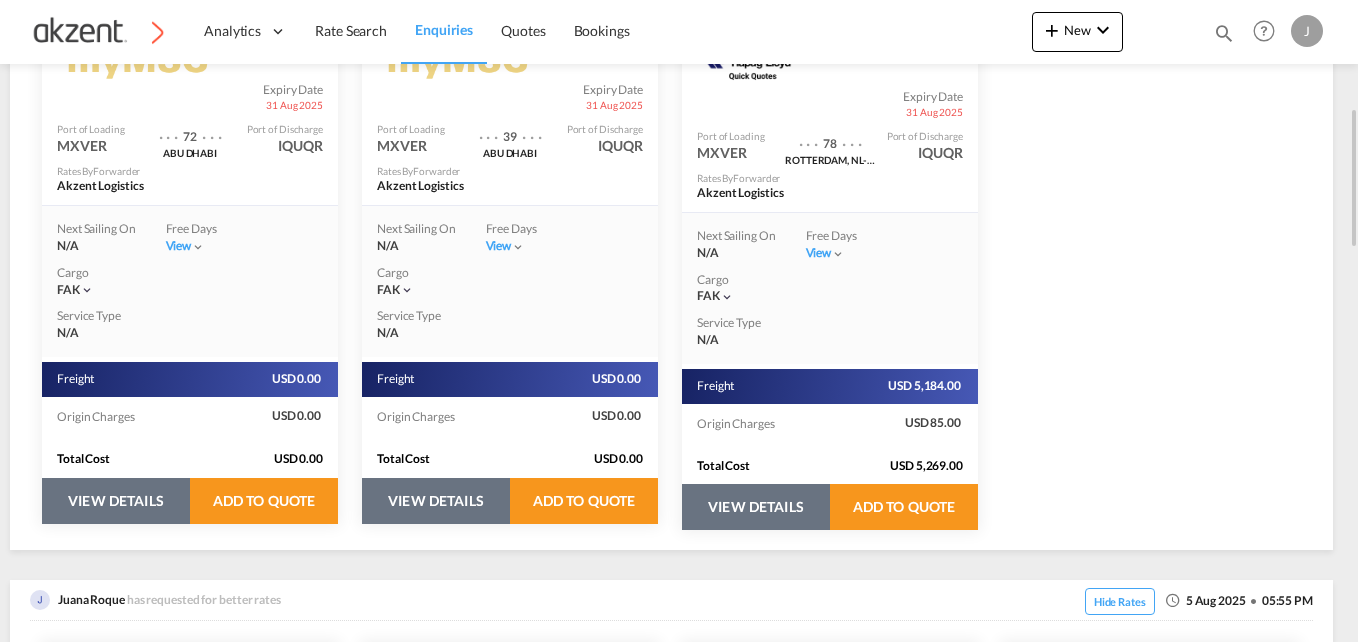 click on "VIEW DETAILS" at bounding box center (756, 507) 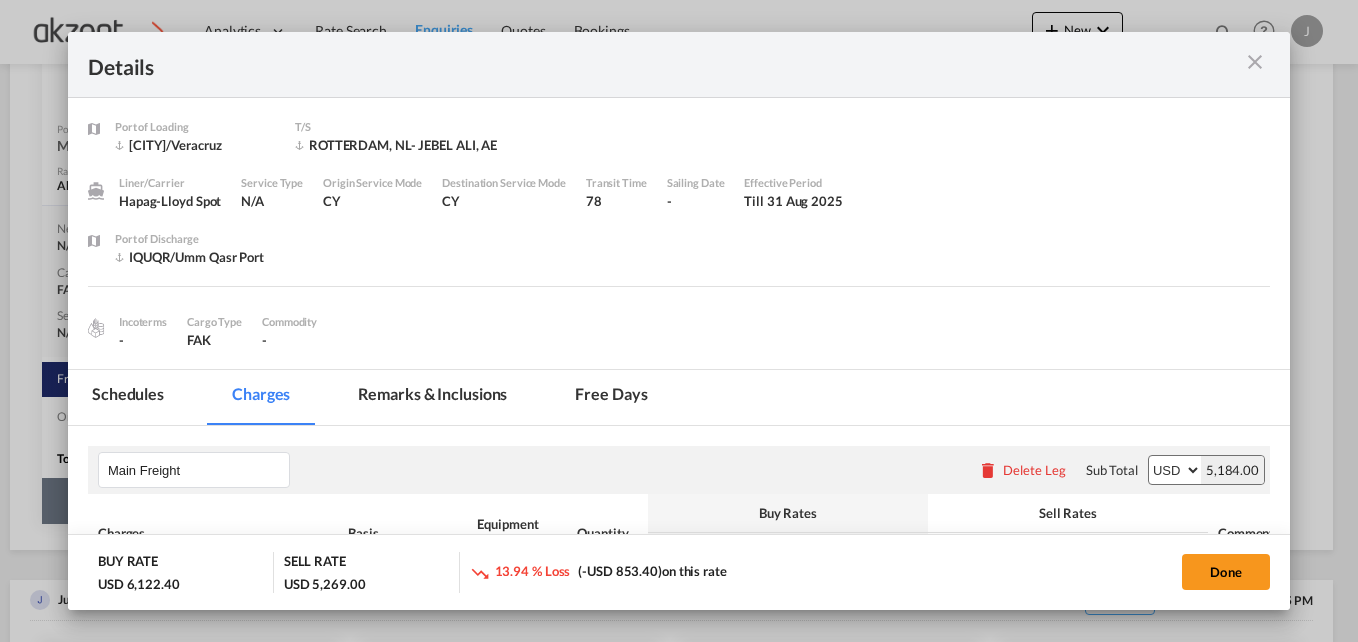 click at bounding box center (1255, 62) 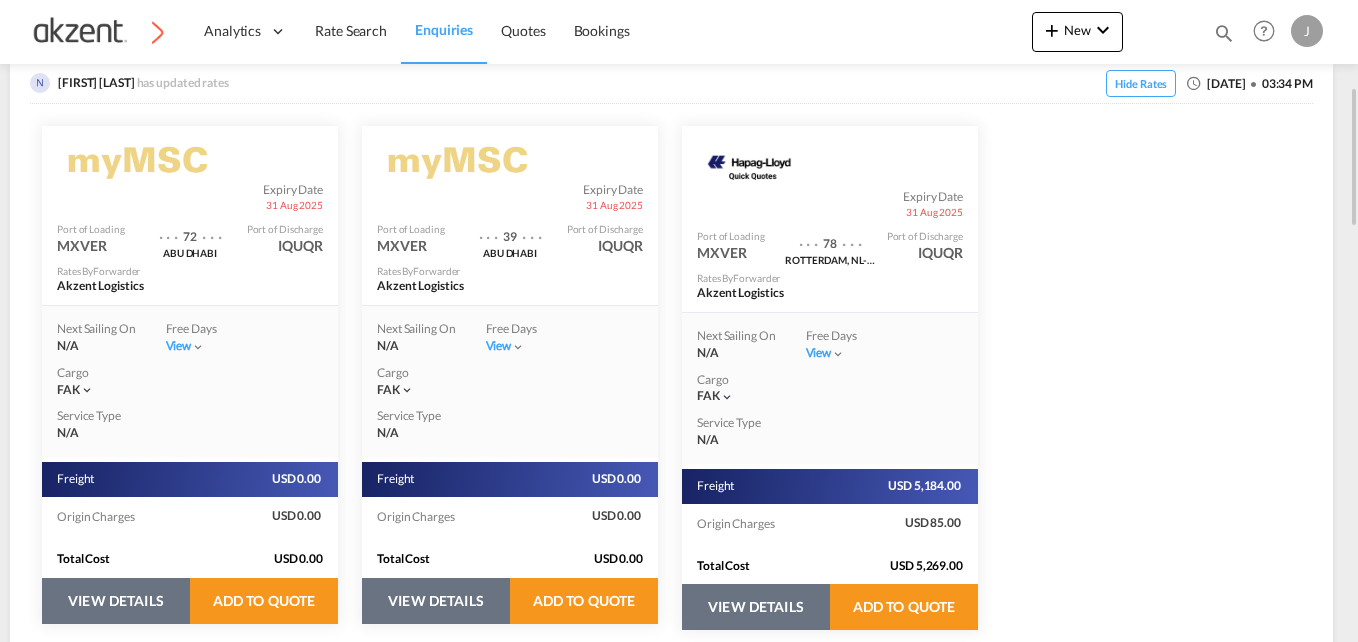 scroll, scrollTop: 500, scrollLeft: 0, axis: vertical 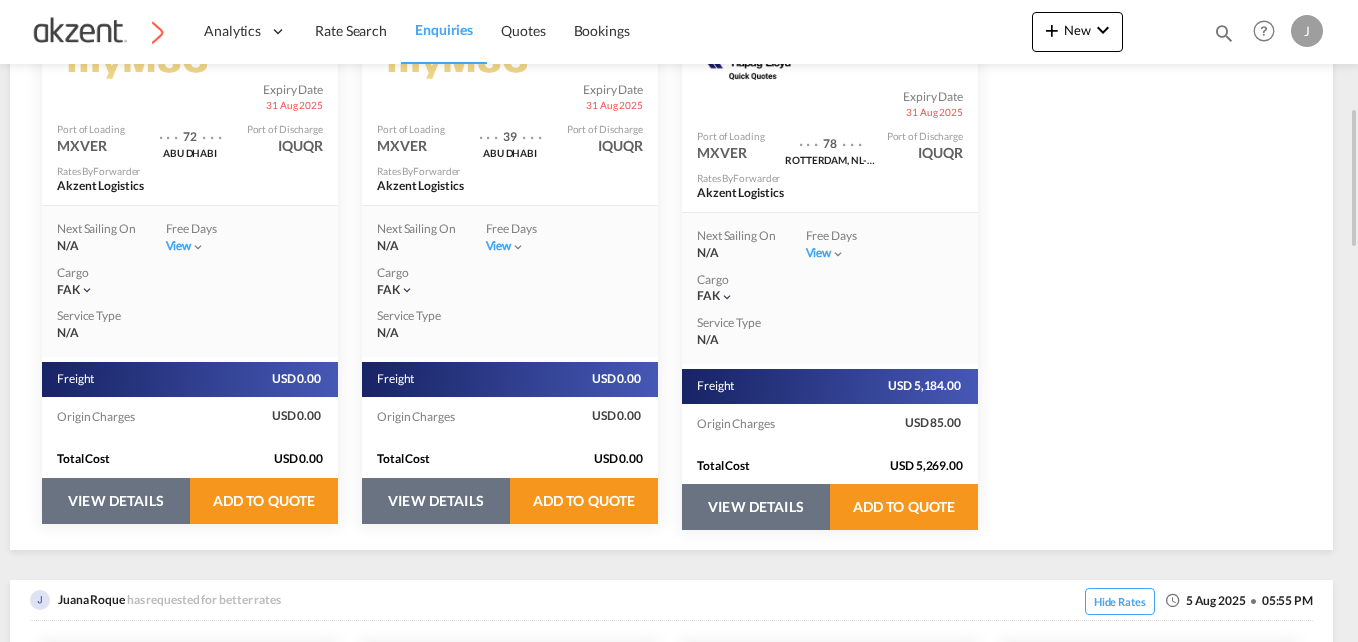 click on "VIEW DETAILS" at bounding box center [116, 501] 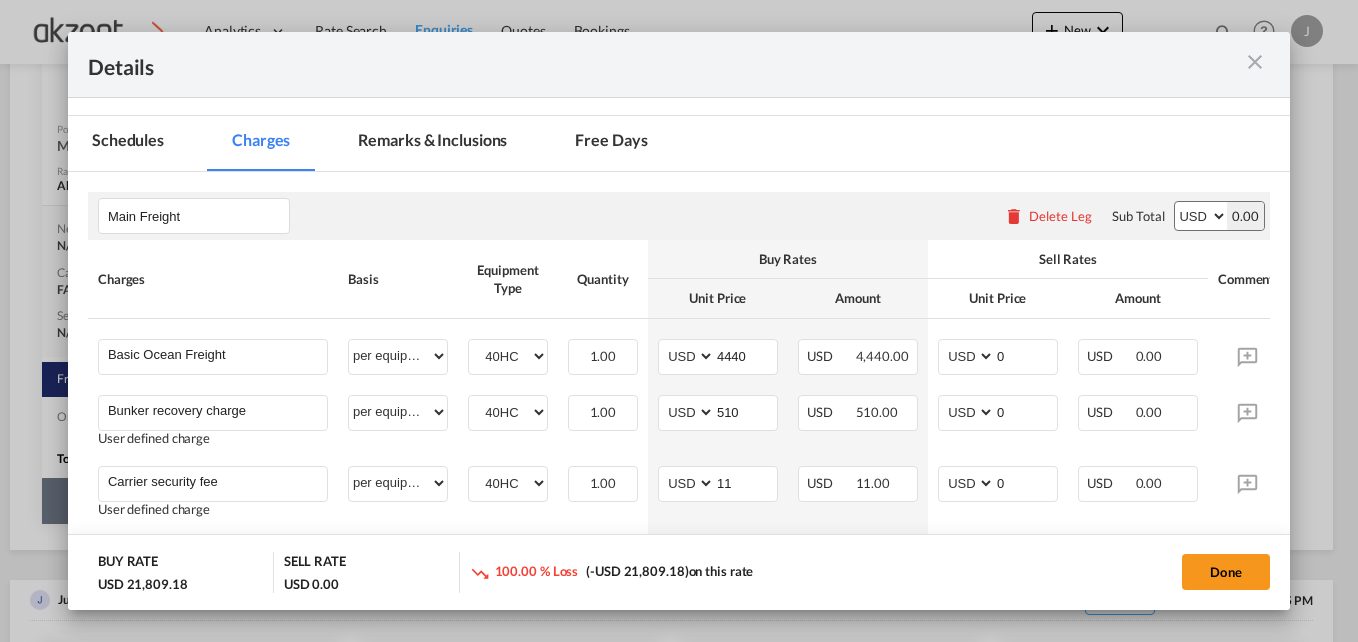 scroll, scrollTop: 300, scrollLeft: 0, axis: vertical 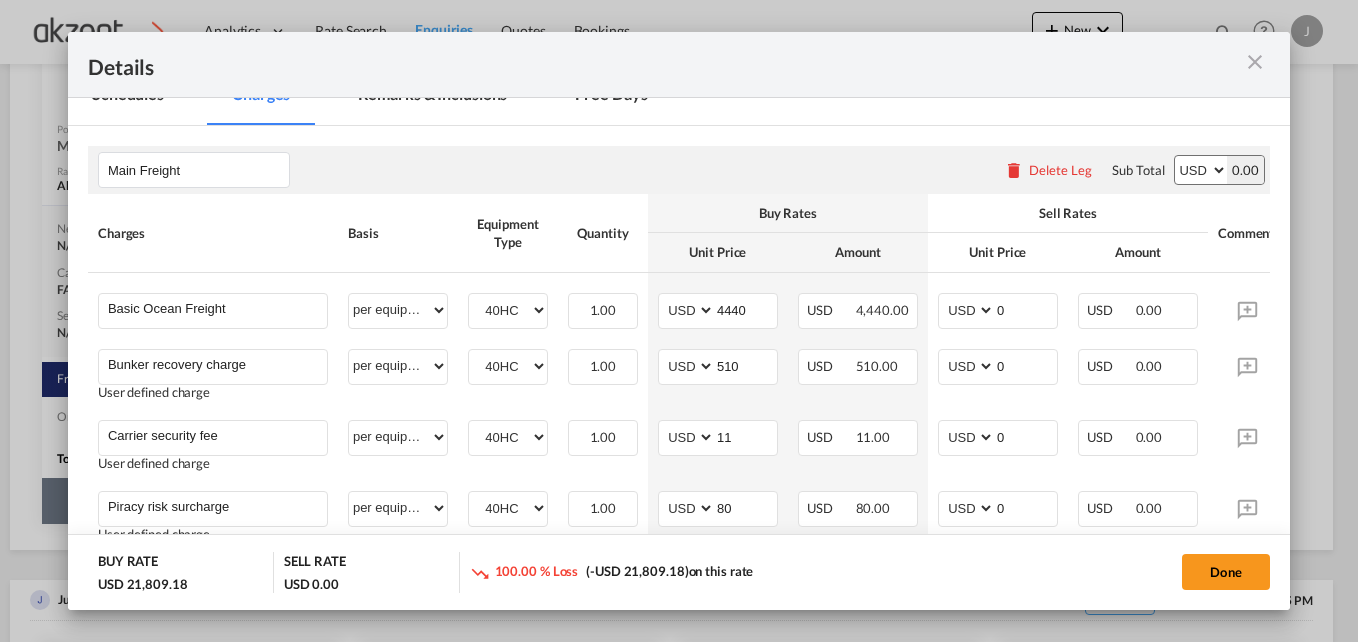 click at bounding box center (1255, 62) 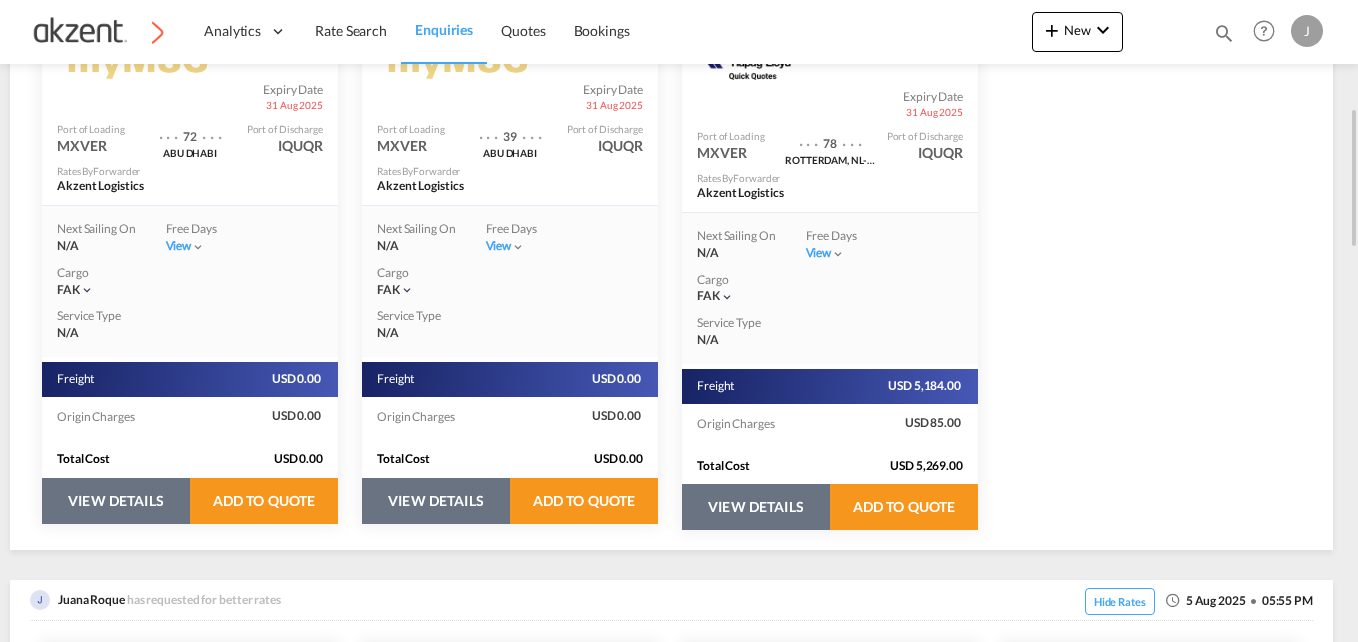 click on "VIEW DETAILS" at bounding box center [756, 507] 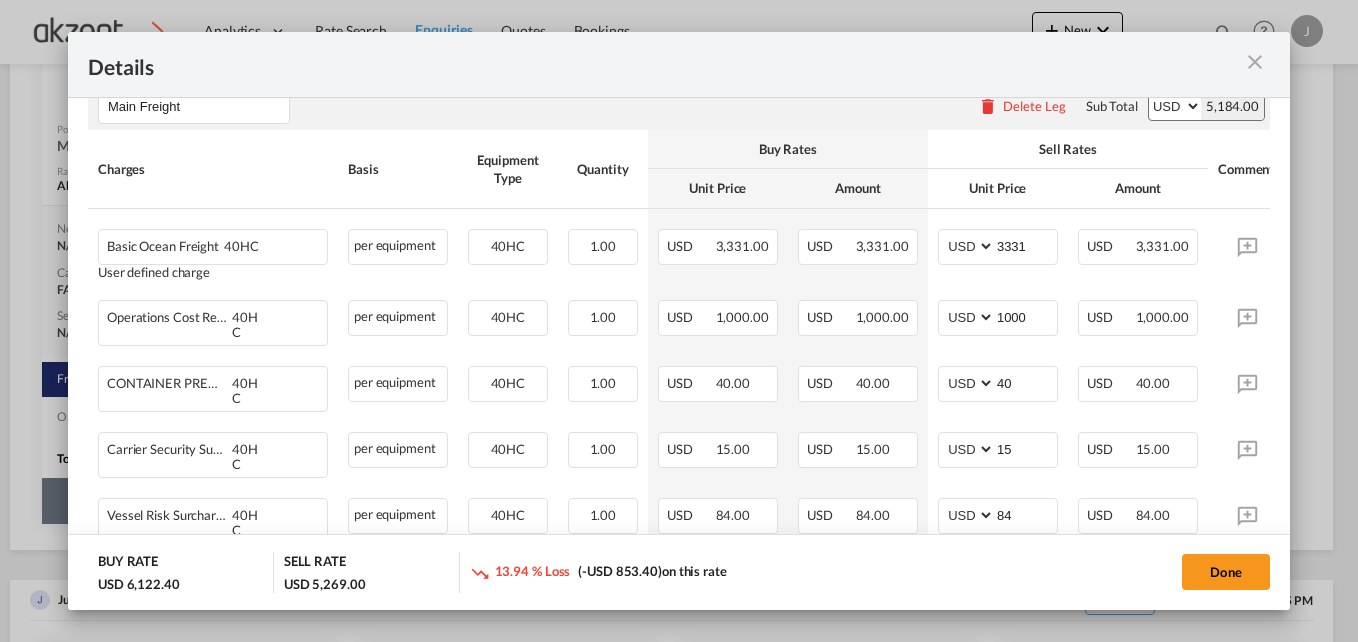 scroll, scrollTop: 400, scrollLeft: 0, axis: vertical 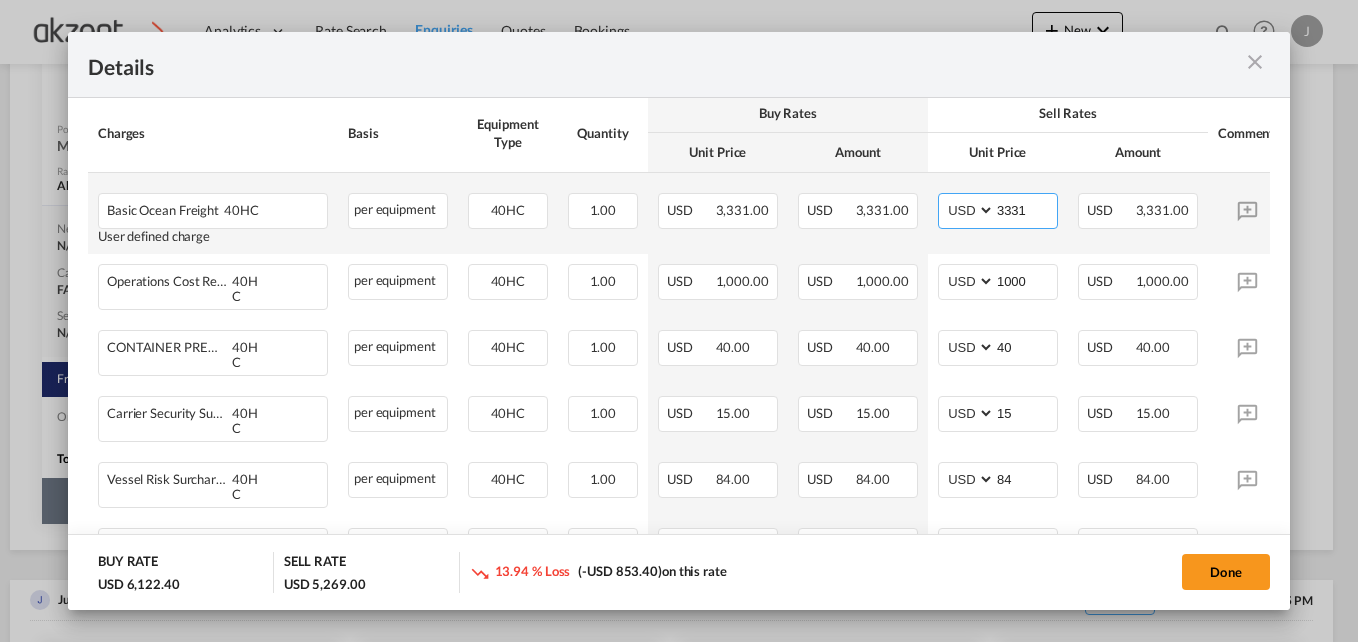 click on "3331" at bounding box center (1026, 209) 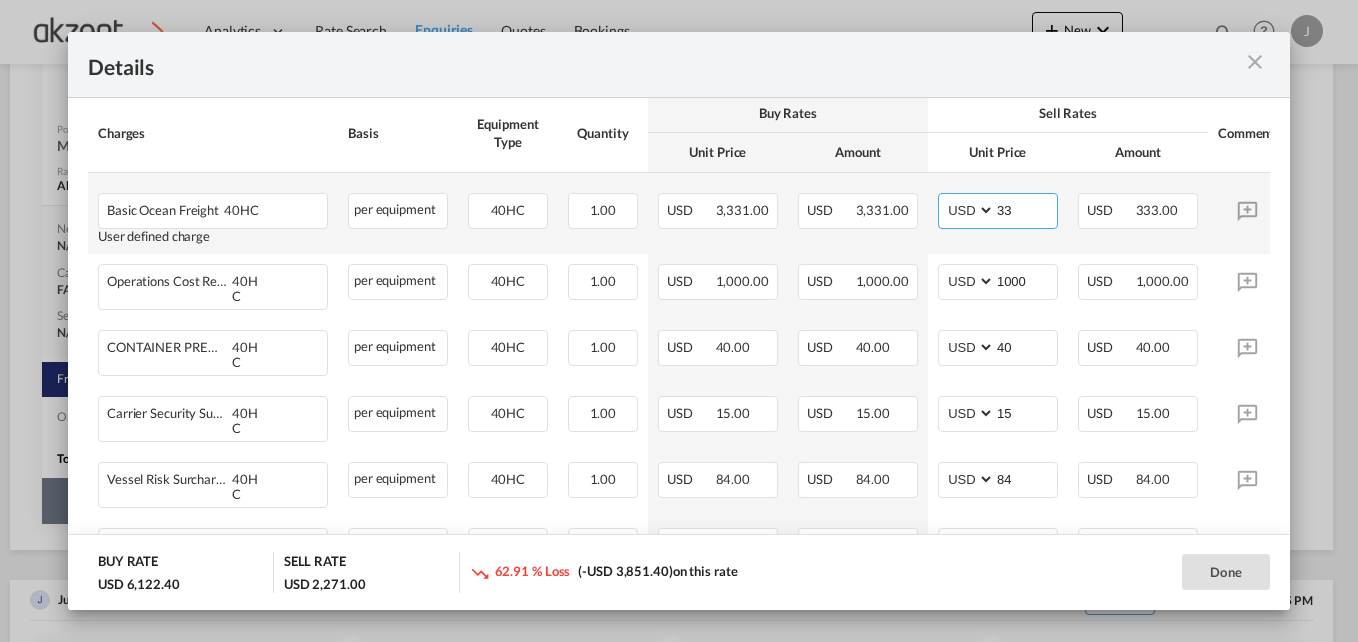 type on "3" 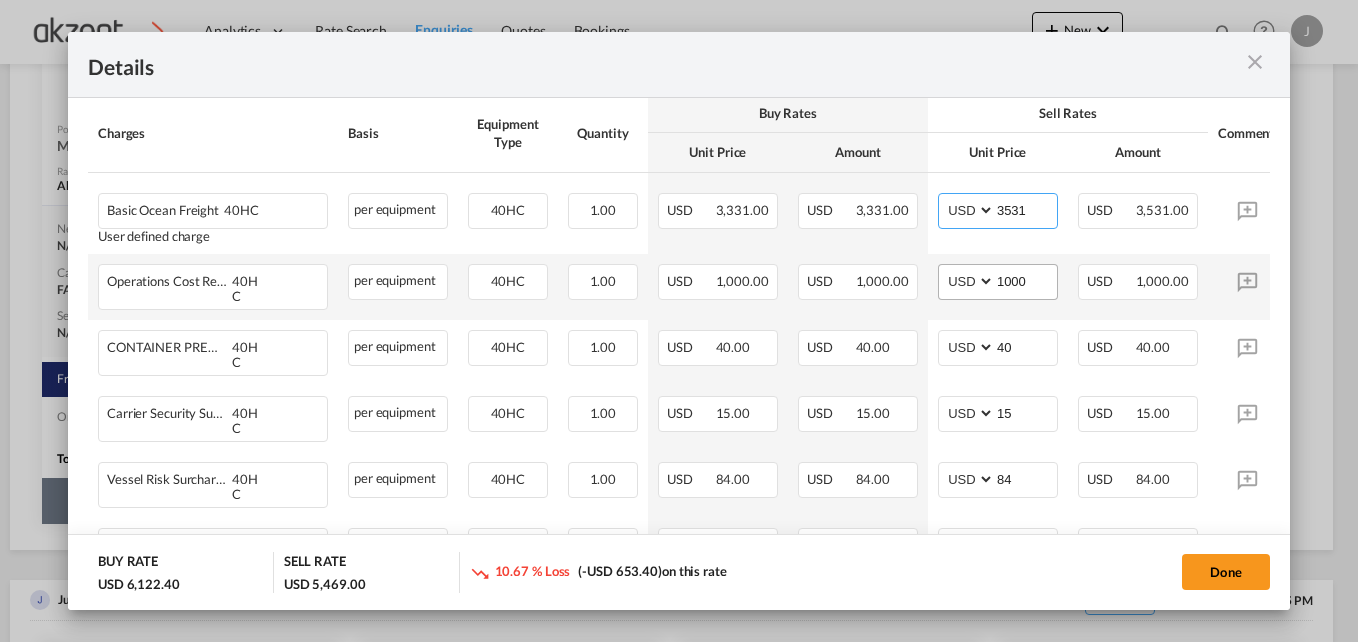 type on "3531" 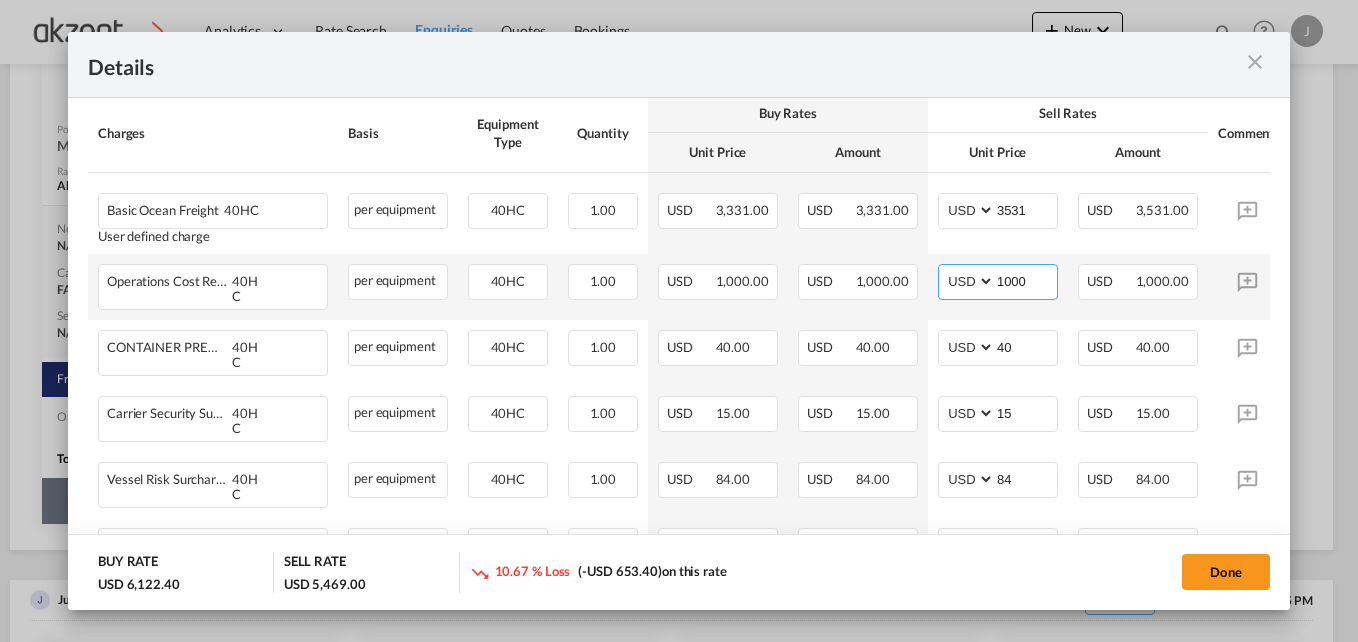 click on "1000" at bounding box center (1026, 280) 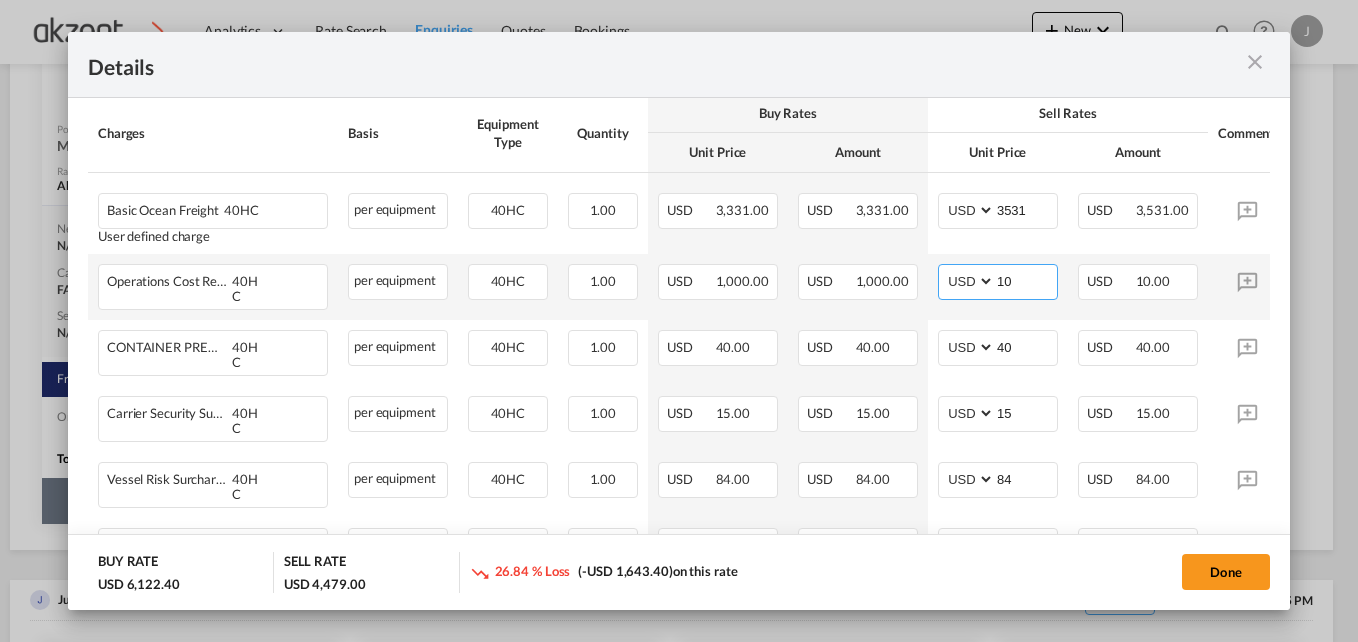 type on "1" 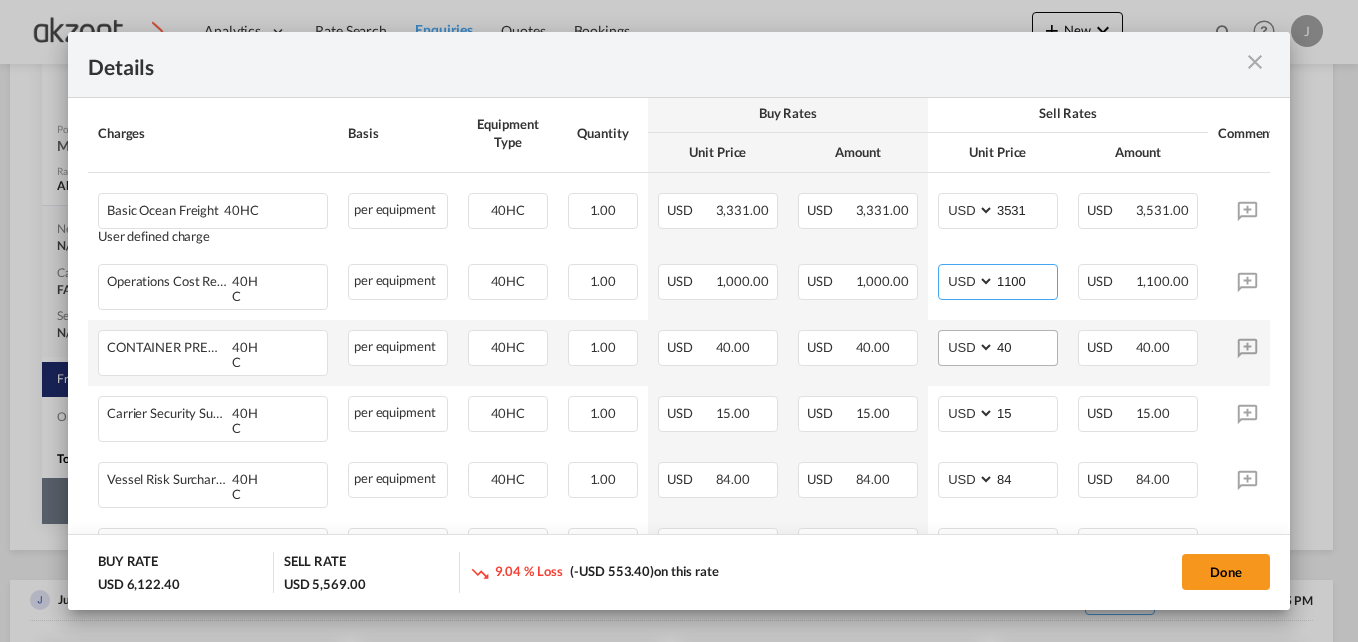 type on "1100" 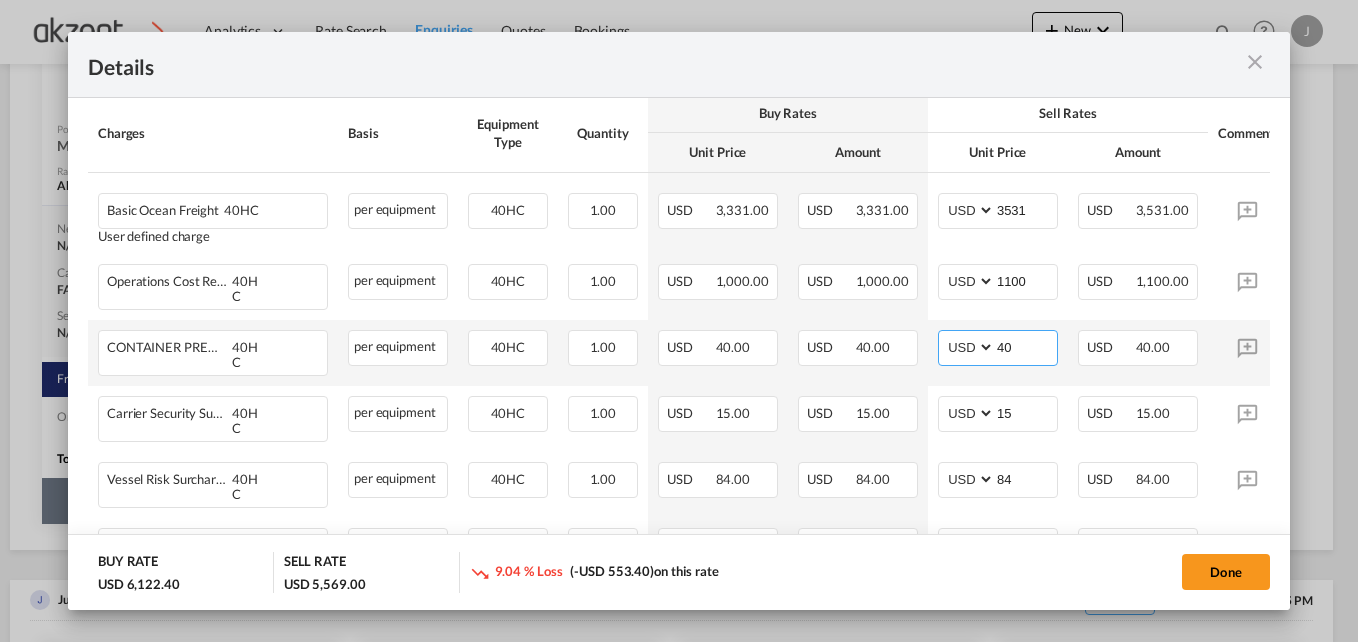 click on "40" at bounding box center [1026, 346] 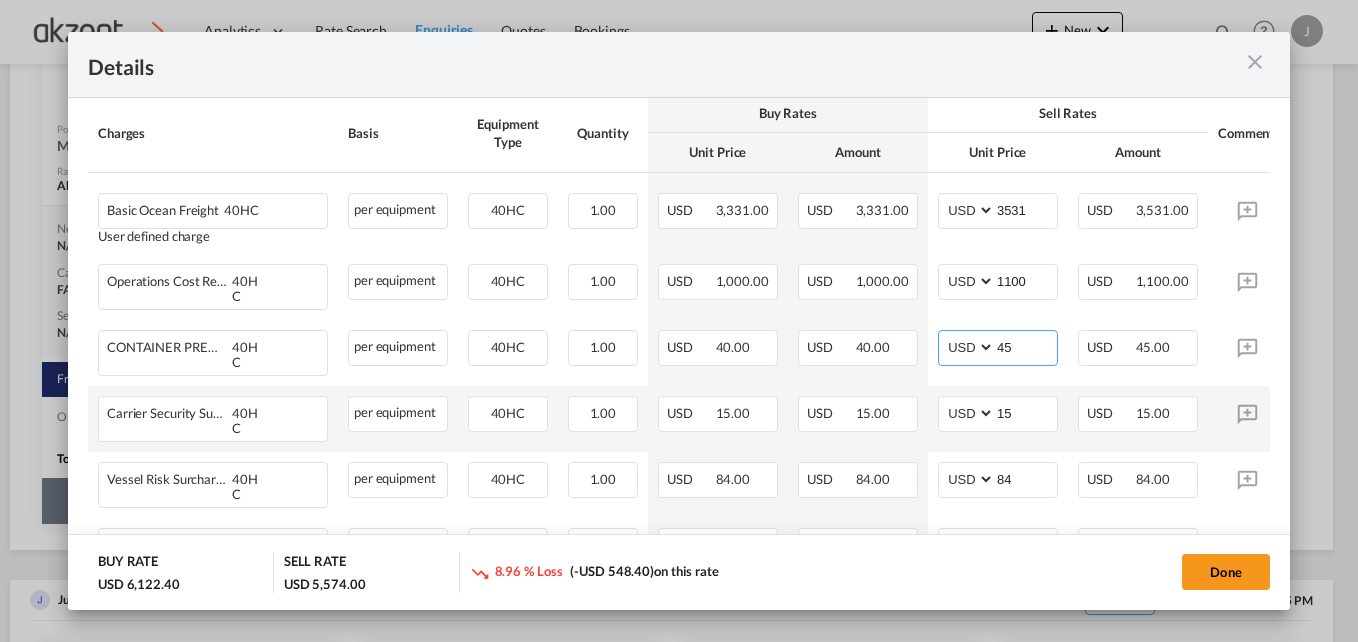 type on "45" 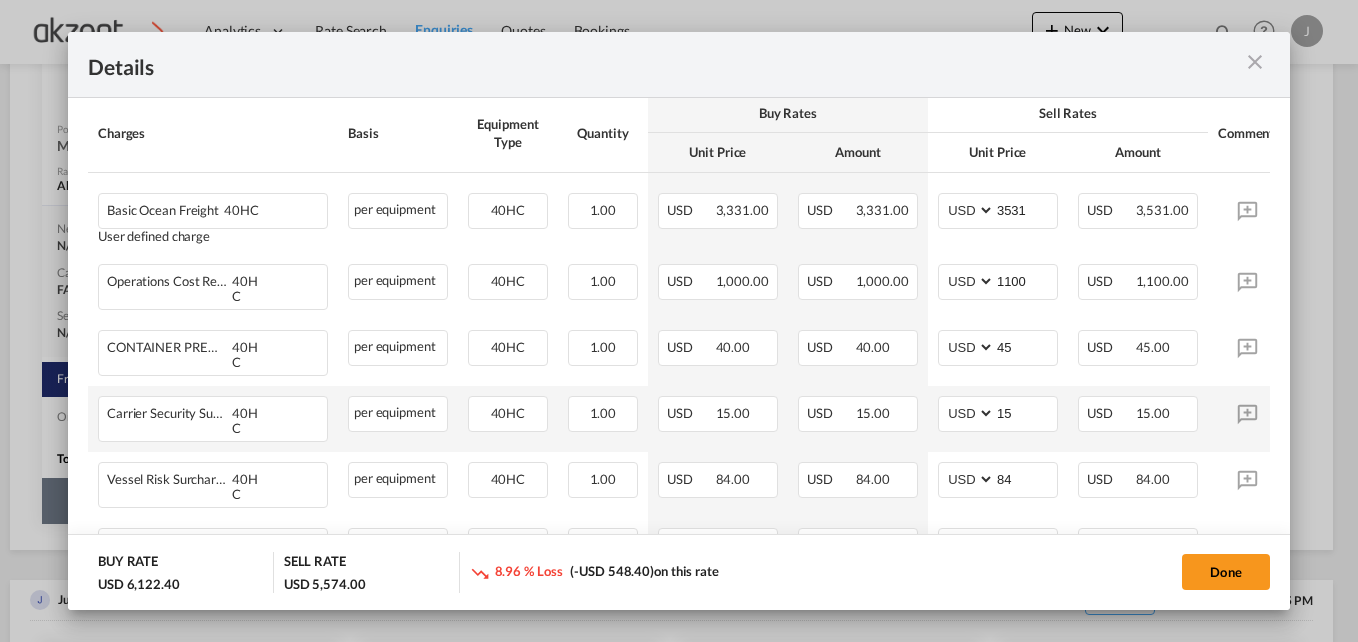 click on "AED AFN ALL AMD ANG AOA ARS AUD AWG AZN BAM BBD BDT BGN BHD BIF BMD BND BOB BRL BSD BTN BWP BYN BZD CAD CDF CHF CLP CNY COP CRC CUC CUP CVE CZK DJF DKK DOP DZD EGP ERN ETB EUR FJD FKP FOK GBP GEL GGP GHS GIP GMD GNF GTQ GYD HKD HNL HRK HTG HUF IDR ILS IMP INR IQD IRR ISK JMD JOD JPY KES KGS KHR KID KMF KRW KWD KYD KZT LAK LBP LKR LRD LSL LYD MAD MDL MGA MKD MMK MNT MOP MRU MUR MVR MWK MXN MYR MZN NAD NGN NIO NOK NPR NZD OMR PAB PEN PGK PHP PKR PLN PYG QAR RON RSD RUB RWF SAR SBD SCR SDG SEK SGD SHP SLL SOS SRD SSP STN SYP SZL THB TJS TMT TND TOP TRY TTD TVD TWD TZS UAH UGX USD UYU UZS VES VND VUV WST XAF XCD XDR XOF XPF YER ZAR ZMW 15
Please Enter   Invalid Input" at bounding box center [998, 419] 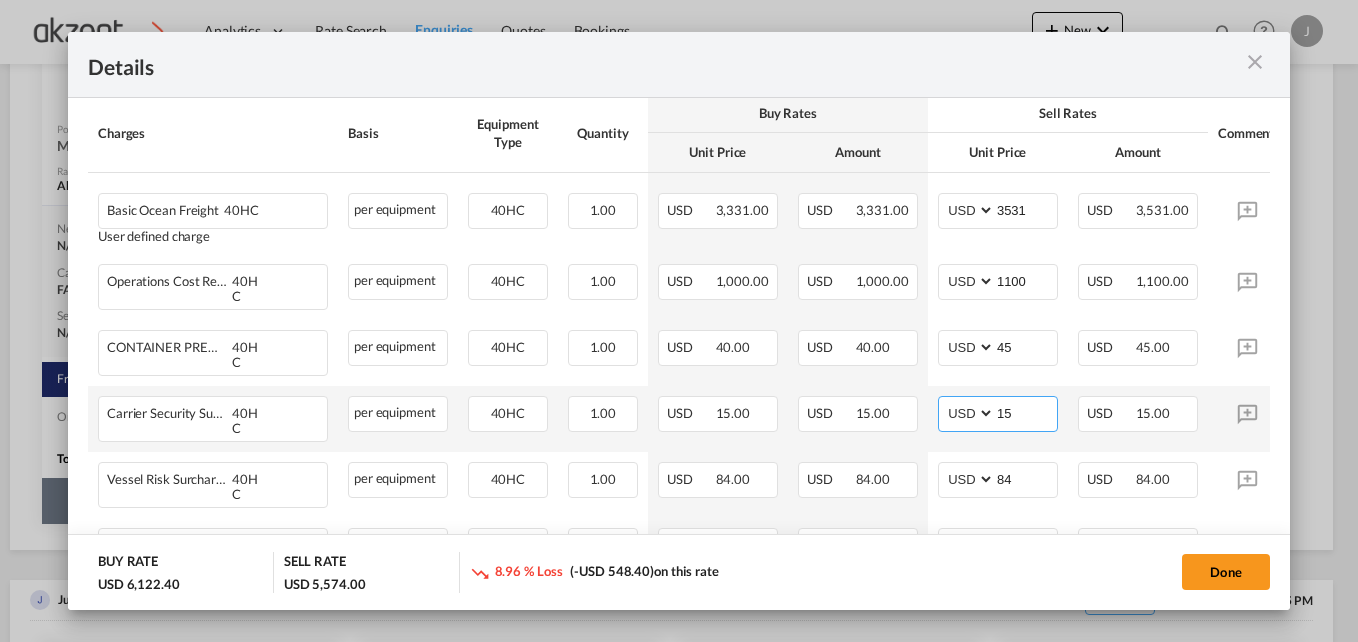 click on "15" at bounding box center (1026, 412) 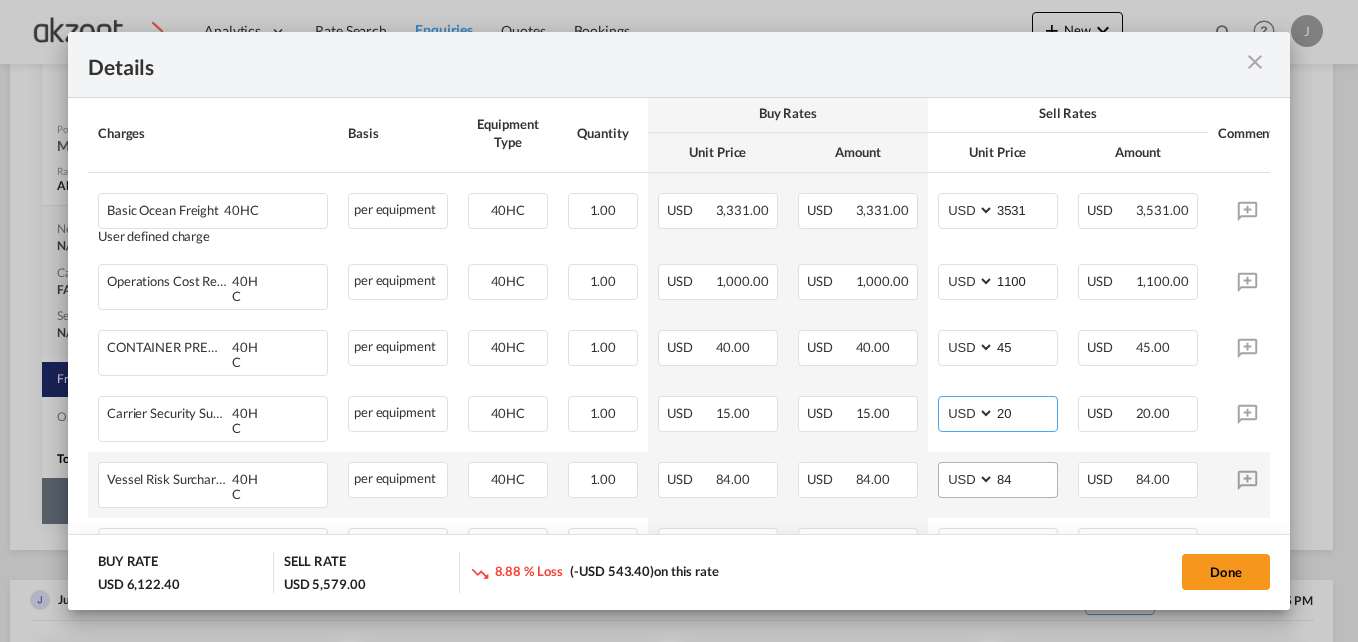 type on "20" 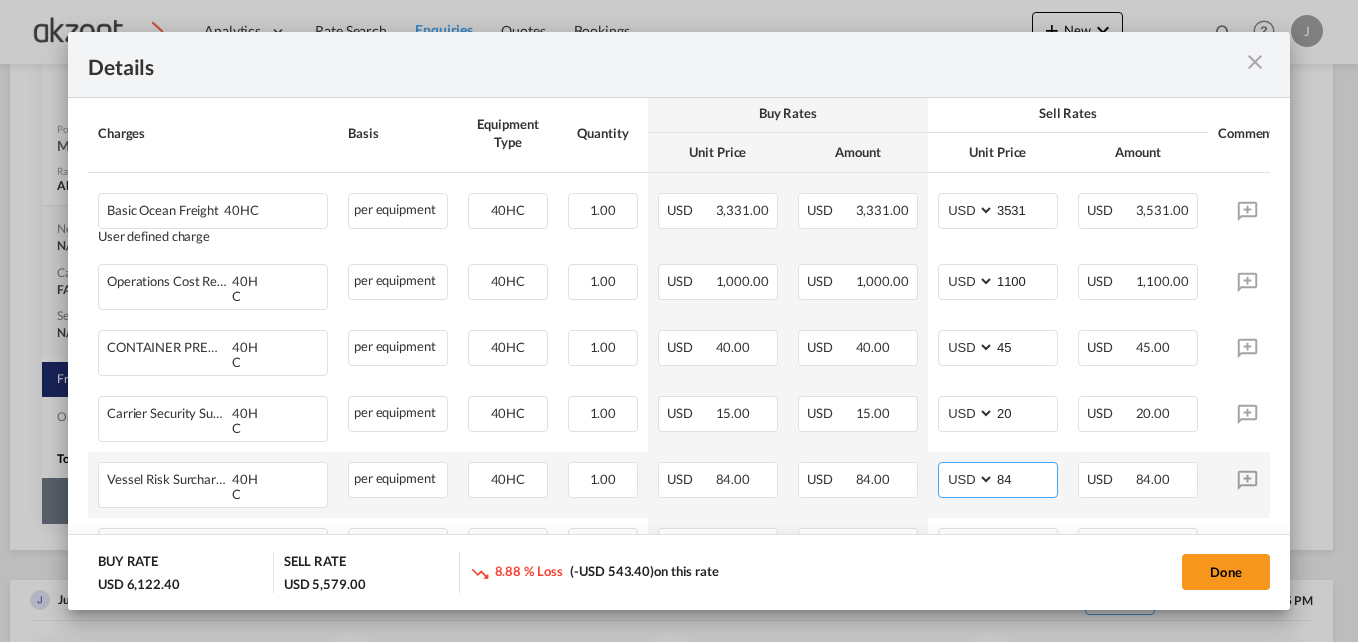 click on "84" at bounding box center [1026, 478] 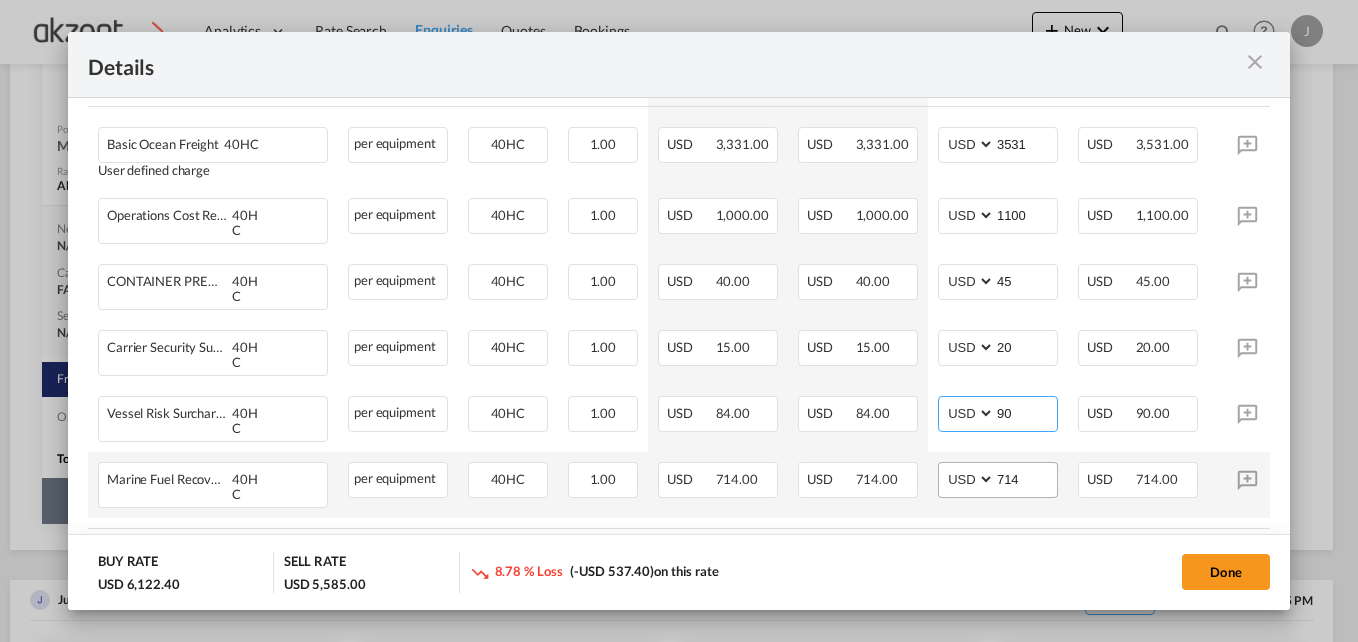 scroll, scrollTop: 500, scrollLeft: 0, axis: vertical 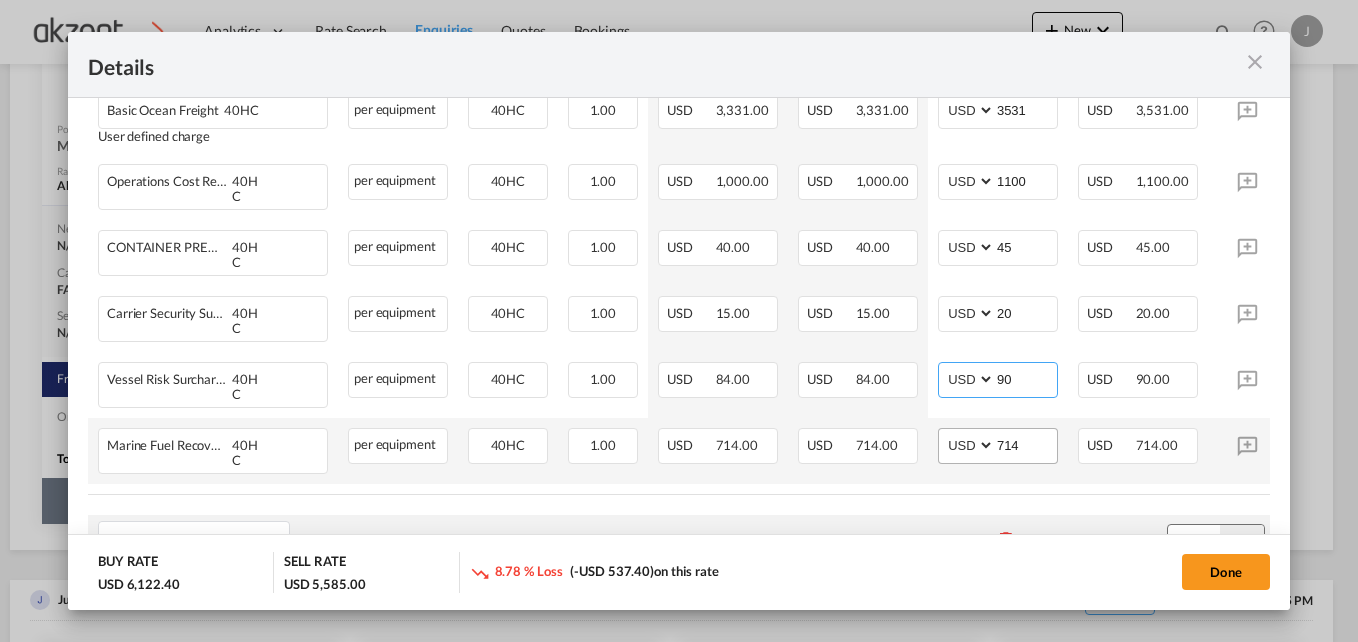 type on "90" 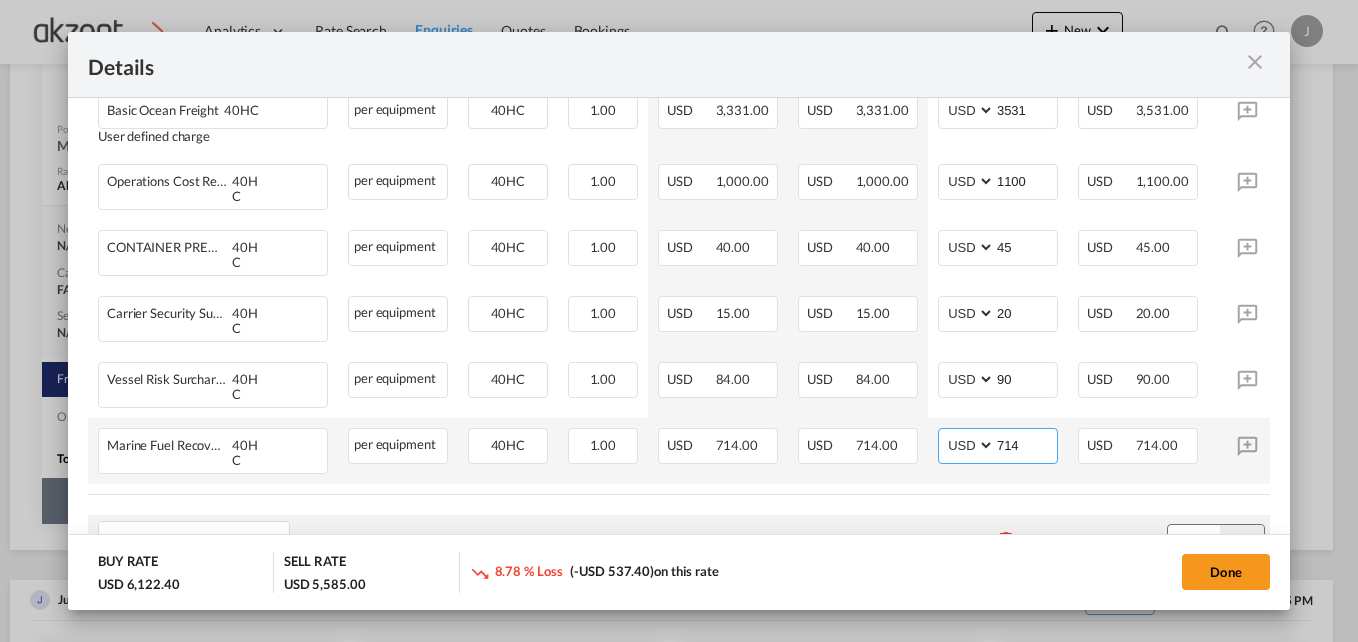 click on "714" at bounding box center [1026, 444] 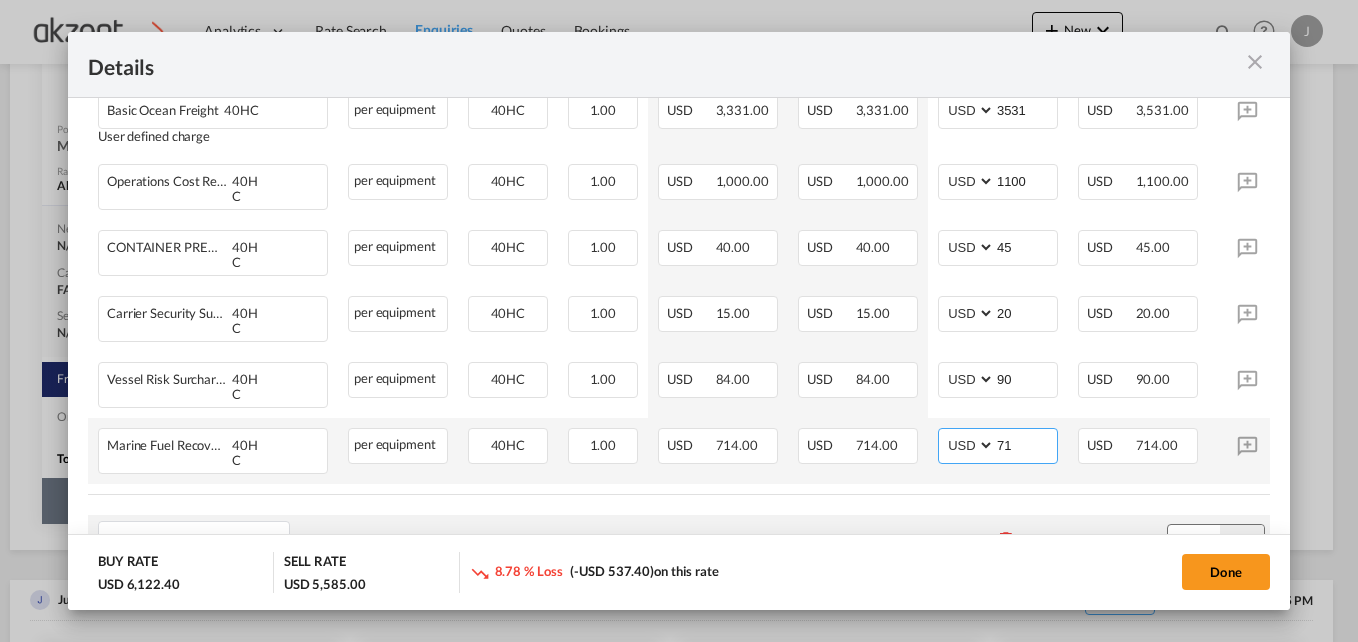 type on "7" 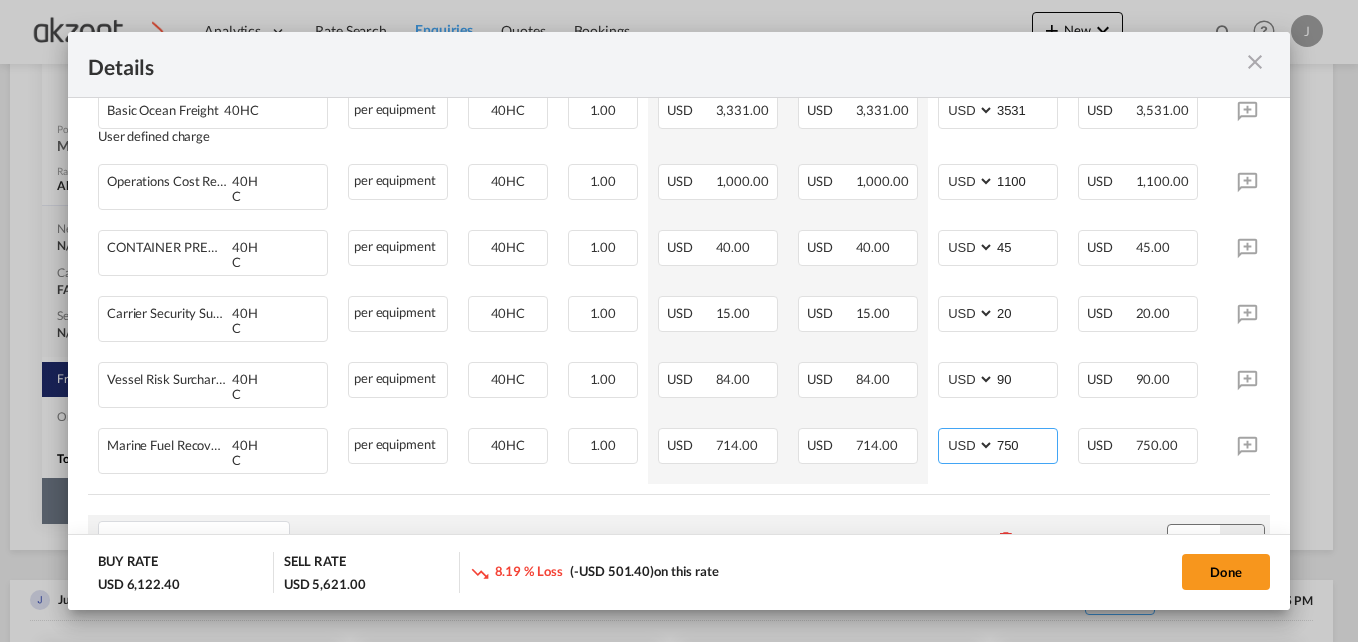 type on "750" 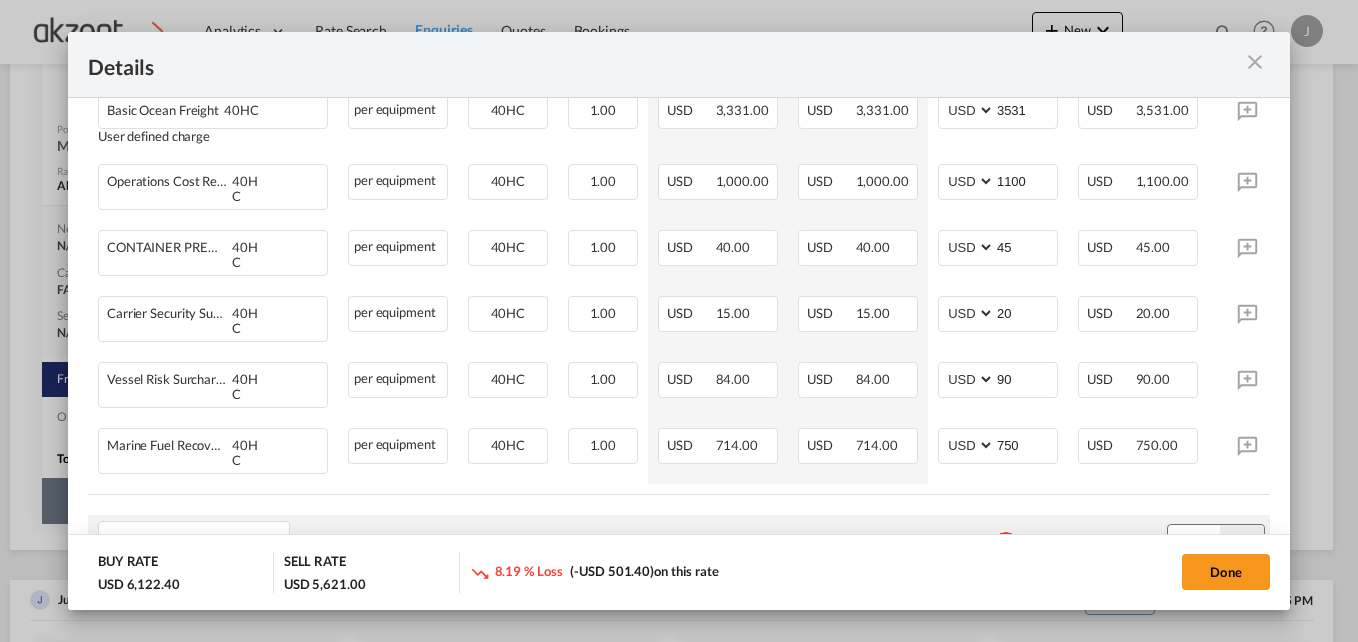 click on "Origin Charges                                                     Please enter leg name   Leg Name Already Exists
Delete Leg Sub Total AED AFN ALL AMD ANG AOA ARS AUD AWG AZN BAM BBD BDT BGN BHD BIF BMD BND BOB BRL BSD BTN BWP BYN BZD CAD CDF CHF CLP CNY COP CRC CUC CUP CVE CZK DJF DKK DOP DZD EGP ERN ETB EUR FJD FKP FOK GBP GEL GGP GHS GIP GMD GNF GTQ GYD HKD HNL HRK HTG HUF IDR ILS IMP INR IQD IRR ISK JMD JOD JPY KES KGS KHR KID KMF KRW KWD KYD KZT LAK LBP LKR LRD LSL LYD MAD MDL MGA MKD MMK MNT MOP MRU MUR MVR MWK MXN MYR MZN NAD NGN NIO NOK NPR NZD OMR PAB PEN PGK PHP PKR PLN PYG QAR RON RSD RUB RWF SAR SBD SCR SDG SEK SGD SHP SLL SOS SRD SSP STN SYP SZL THB TJS TMT TND TOP TRY TTD TVD TWD TZS UAH UGX USD UYU UZS VES VND VUV WST XAF XCD XDR XOF XPF YER ZAR ZMW 85.00" at bounding box center (679, 539) 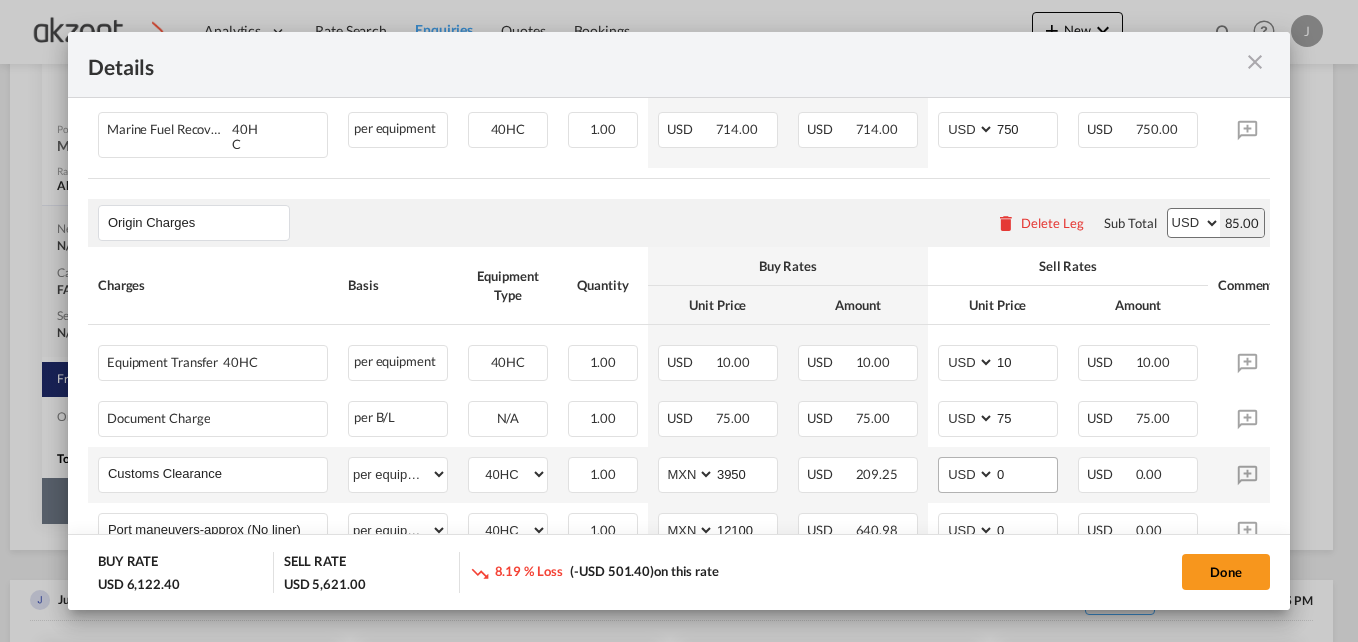 scroll, scrollTop: 900, scrollLeft: 0, axis: vertical 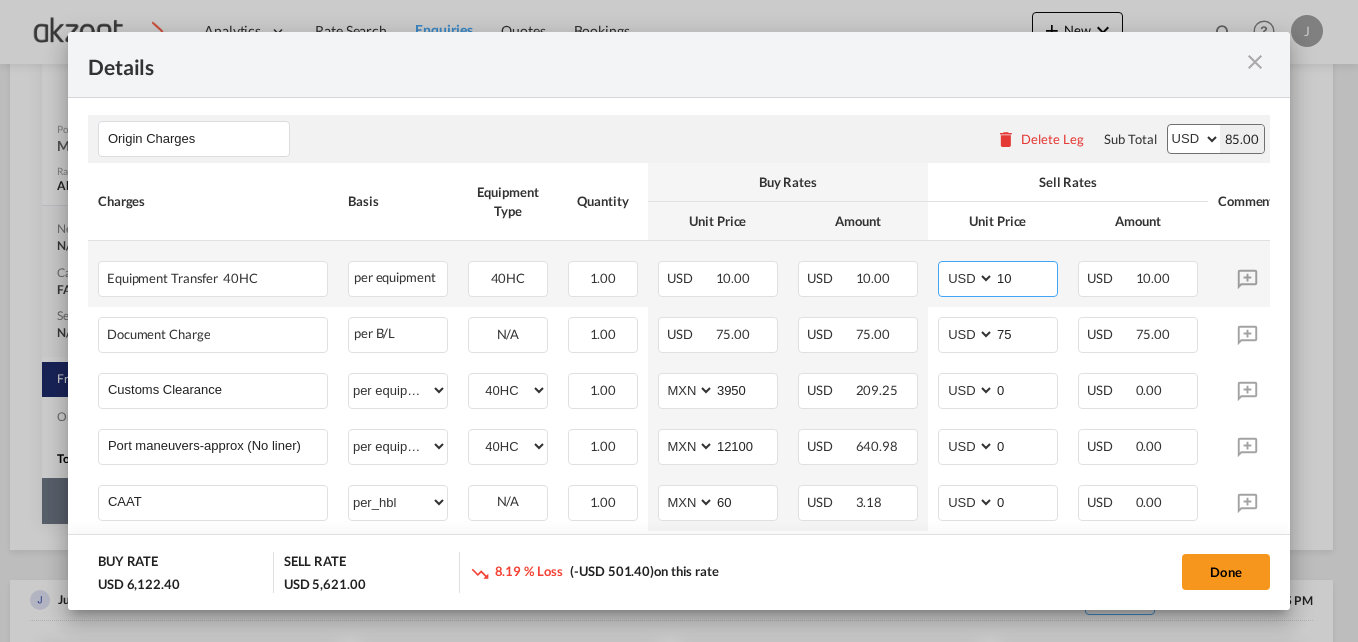 click on "10" at bounding box center (1026, 277) 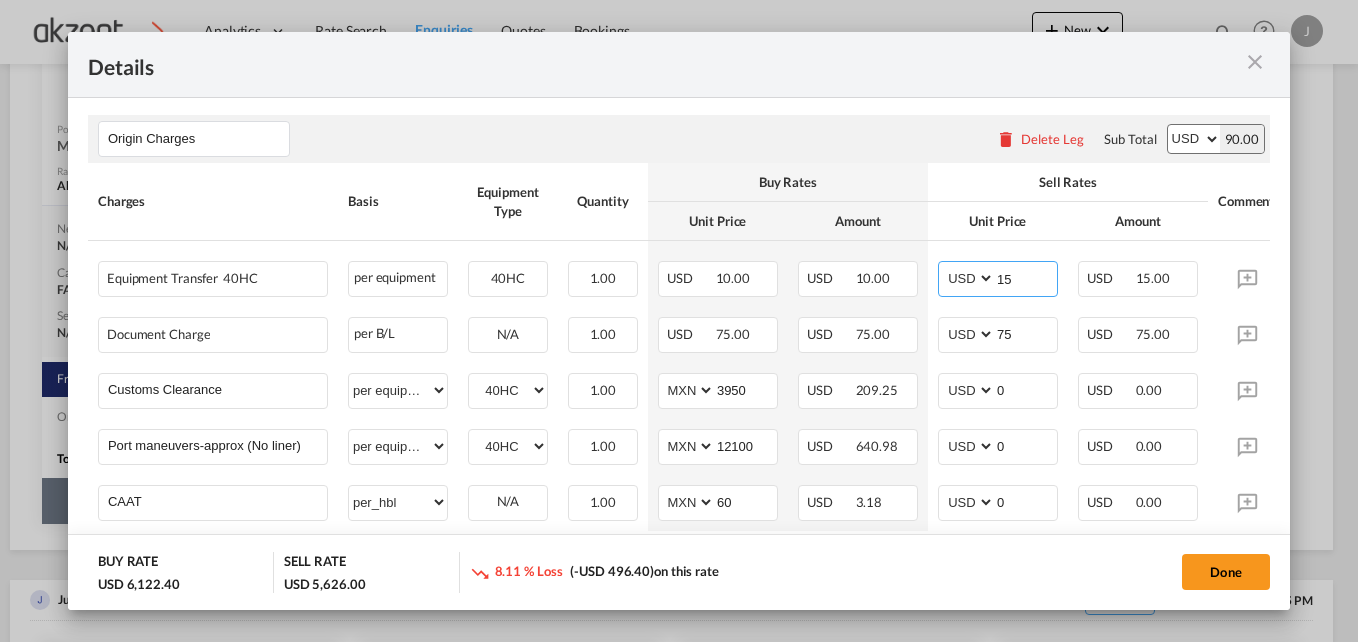 type on "15" 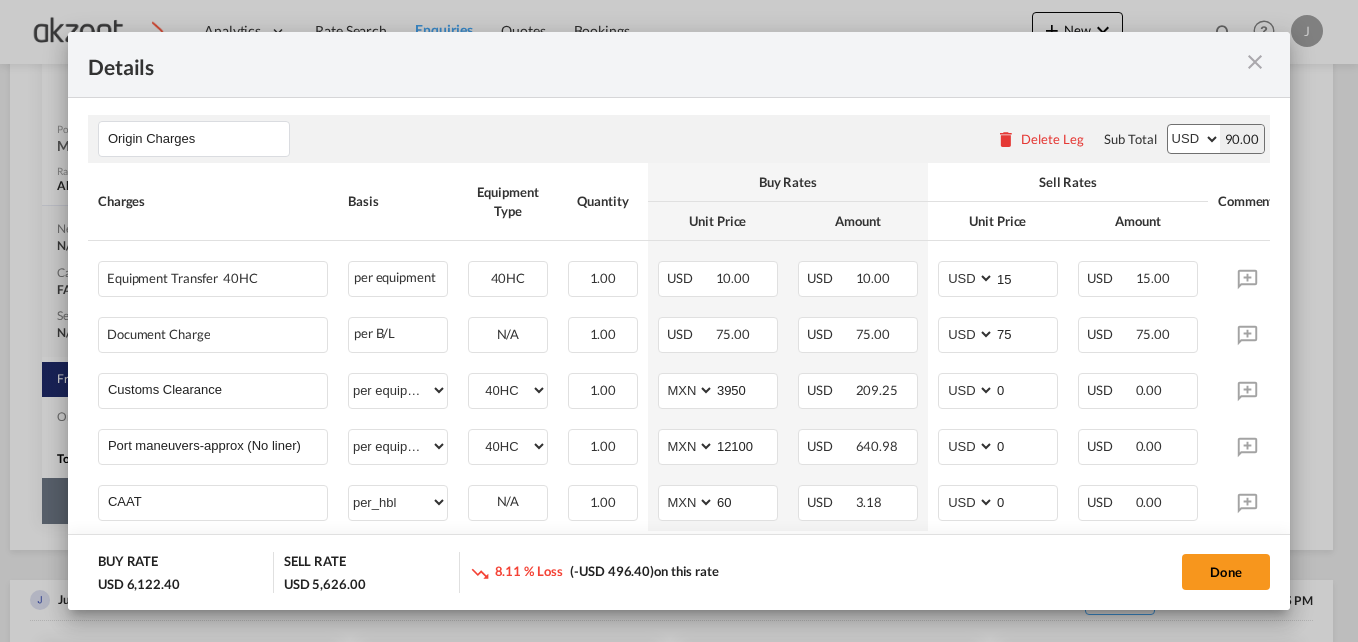click on "Unit Price" at bounding box center [998, 221] 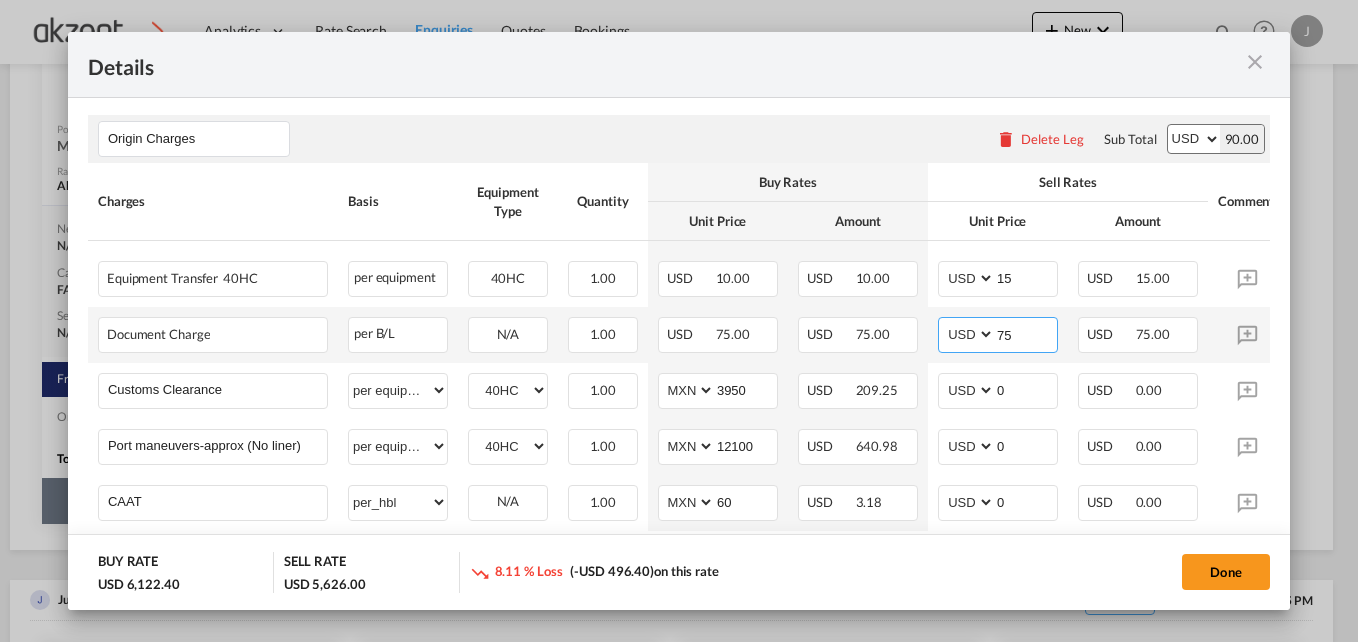 click on "75" at bounding box center [1026, 333] 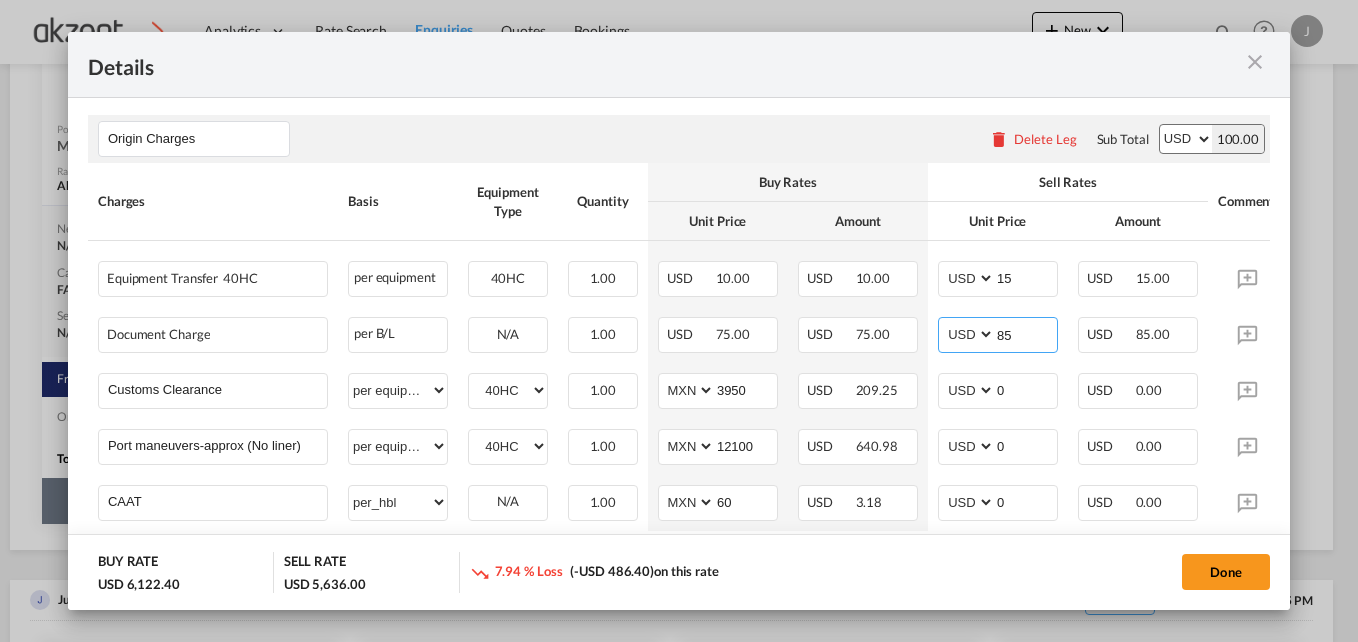 type on "85" 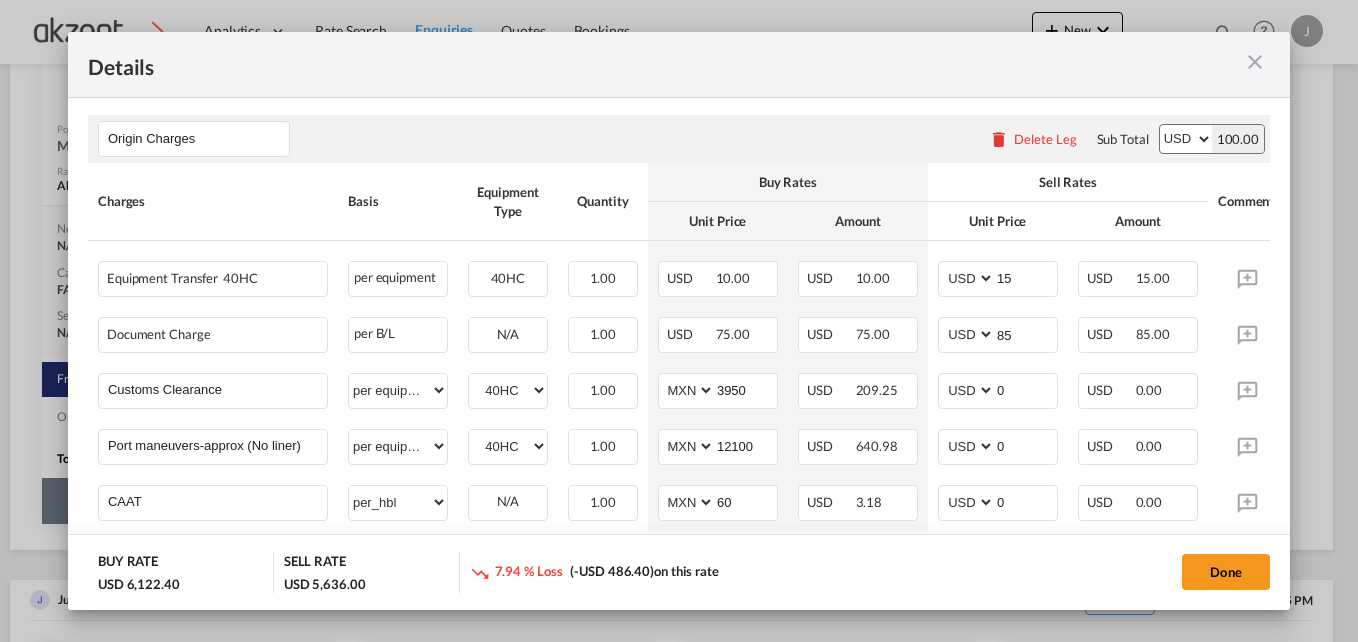 click on "Details
Port of Loading
MXVER/Veracruz
T/S
ROTTERDAM, NL- JEBEL ALI, AE
Liner/Carrier
Hapag-Lloyd Spot
Service Type
N/A Origin Service Mode
CY
Destination Service Mode
CY
Transit Time 78
Sailing Date
-
Effective Period
Till 31 Aug 2025
Port of Discharge
IQUQR/Umm Qasr Port
Incoterms -
Cargo Type
FAK
Commodity -
Schedules Charges Remarks & Inclusions Free days         Schedules Charges Remarks & Inclusions Free days                                                           Main Freight                                                     Please enter leg name   Leg Name Already Exists
Delete Leg Sub Total AED AFN ALL AMD ANG AOA ARS AUD AWG AZN BAM BBD BDT BGN BHD BIF BMD BND BOB BRL BSD BTN BWP BYN BZD CAD CDF CHF CLP CNY COP CRC CUC CUP CVE CZK DJF DKK DOP DZD EGP ERN ETB EUR FJD FKP FOK GBP GEL GGP GHS GIP GMD GNF GTQ GYD HKD HNL HRK HTG HUF IDR ILS IMP INR IQD IRR ISK JMD JOD JPY KES KGS KHR KID KMF KRW KWD KYD KZT LAK LBP" at bounding box center (679, 321) 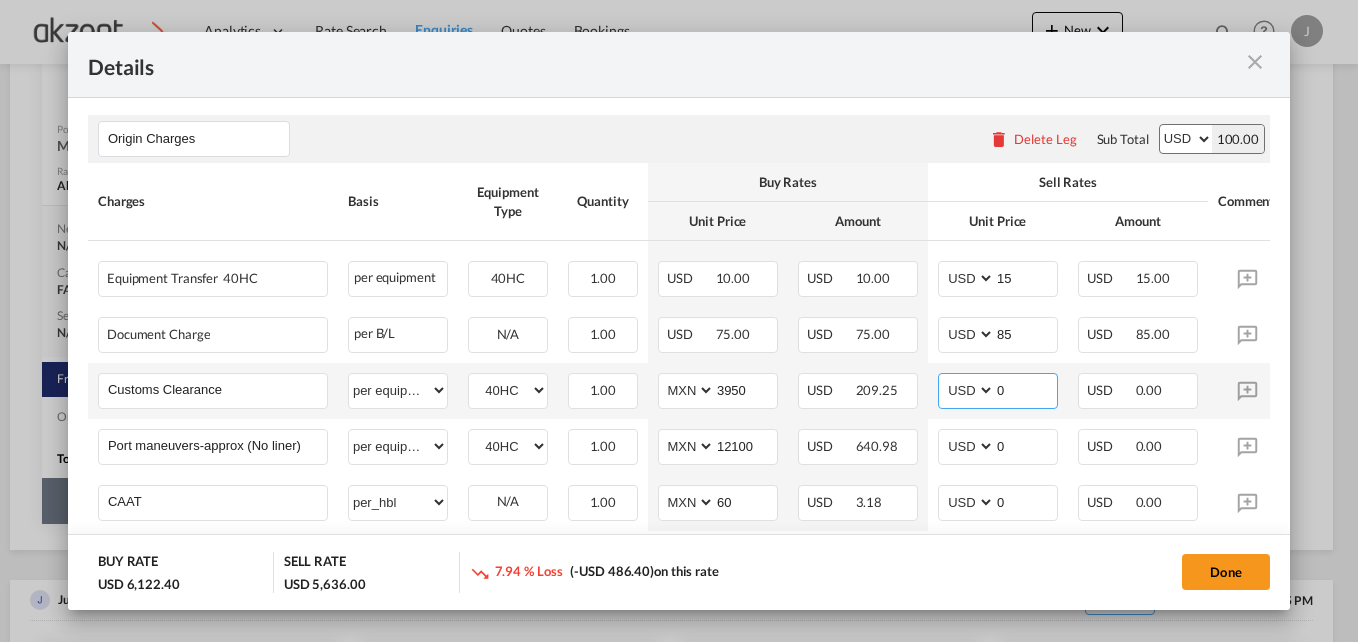 click on "0" at bounding box center (1026, 389) 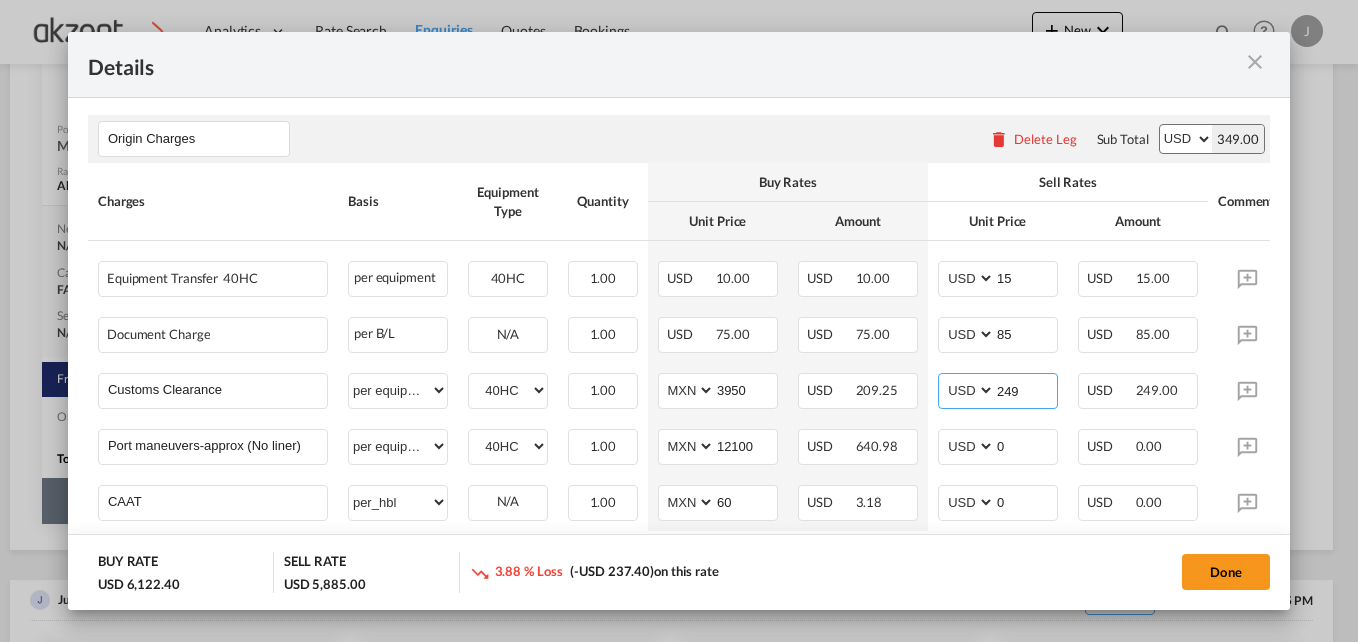 type on "249" 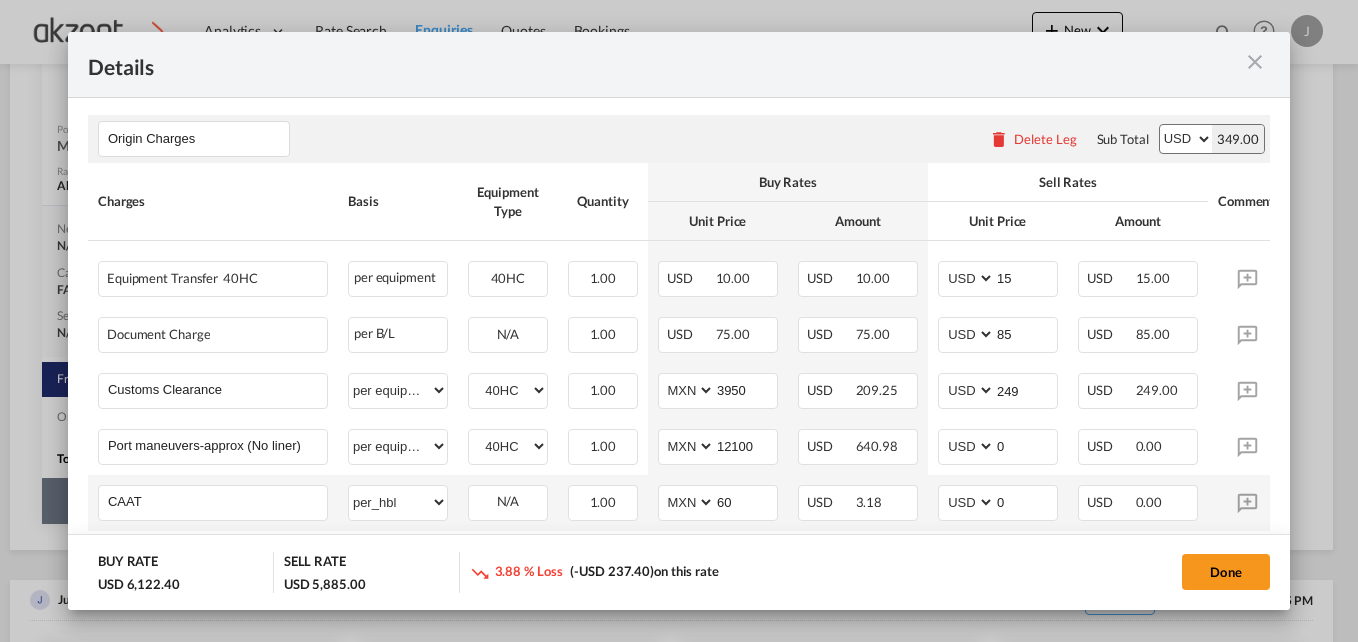 drag, startPoint x: 955, startPoint y: 538, endPoint x: 999, endPoint y: 478, distance: 74.404305 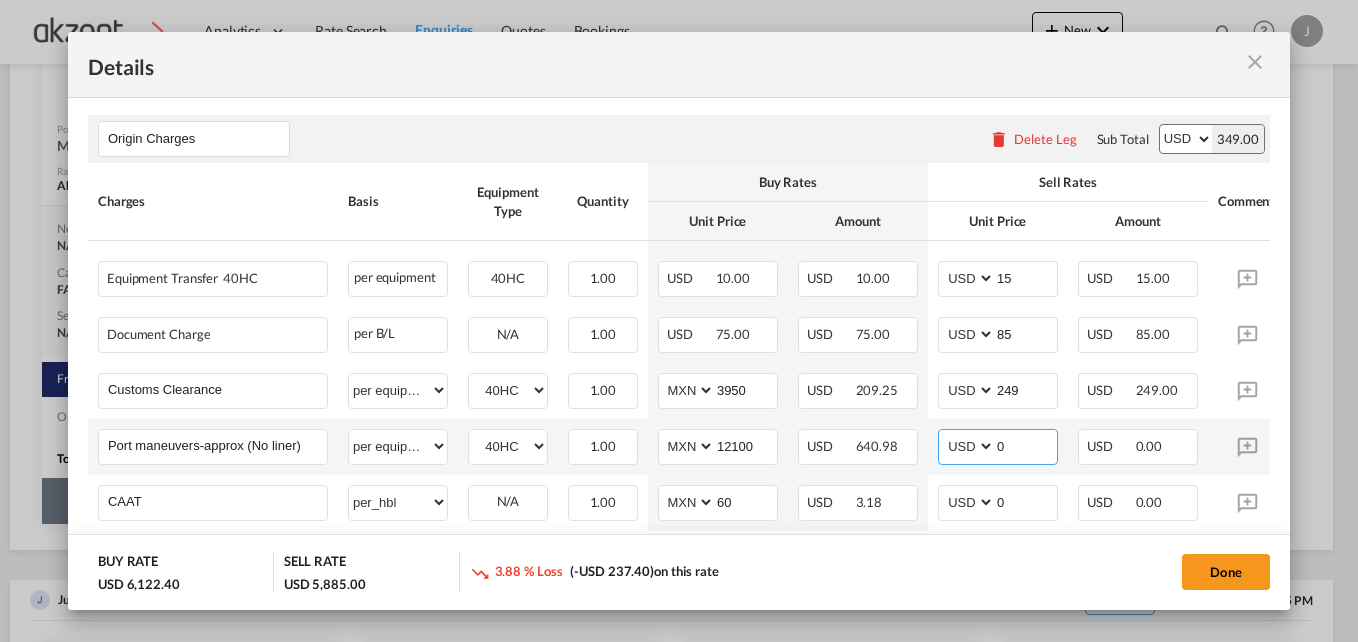 click on "0" at bounding box center (1026, 445) 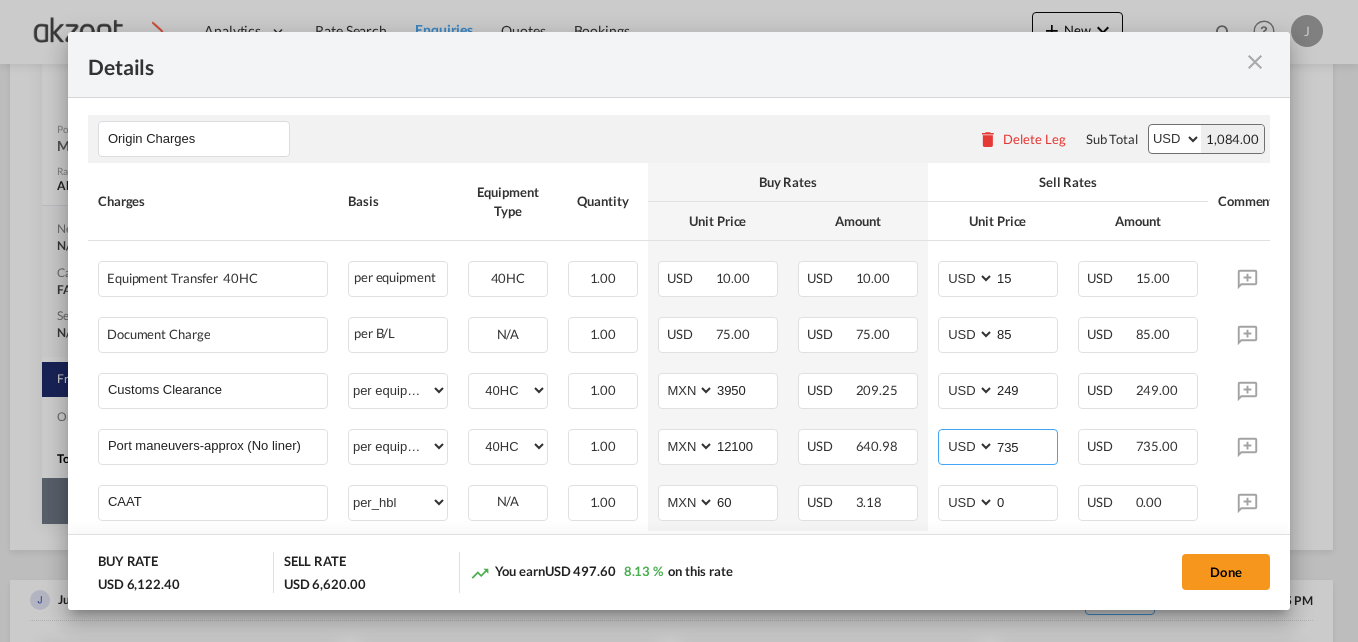 type on "735" 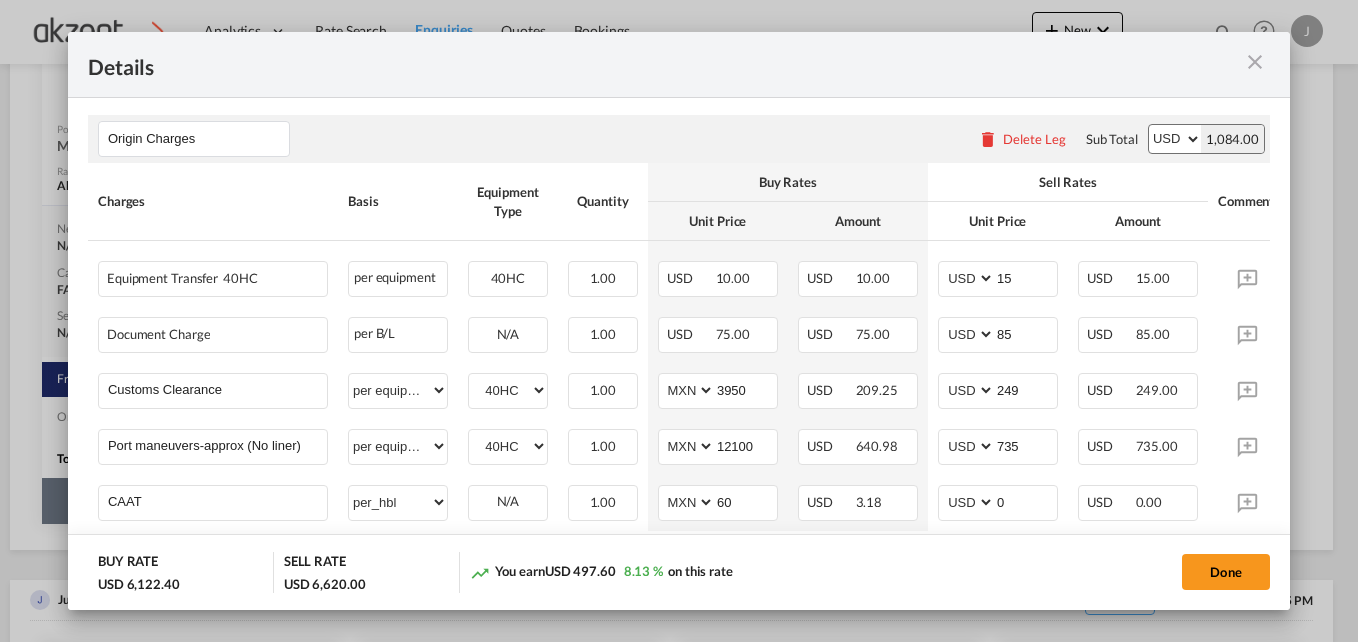 click on "Main Freight                                                     Please enter leg name   Leg Name Already Exists
Delete Leg Sub Total AED AFN ALL AMD ANG AOA ARS AUD AWG AZN BAM BBD BDT BGN BHD BIF BMD BND BOB BRL BSD BTN BWP BYN BZD CAD CDF CHF CLP CNY COP CRC CUC CUP CVE CZK DJF DKK DOP DZD EGP ERN ETB EUR FJD FKP FOK GBP GEL GGP GHS GIP GMD GNF GTQ GYD HKD HNL HRK HTG HUF IDR ILS IMP INR IQD IRR ISK JMD JOD JPY KES KGS KHR KID KMF KRW KWD KYD KZT LAK LBP LKR LRD LSL LYD MAD MDL MGA MKD MMK MNT MOP MRU MUR MVR MWK MXN MYR MZN NAD NGN NIO NOK NPR NZD OMR PAB PEN PGK PHP PKR PLN PYG QAR RON RSD RUB RWF SAR SBD SCR SDG SEK SGD SHP SLL SOS SRD SSP STN SYP SZL THB TJS TMT TND TOP TRY TTD TVD TWD TZS UAH UGX USD UYU UZS VES VND VUV WST XAF XCD XDR XOF XPF YER ZAR ZMW 5,536.00 Charges Basis
Equipment Type Quantity Buy Rates Sell Rates
Comments Action Unit Price Amount Unit Price Amount Basic Ocean Freight 40HC Please Enter
User Defined Charges Cannot Be Published per equipment" at bounding box center (679, 62) 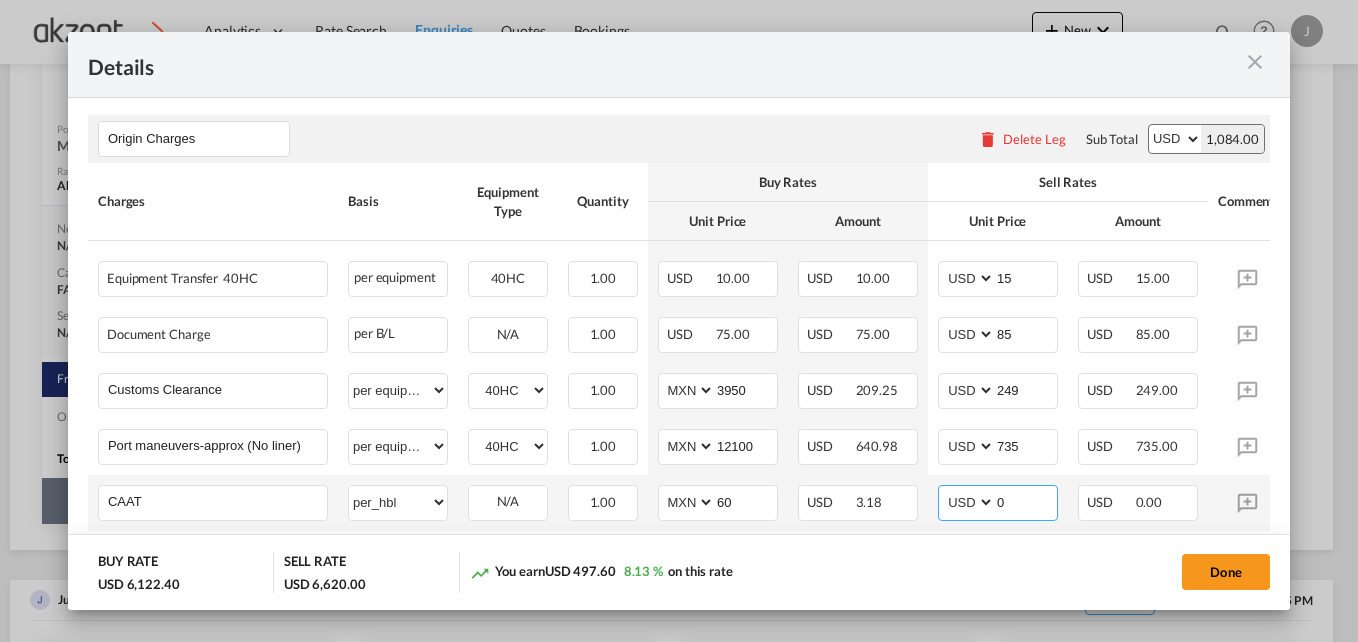 click on "0" at bounding box center [1026, 501] 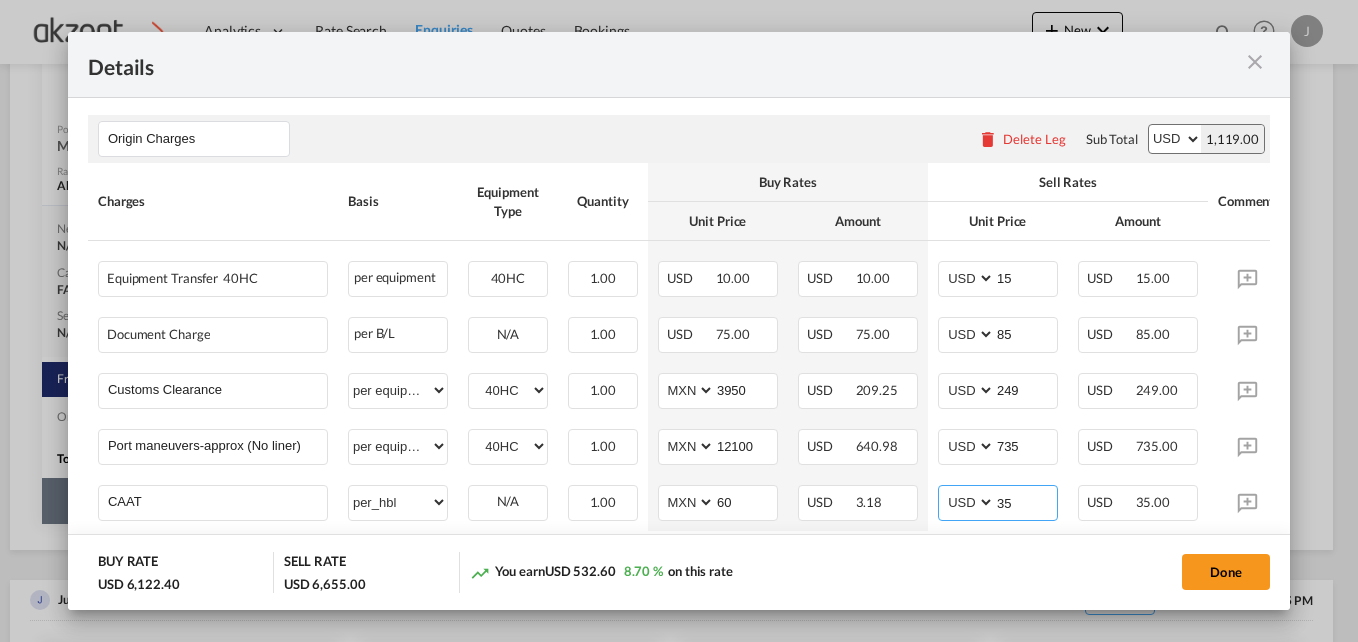 type on "35" 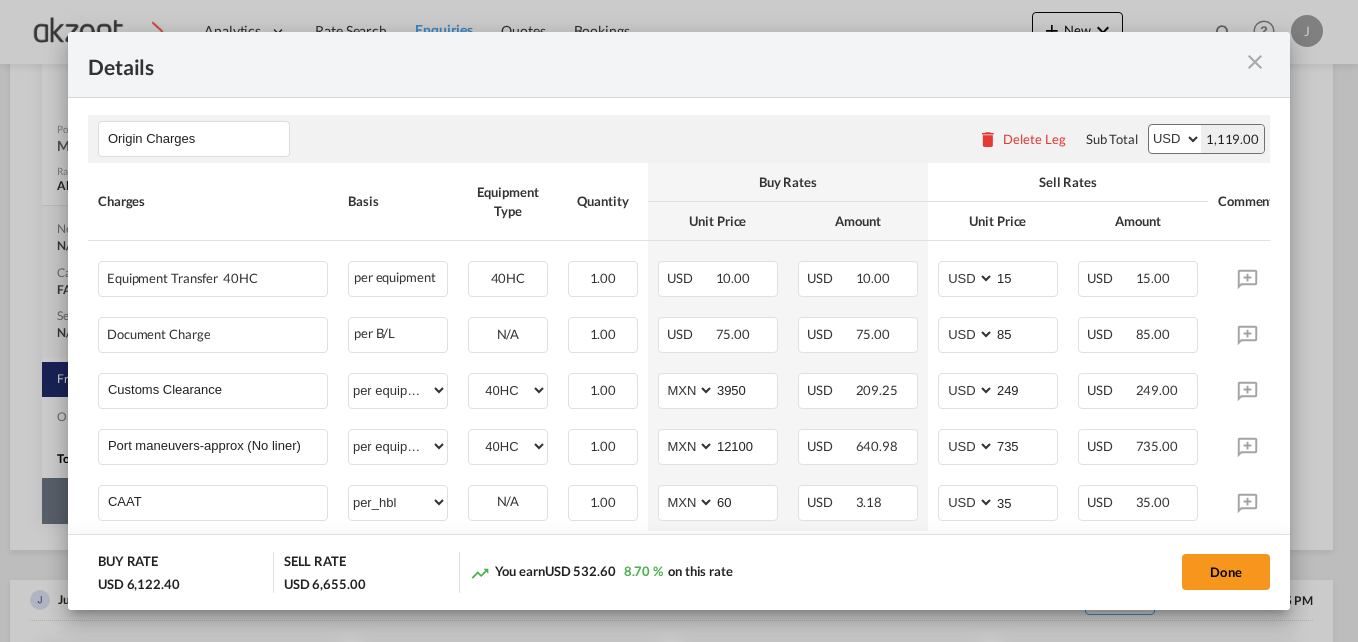 click on "BUY RATE
USD 6,122.40  SELL RATE
USD 6,655.00
You earn
USD 532.60
8.70 %  on this rate Done" 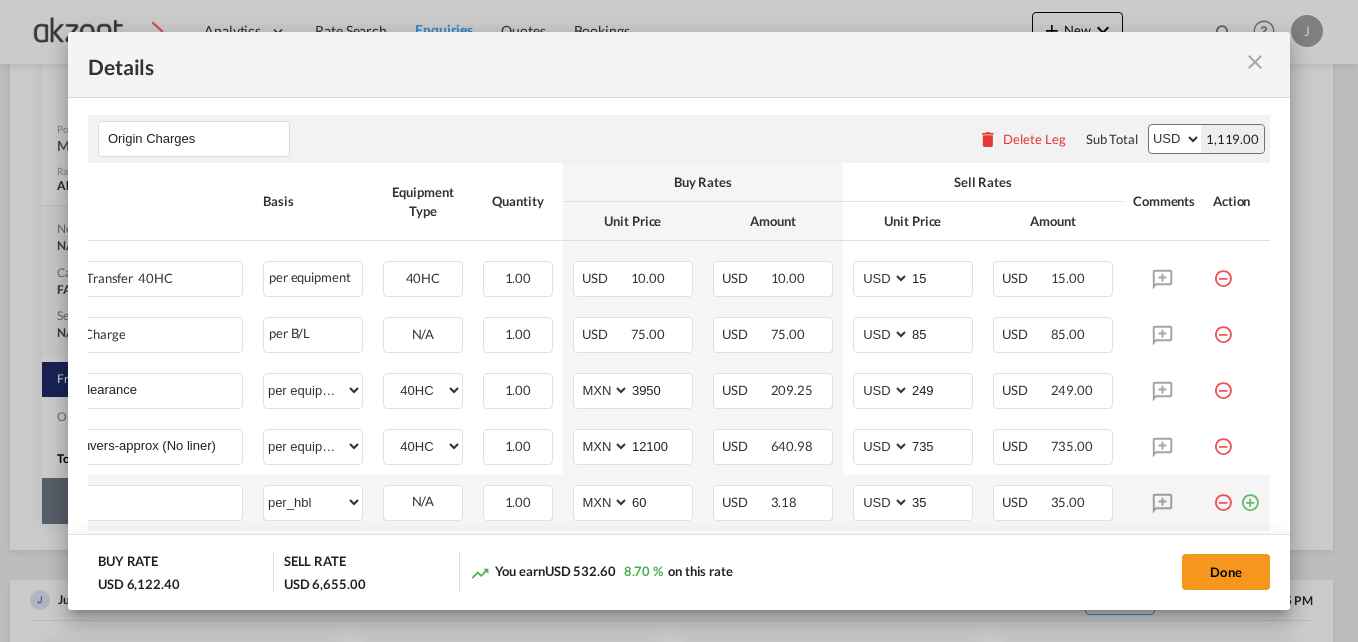 click at bounding box center (1250, 495) 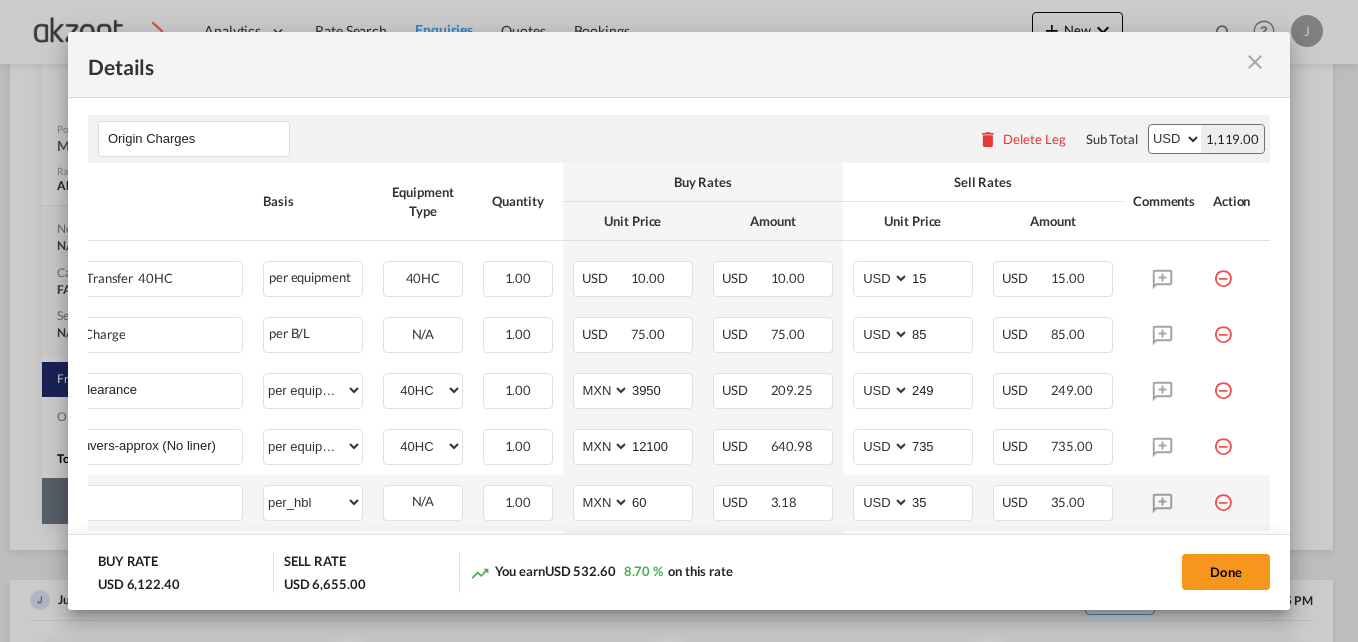 scroll, scrollTop: 0, scrollLeft: 20, axis: horizontal 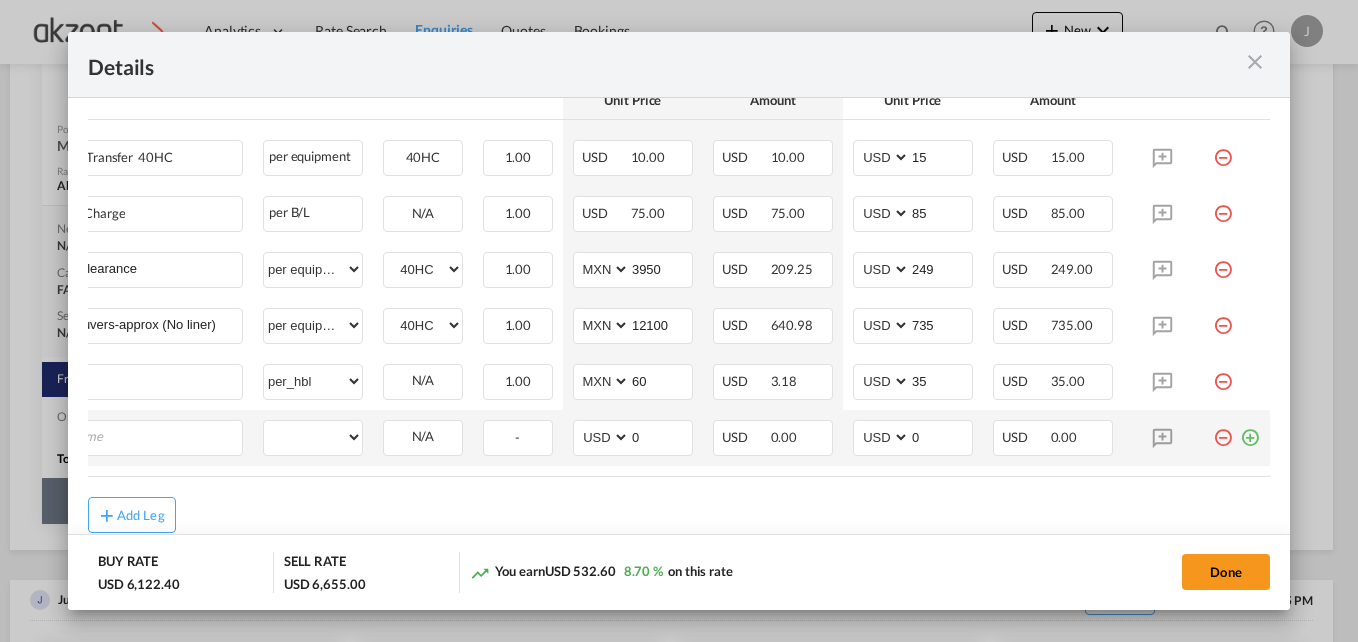 click at bounding box center (1236, 438) 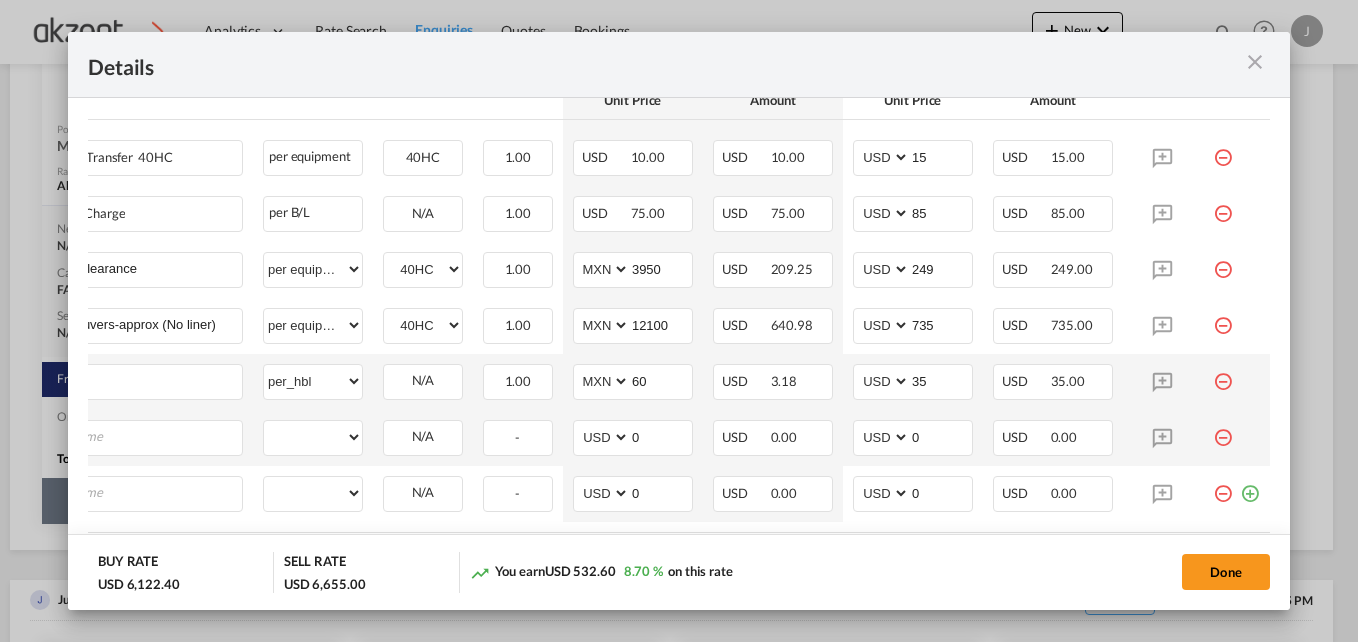 scroll, scrollTop: 0, scrollLeft: 20, axis: horizontal 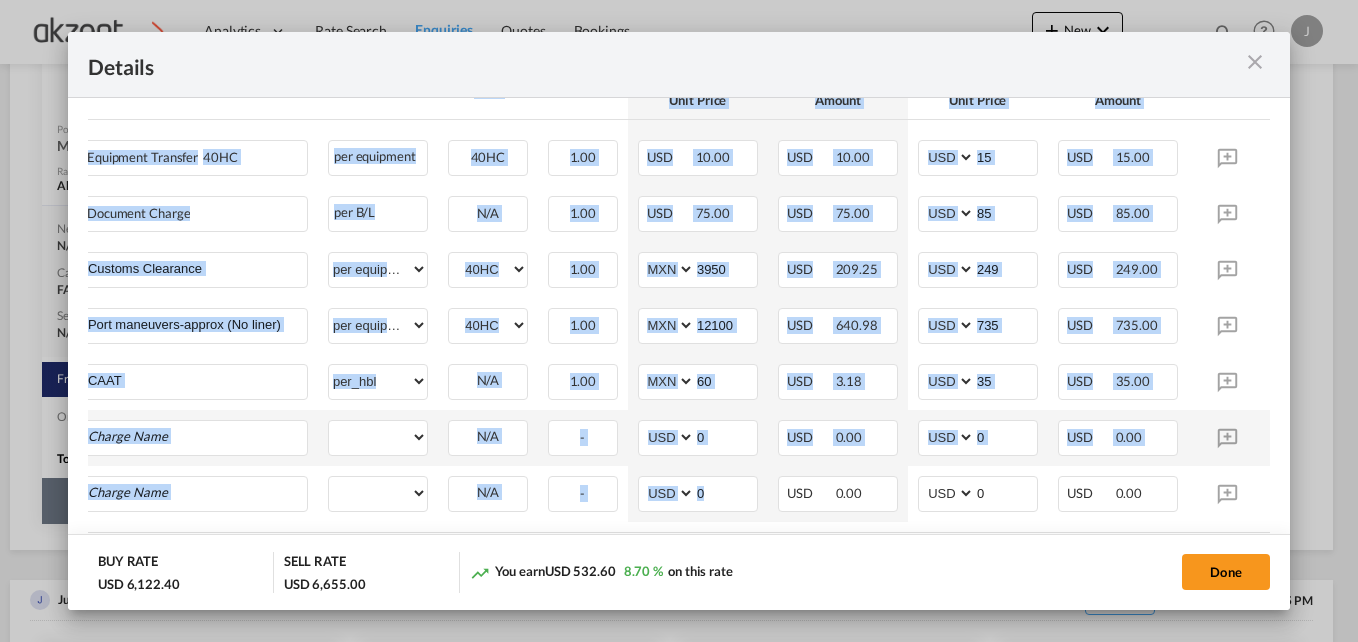 drag, startPoint x: 662, startPoint y: 486, endPoint x: 364, endPoint y: 493, distance: 298.0822 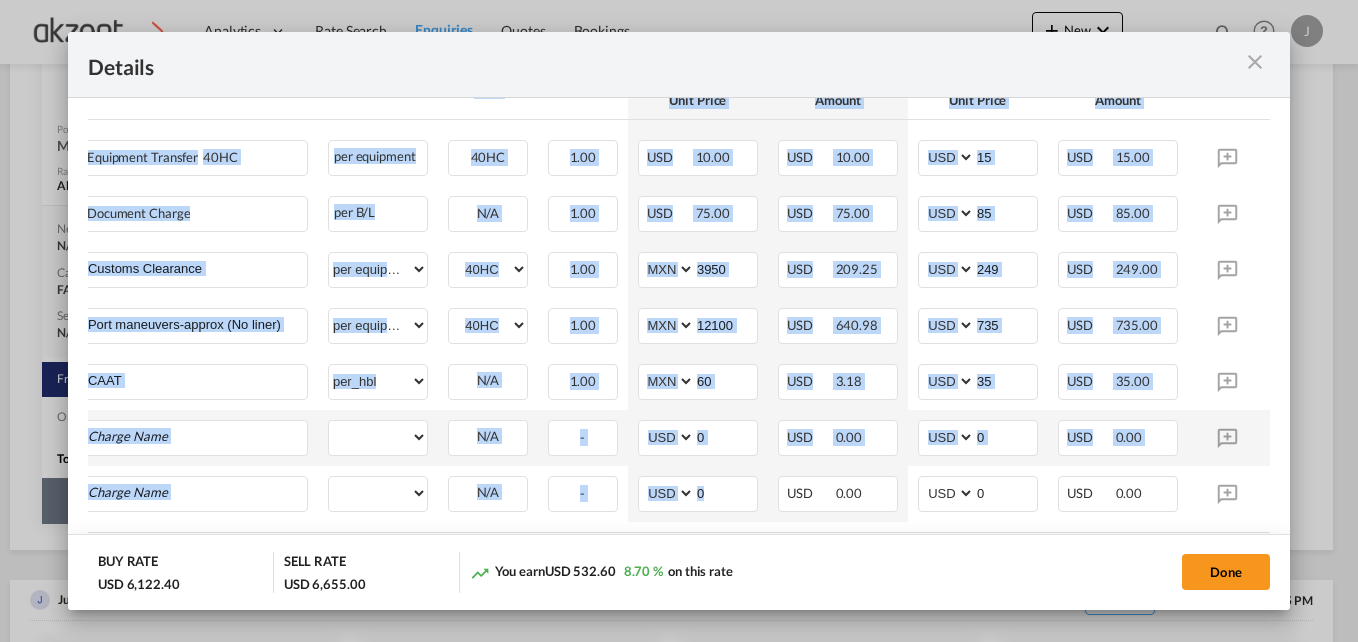 click on "Charges Basis
Equipment Type Quantity Buy Rates Sell Rates
Comments Action Unit Price Amount Unit Price Amount Equipment Transfer 40HC Please Enter
User Defined Charges Cannot Be Published per equipment per equipment can not applied for this charge.   Please Select   Already exist 40HC 1.00 Please Enter
Invalid Input
USD   10.00   USD   10.00 AED AFN ALL AMD ANG AOA ARS AUD AWG AZN BAM BBD BDT BGN BHD BIF BMD BND BOB BRL BSD BTN BWP BYN BZD CAD CDF CHF CLP CNY COP CRC CUC CUP CVE CZK DJF DKK DOP DZD EGP ERN ETB EUR FJD FKP FOK GBP GEL GGP GHS GIP GMD GNF GTQ GYD HKD HNL HRK HTG HUF IDR ILS IMP INR IQD IRR ISK JMD JOD JPY KES KGS KHR KID KMF KRW KWD KYD KZT LAK LBP LKR LRD LSL LYD MAD MDL MGA MKD MMK MNT MOP MRU MUR MVR MWK MXN MYR MZN NAD NGN NIO NOK NPR NZD OMR PAB PEN PGK PHP PKR PLN PYG QAR RON RSD RUB RWF SAR SBD SCR SDG SEK SGD SHP SLL SOS SRD SSP STN SYP SZL THB TJS TMT TND TOP TRY TTD TVD TWD TZS UAH UGX USD UYU UZS VES VND VUV WST XAF XCD XDR XOF XPF YER ZAR ZMW 15
Please Enter   USD" at bounding box center [679, 287] 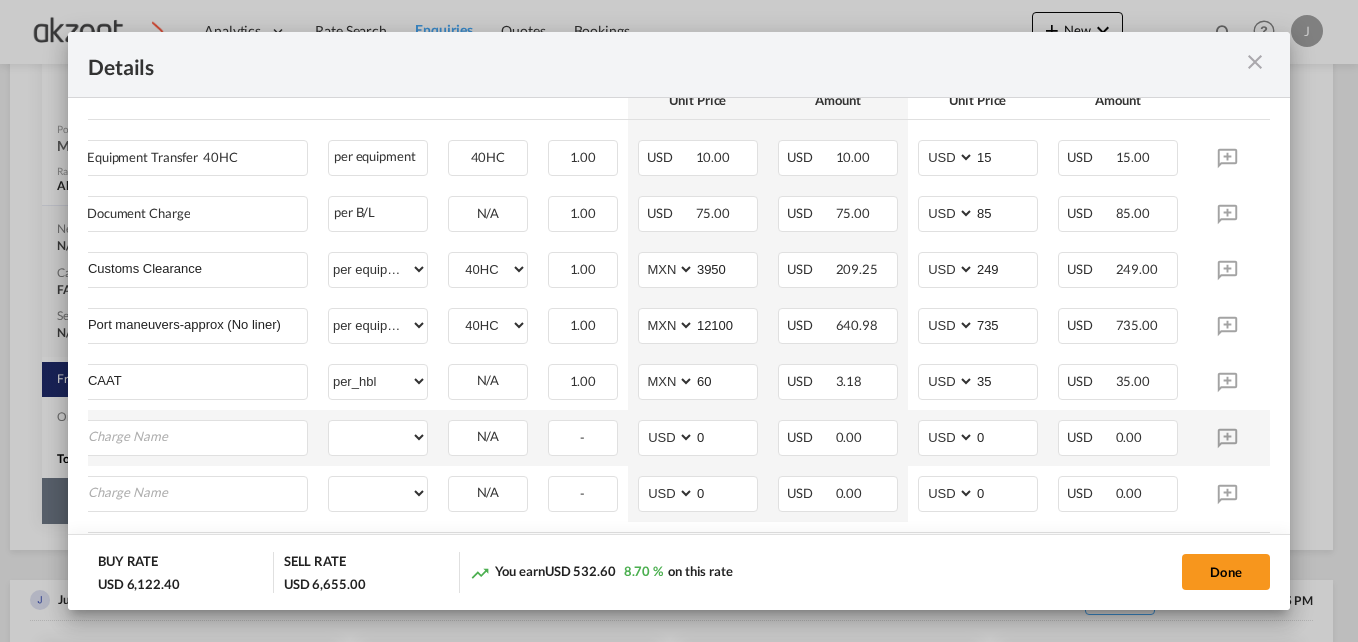 drag, startPoint x: 364, startPoint y: 493, endPoint x: 392, endPoint y: 497, distance: 28.284271 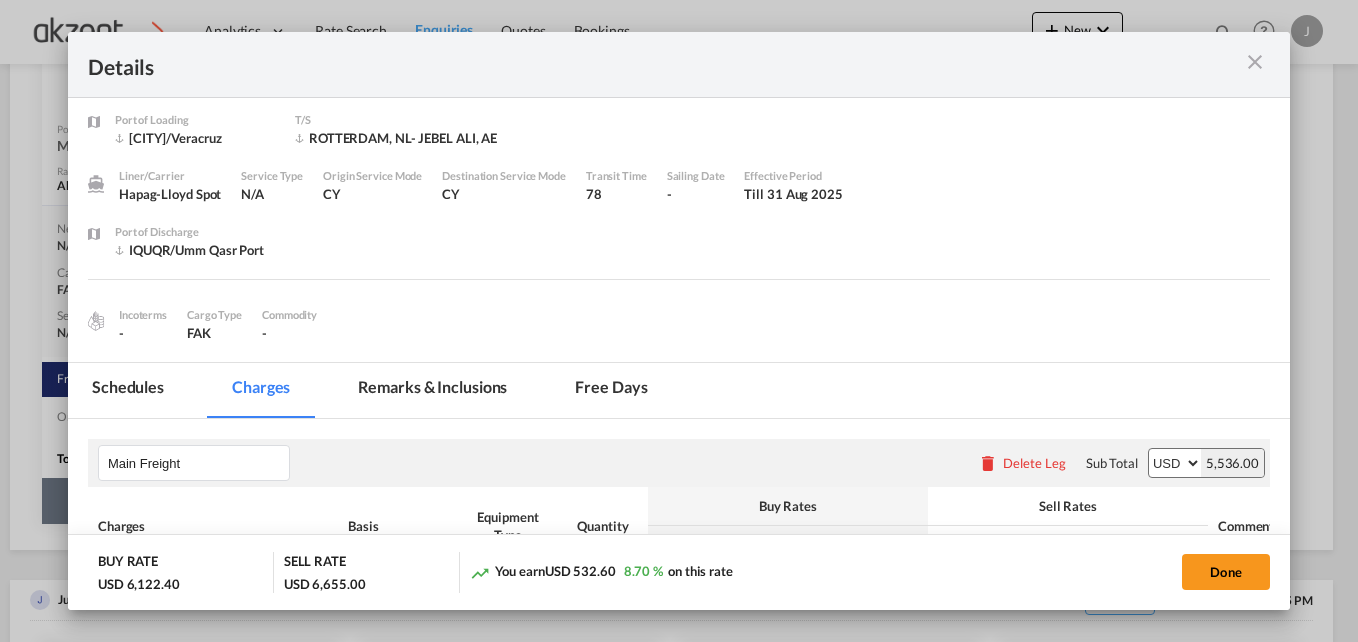 scroll, scrollTop: 0, scrollLeft: 0, axis: both 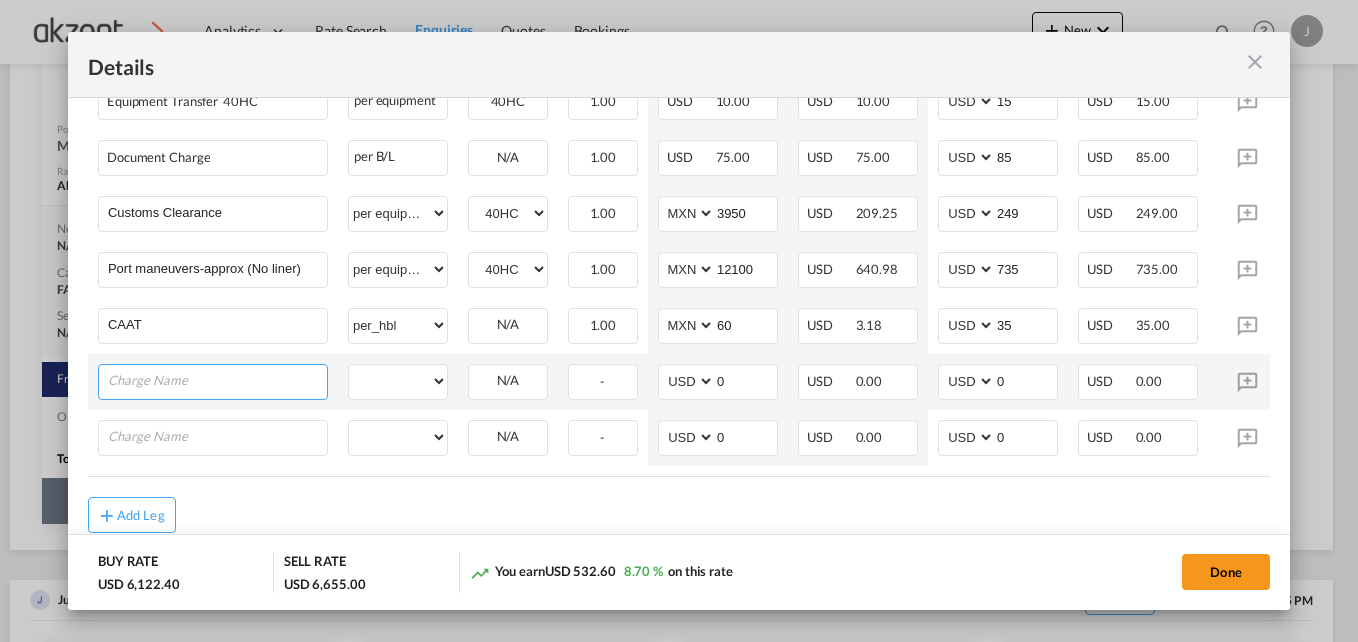 click at bounding box center (217, 380) 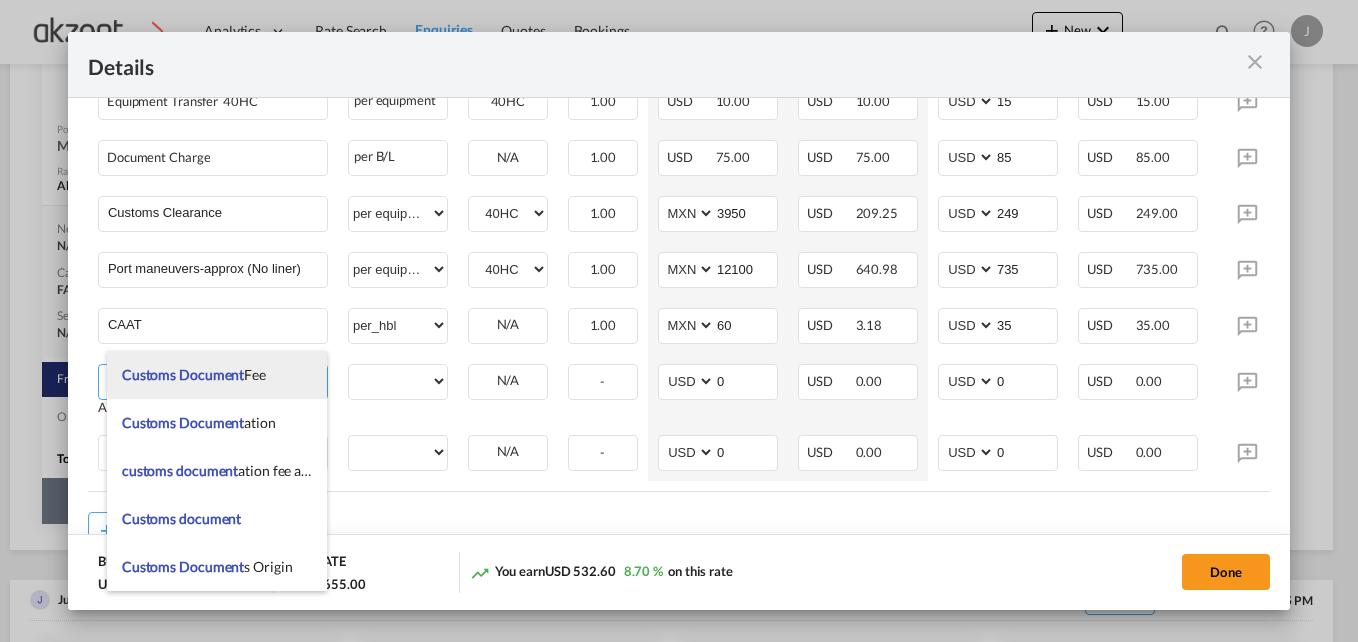 click on "Customs Document  Fee" at bounding box center [217, 375] 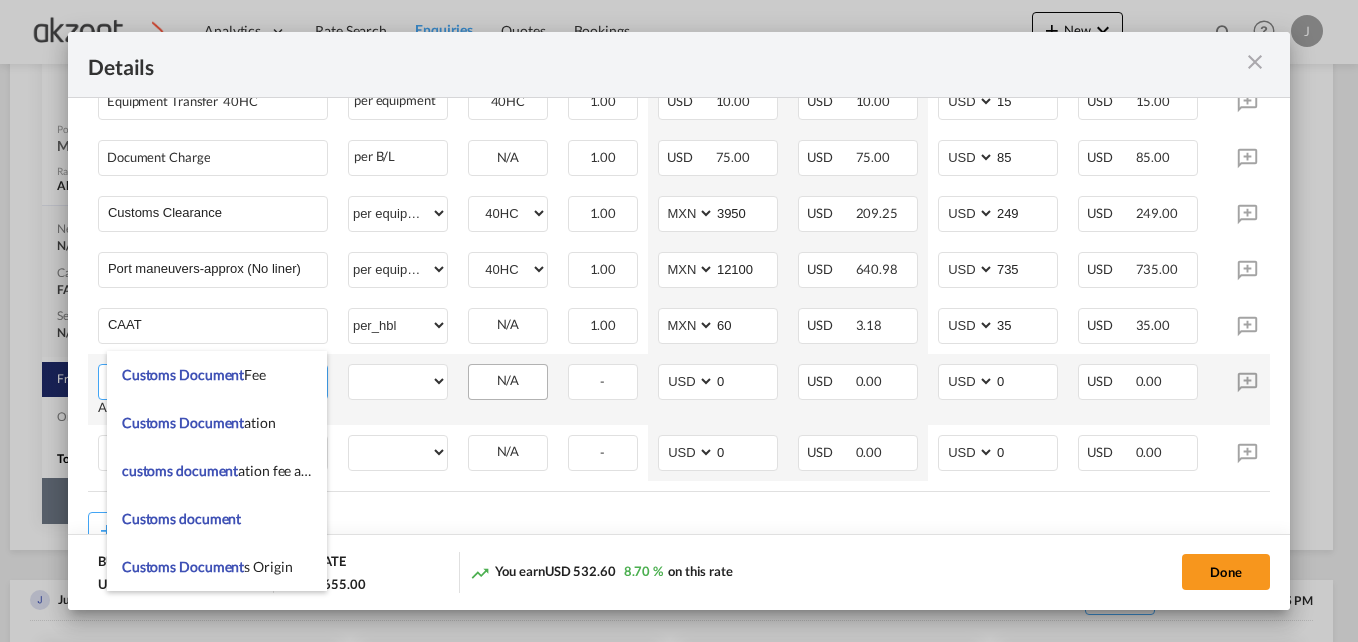 type on "Customs Document Fee" 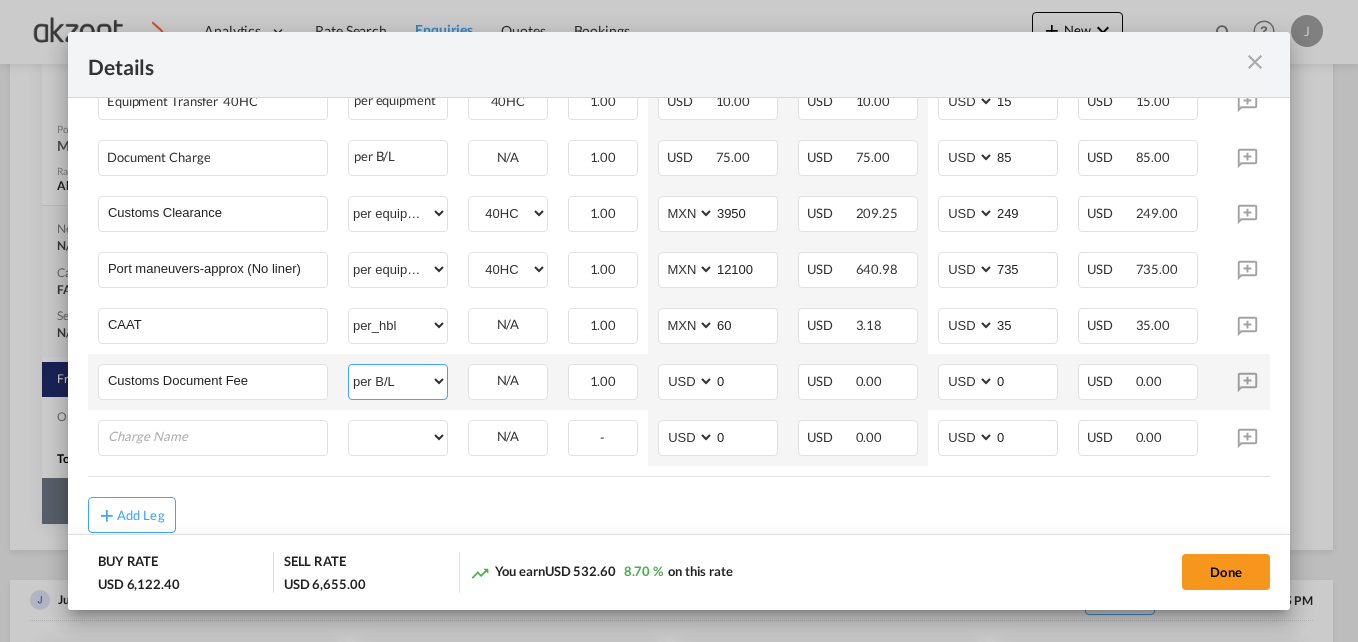 click on "per equipment
per container
per B/L
per shipping bill
per shipment
per pallet
per carton
per vehicle
per shift
per invoice
per package
per day
per revalidation
per teu
per kg
per ton
per hour
flat
per_hbl
per belt
% on freight total
per_declaration
per_document
per chasis split
per clearance" at bounding box center [398, 381] 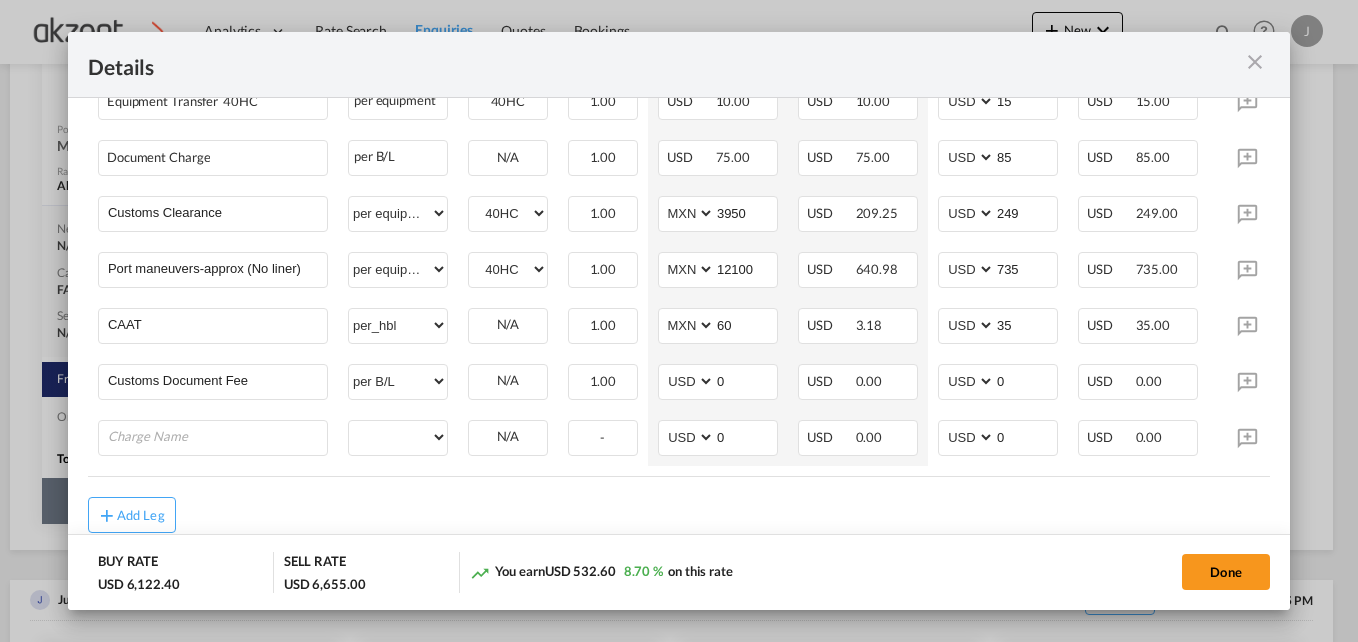 click on "Main Freight                                                     Please enter leg name   Leg Name Already Exists
Delete Leg Sub Total AED AFN ALL AMD ANG AOA ARS AUD AWG AZN BAM BBD BDT BGN BHD BIF BMD BND BOB BRL BSD BTN BWP BYN BZD CAD CDF CHF CLP CNY COP CRC CUC CUP CVE CZK DJF DKK DOP DZD EGP ERN ETB EUR FJD FKP FOK GBP GEL GGP GHS GIP GMD GNF GTQ GYD HKD HNL HRK HTG HUF IDR ILS IMP INR IQD IRR ISK JMD JOD JPY KES KGS KHR KID KMF KRW KWD KYD KZT LAK LBP LKR LRD LSL LYD MAD MDL MGA MKD MMK MNT MOP MRU MUR MVR MWK MXN MYR MZN NAD NGN NIO NOK NPR NZD OMR PAB PEN PGK PHP PKR PLN PYG QAR RON RSD RUB RWF SAR SBD SCR SDG SEK SGD SHP SLL SOS SRD SSP STN SYP SZL THB TJS TMT TND TOP TRY TTD TVD TWD TZS UAH UGX USD UYU UZS VES VND VUV WST XAF XCD XDR XOF XPF YER ZAR ZMW 5,536.00 Charges Basis
Equipment Type Quantity Buy Rates Sell Rates
Comments Action Unit Price Amount Unit Price Amount Basic Ocean Freight 40HC Please Enter
User Defined Charges Cannot Be Published per equipment" at bounding box center [679, -59] 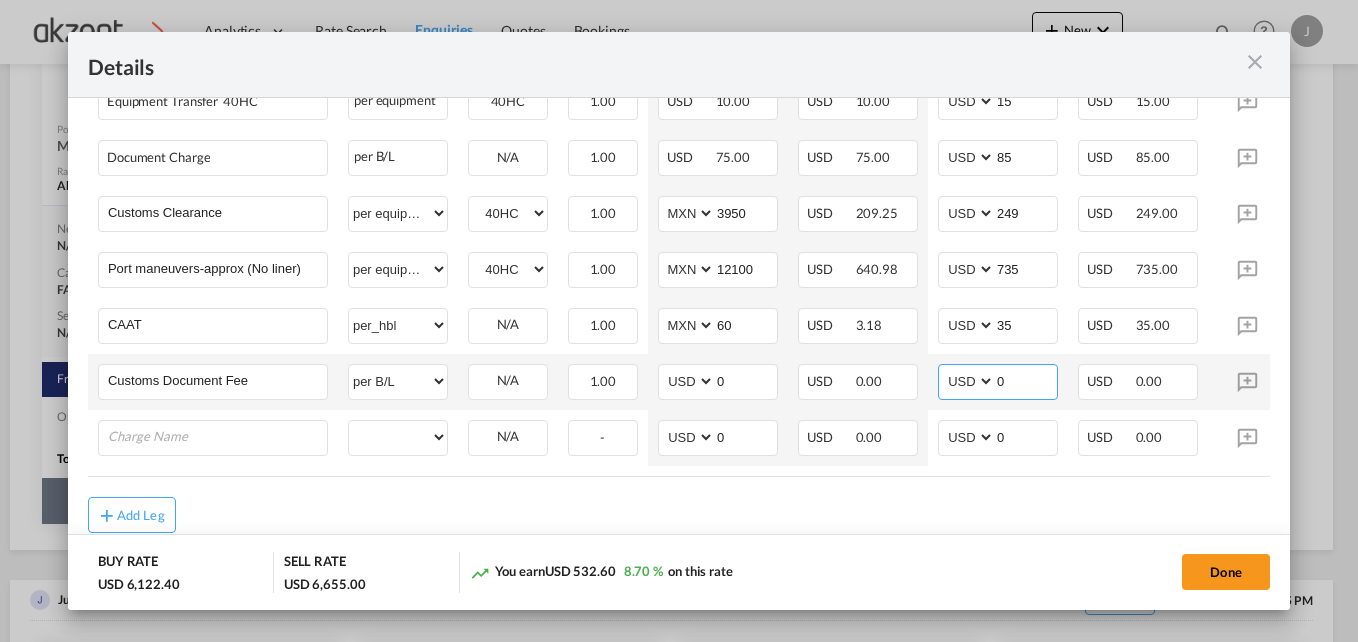 click on "0" at bounding box center (1026, 380) 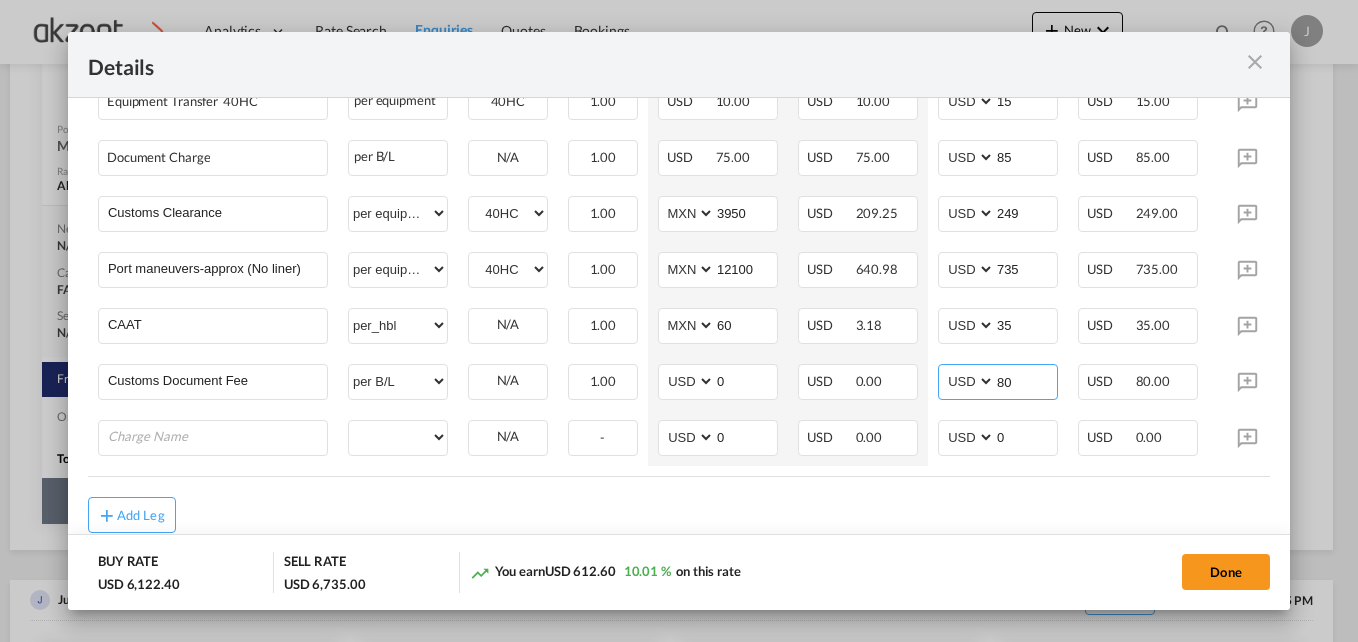 type on "80" 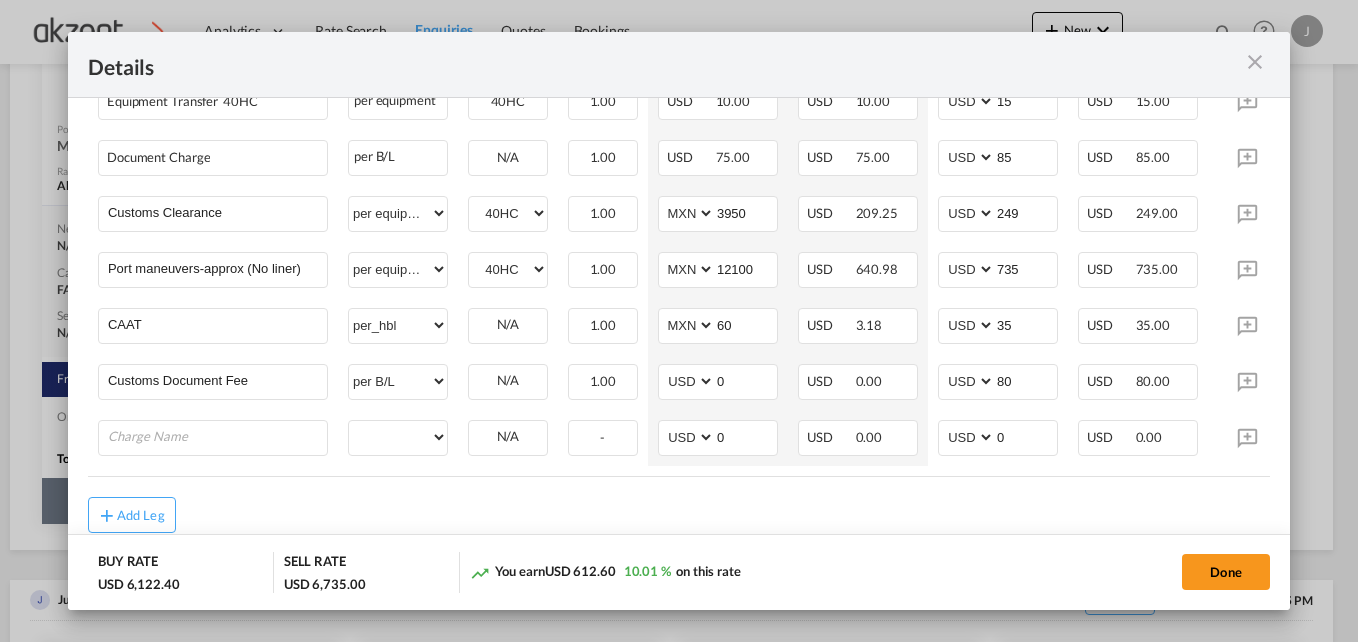 click on "Add Leg" at bounding box center [679, 515] 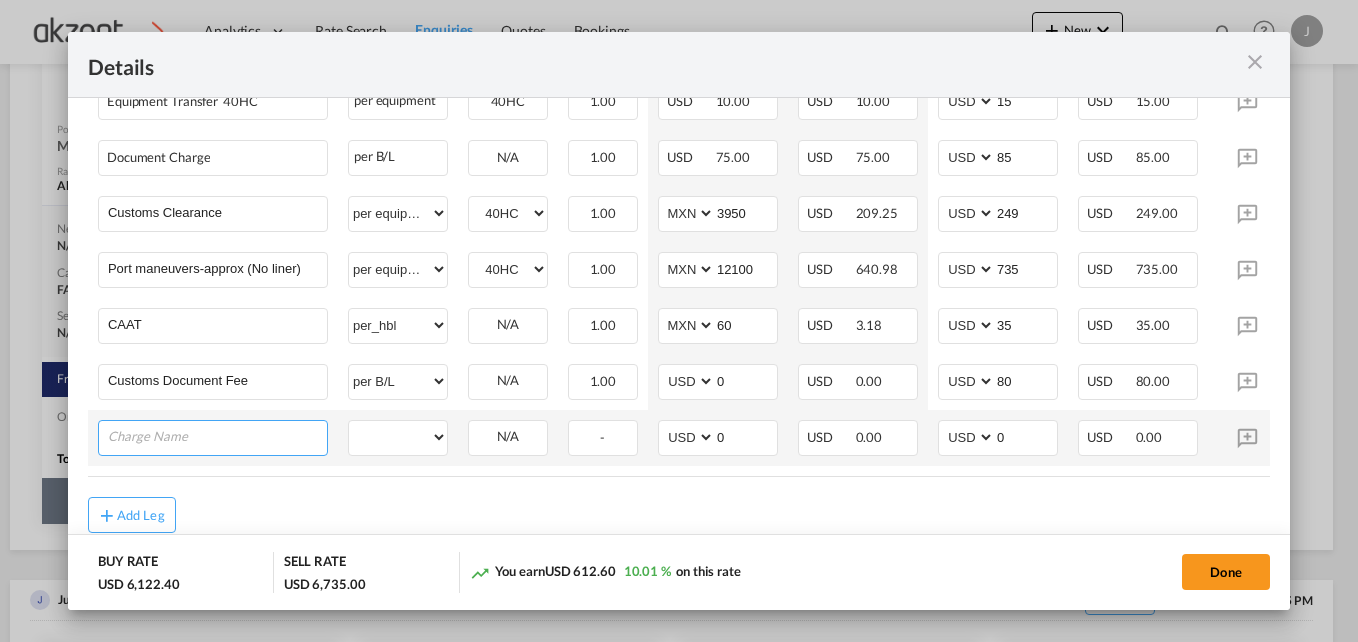 click at bounding box center (217, 436) 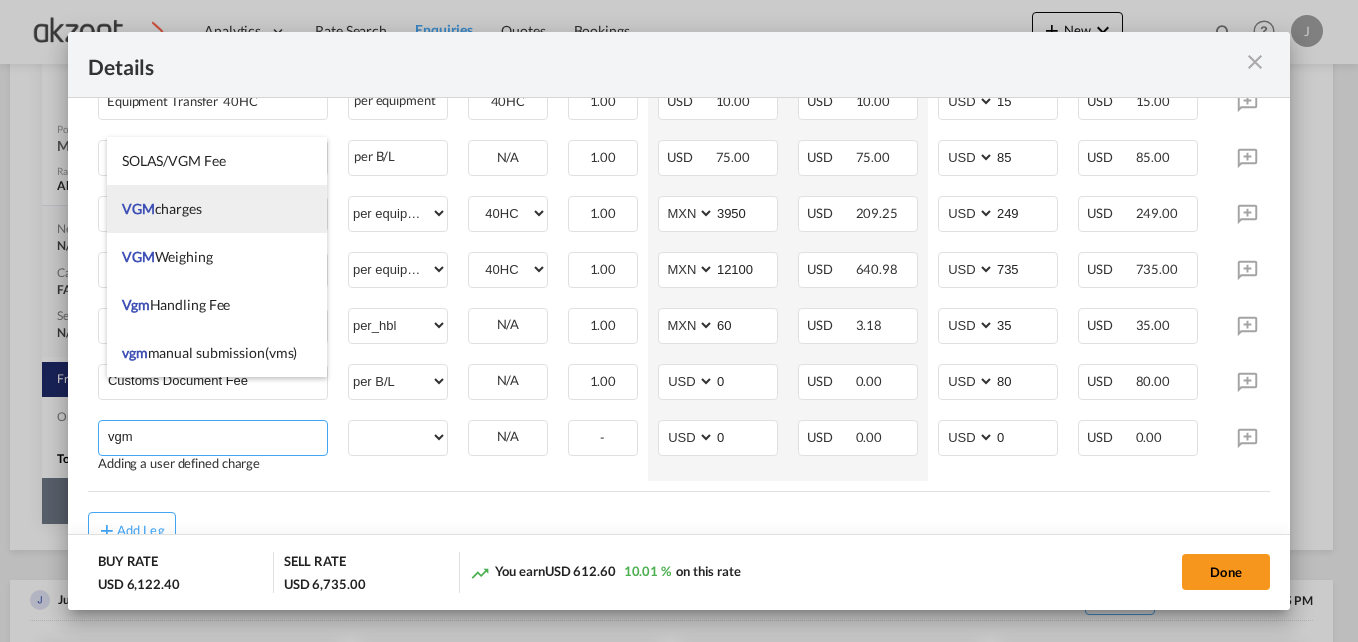 click on "VGM  charges" at bounding box center [217, 209] 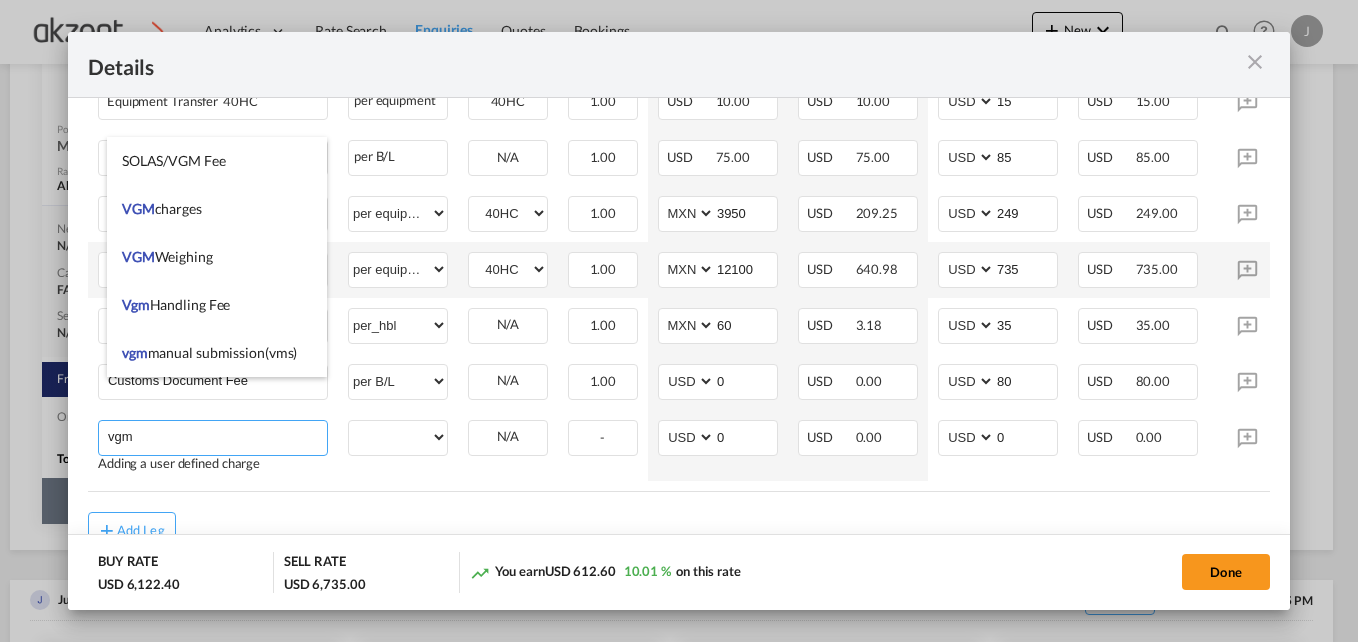 type on "VGM charges" 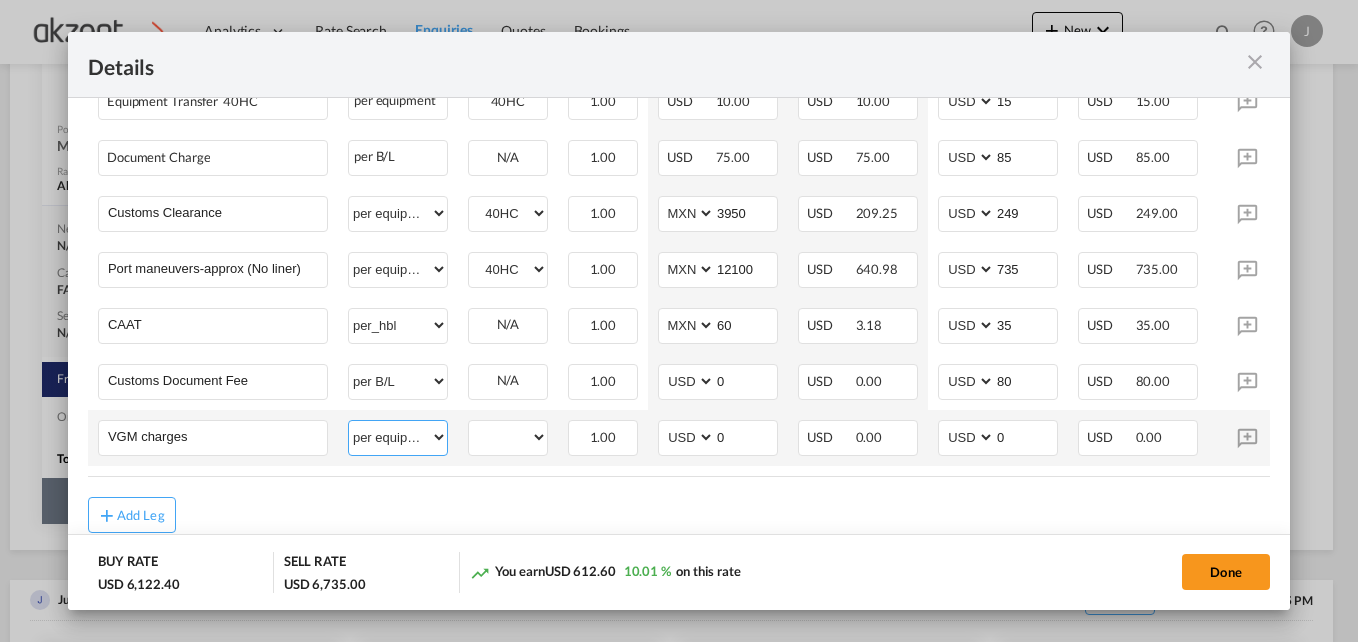 click on "per equipment
per container
per B/L
per shipping bill
per shipment
per pallet
per carton
per vehicle
per shift
per invoice
per package
per day
per revalidation
per teu
per kg
per ton
per hour
flat
per_hbl
per belt
% on freight total
per_declaration
per_document
per chasis split
per clearance" at bounding box center [398, 437] 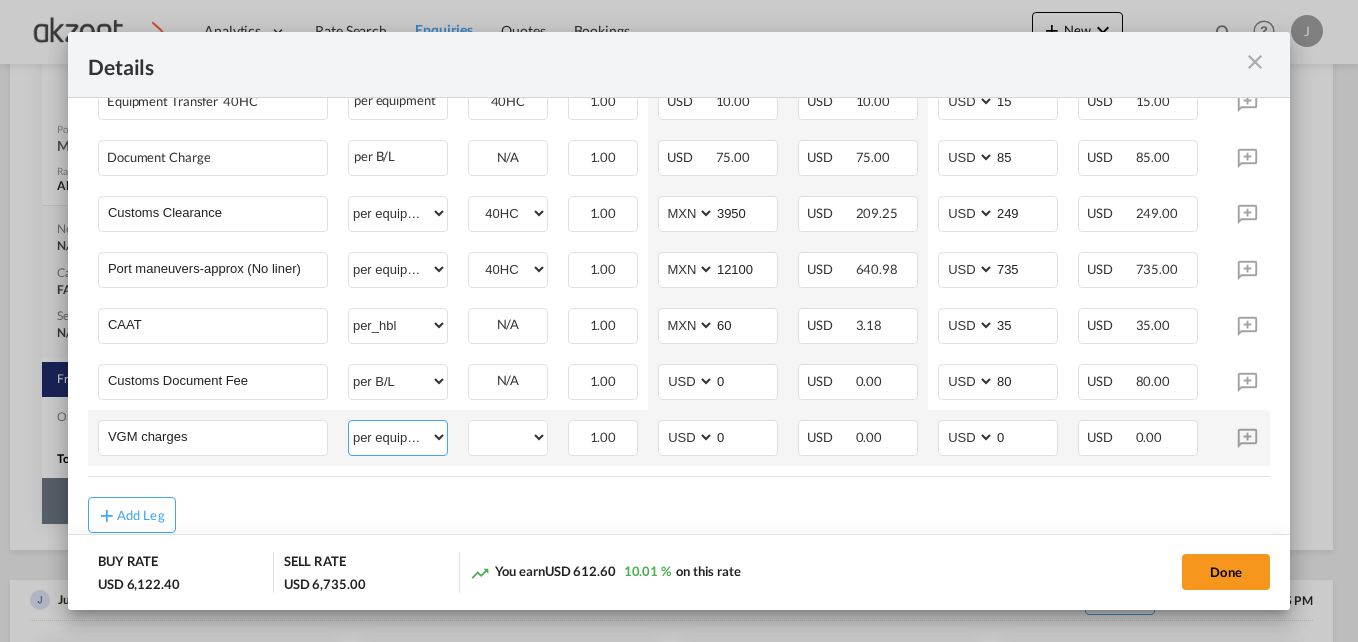select on "per container" 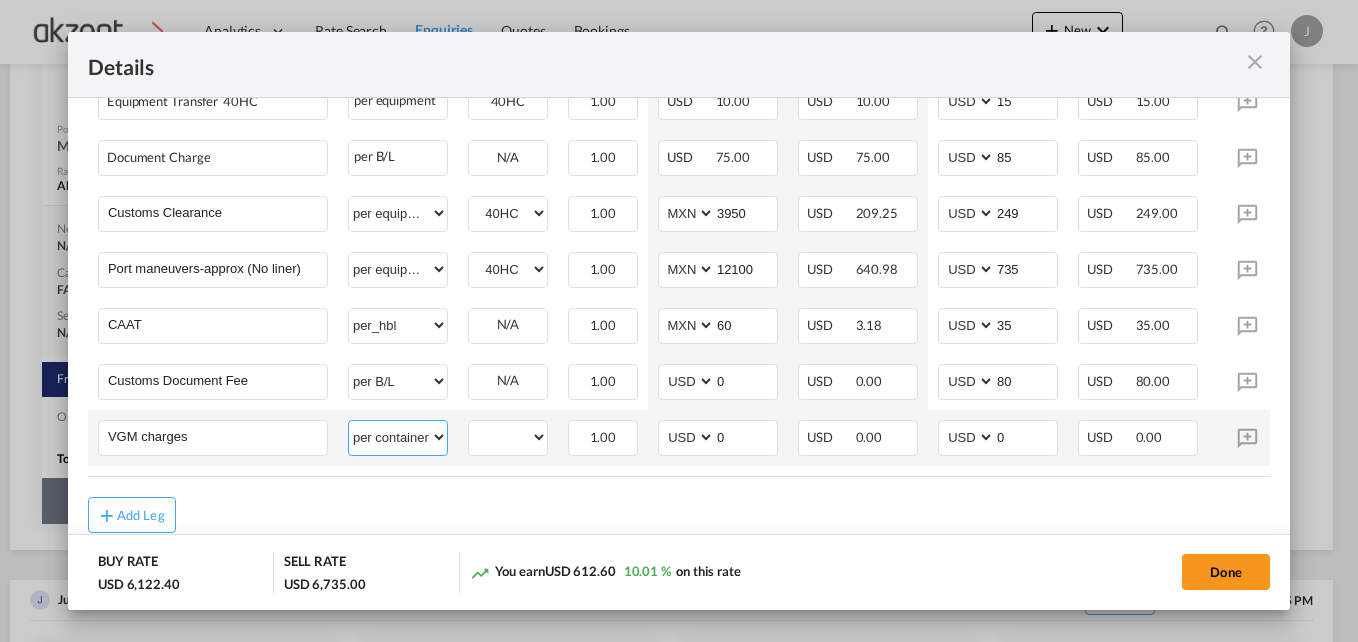 click on "per equipment
per container
per B/L
per shipping bill
per shipment
per pallet
per carton
per vehicle
per shift
per invoice
per package
per day
per revalidation
per teu
per kg
per ton
per hour
flat
per_hbl
per belt
% on freight total
per_declaration
per_document
per chasis split
per clearance" at bounding box center [398, 437] 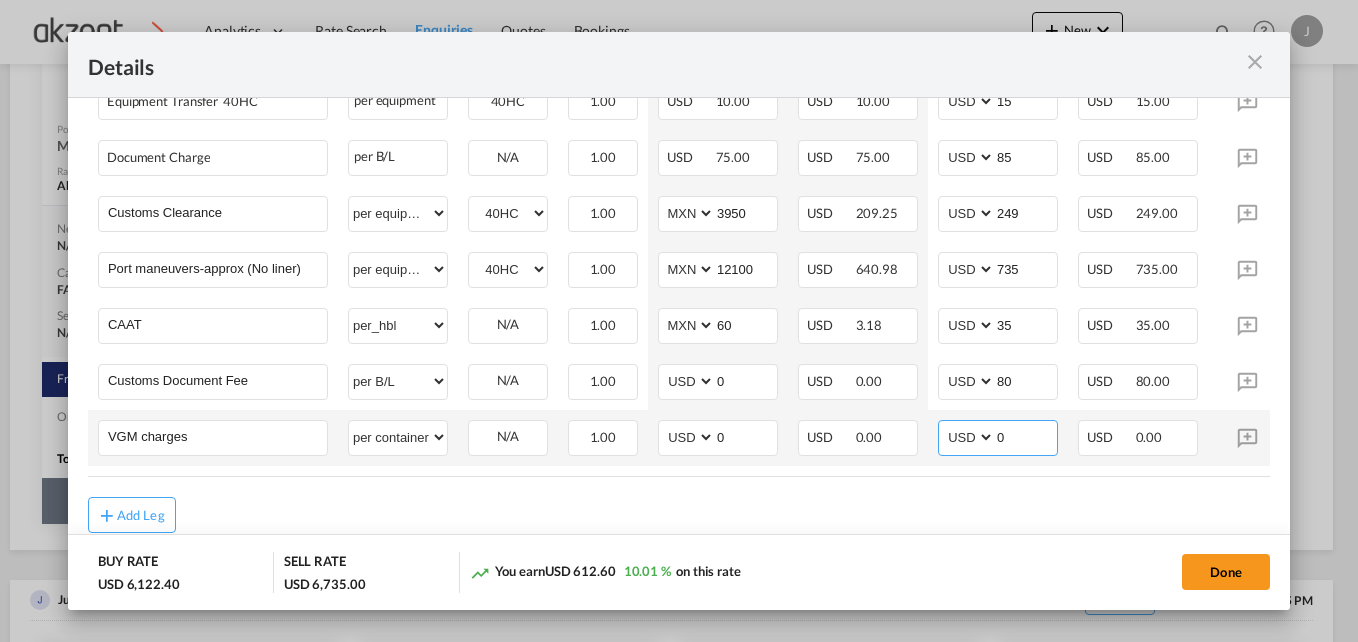 click on "0" at bounding box center (1026, 436) 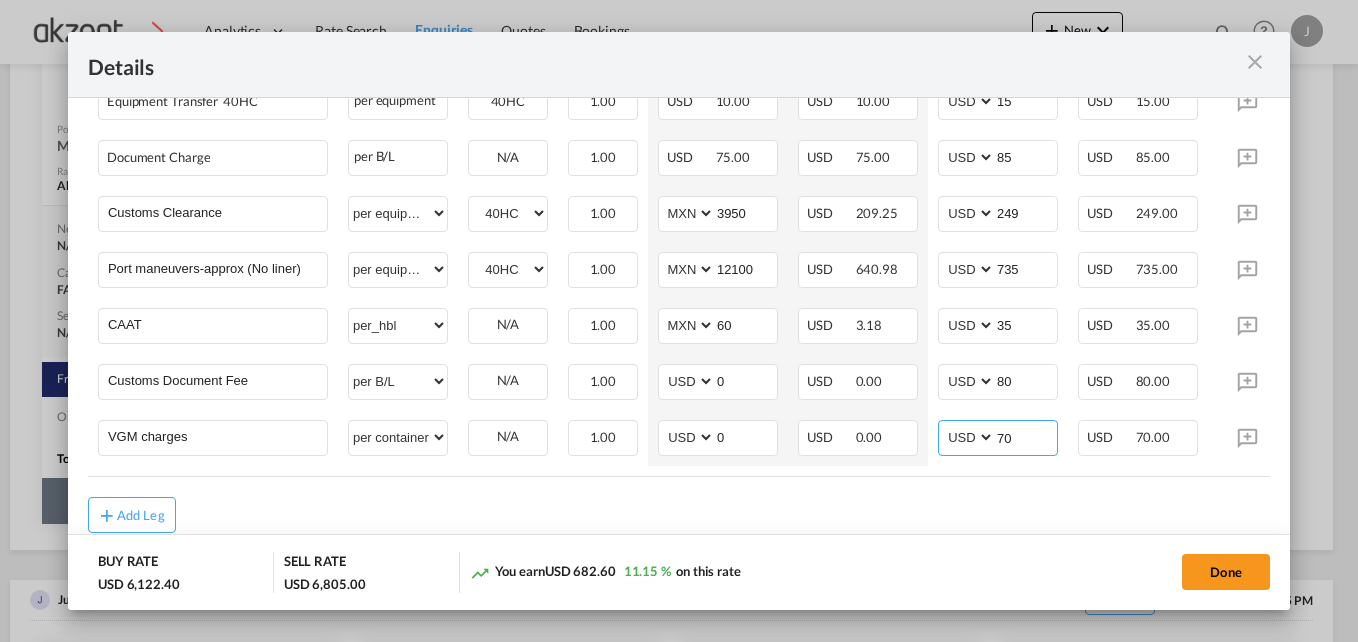 type on "70" 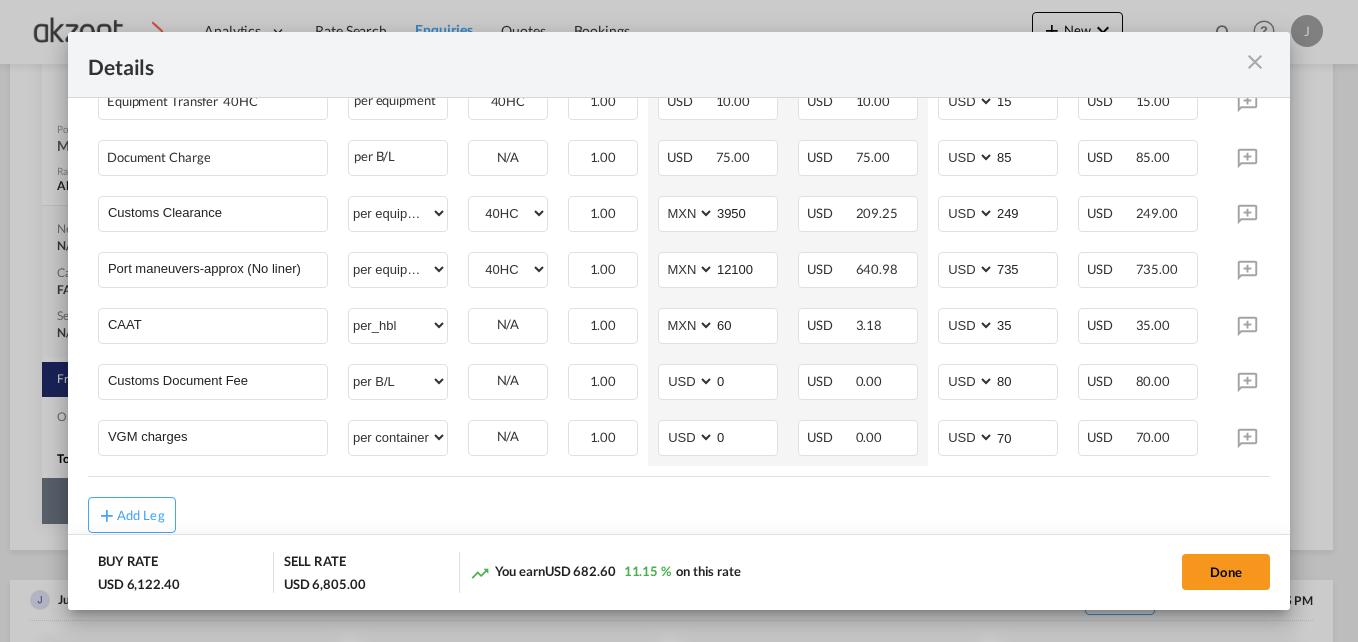 click on "Add Leg" at bounding box center [679, 515] 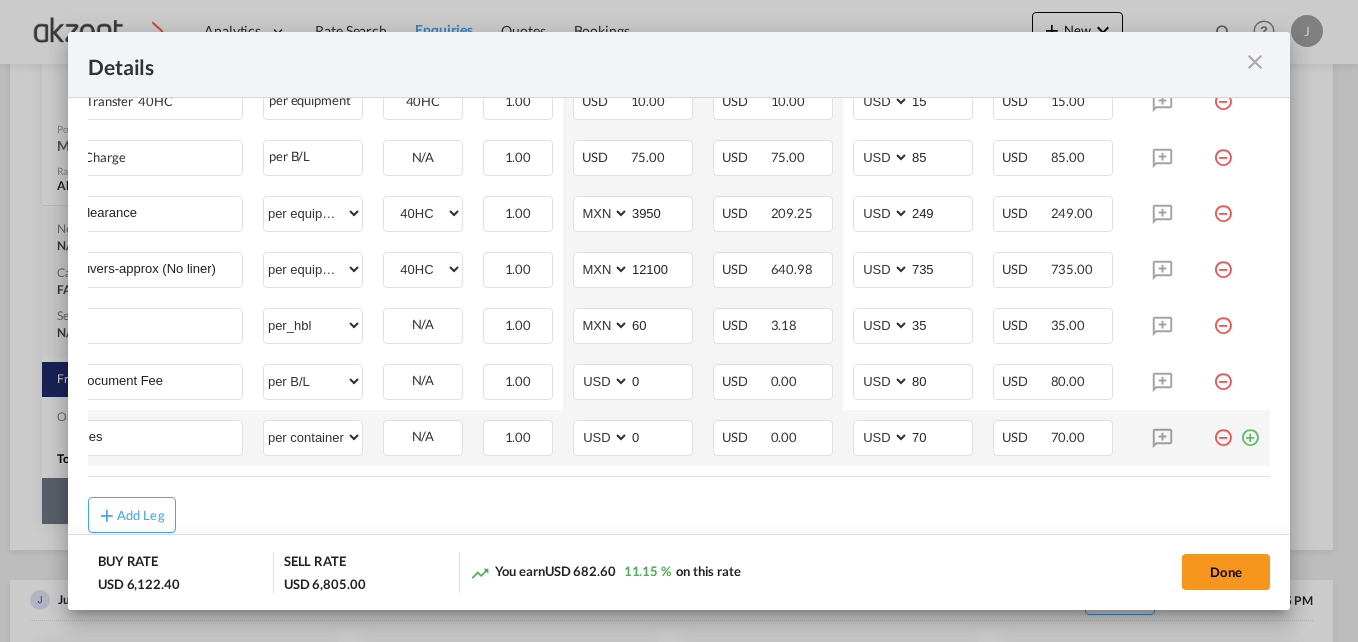 click at bounding box center (1250, 430) 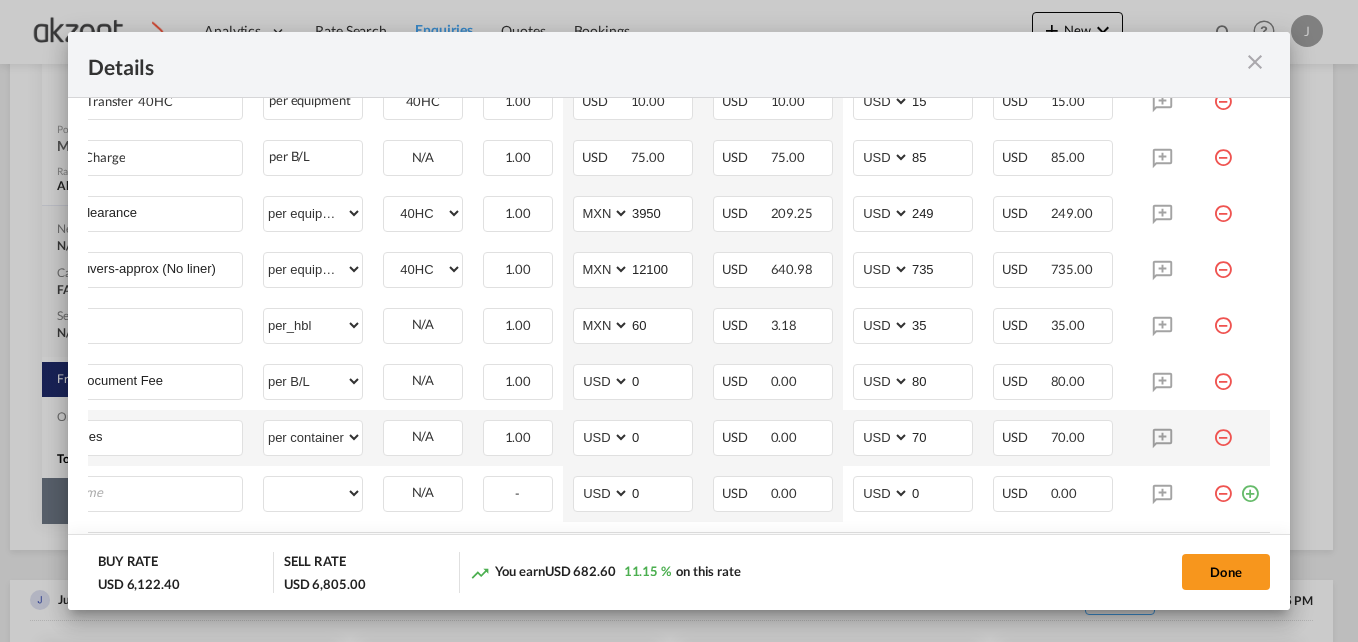 scroll, scrollTop: 0, scrollLeft: 20, axis: horizontal 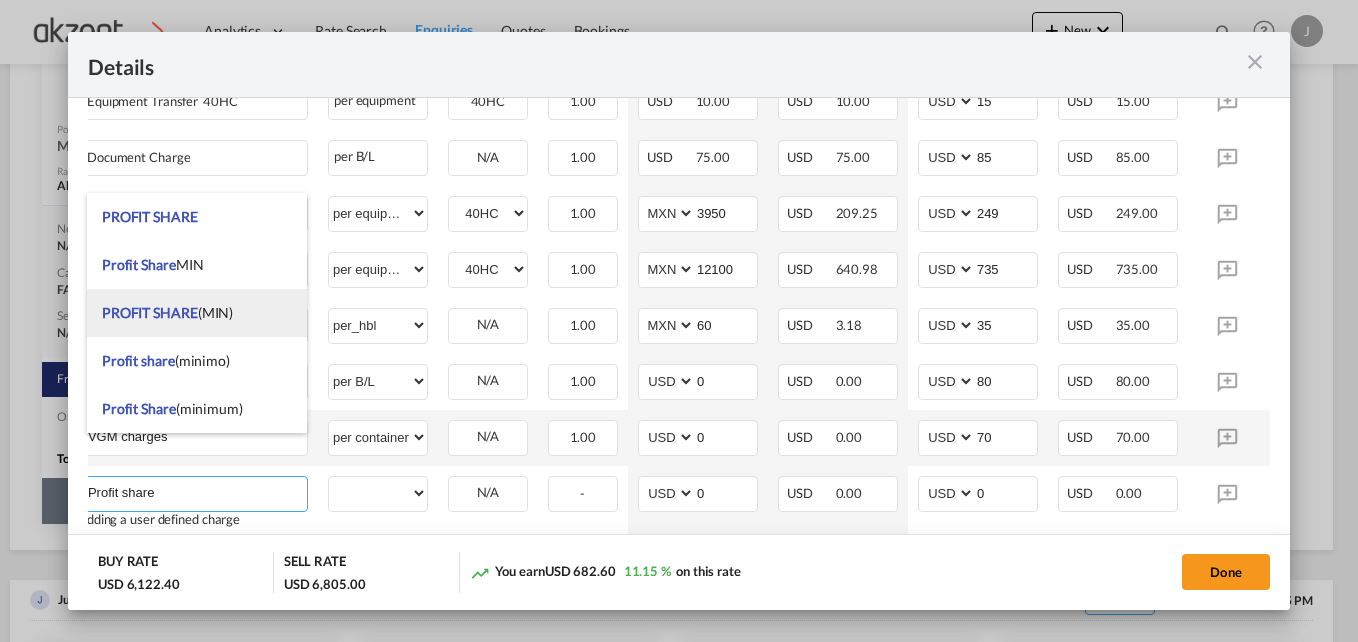 click on "PROFIT SHARE  (MIN)" at bounding box center [197, 313] 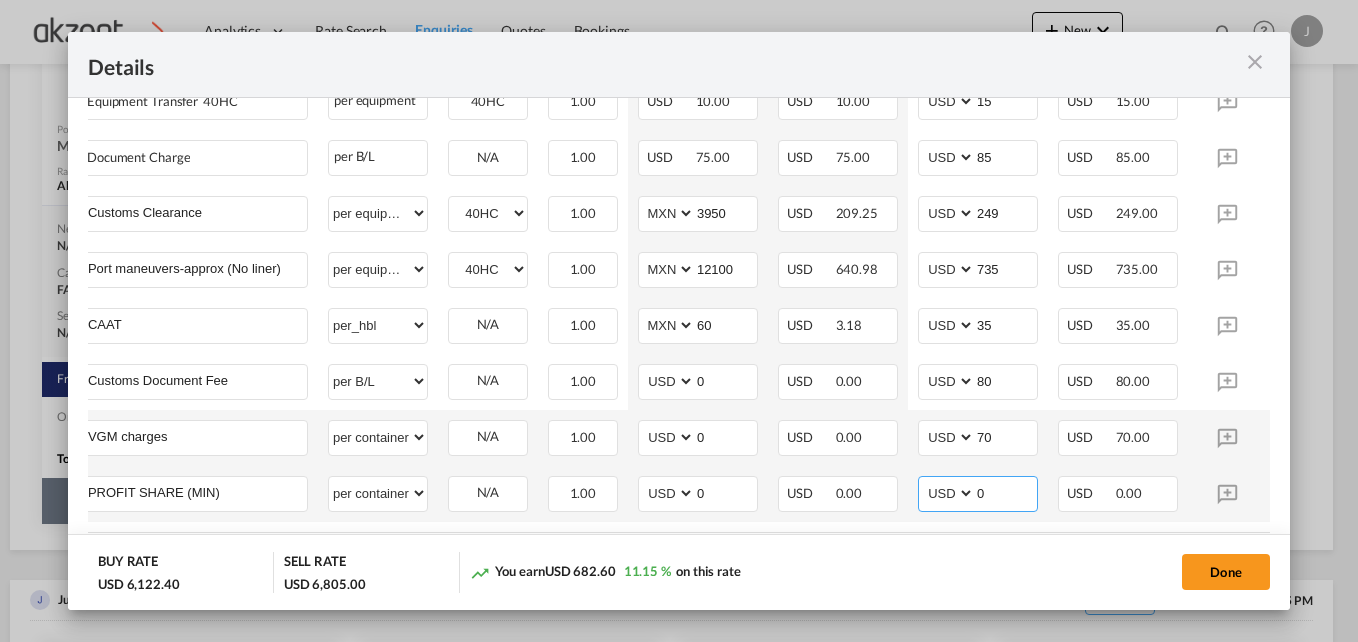 click on "0" at bounding box center (1006, 492) 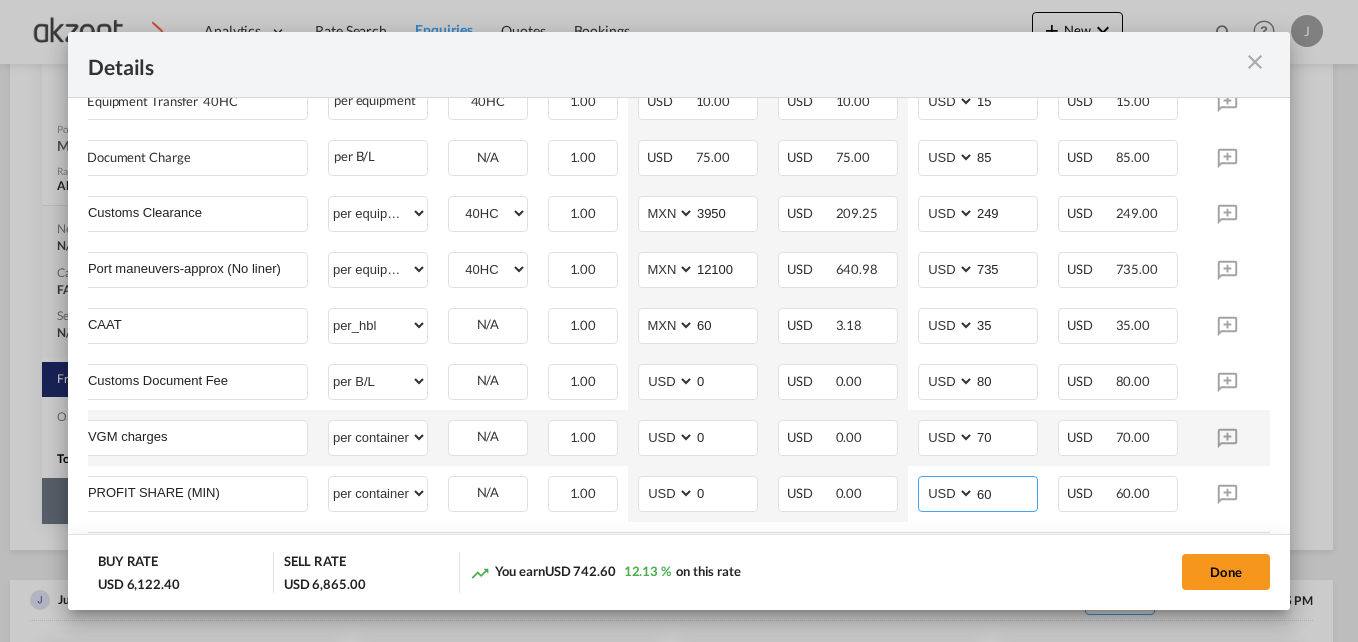 type on "60" 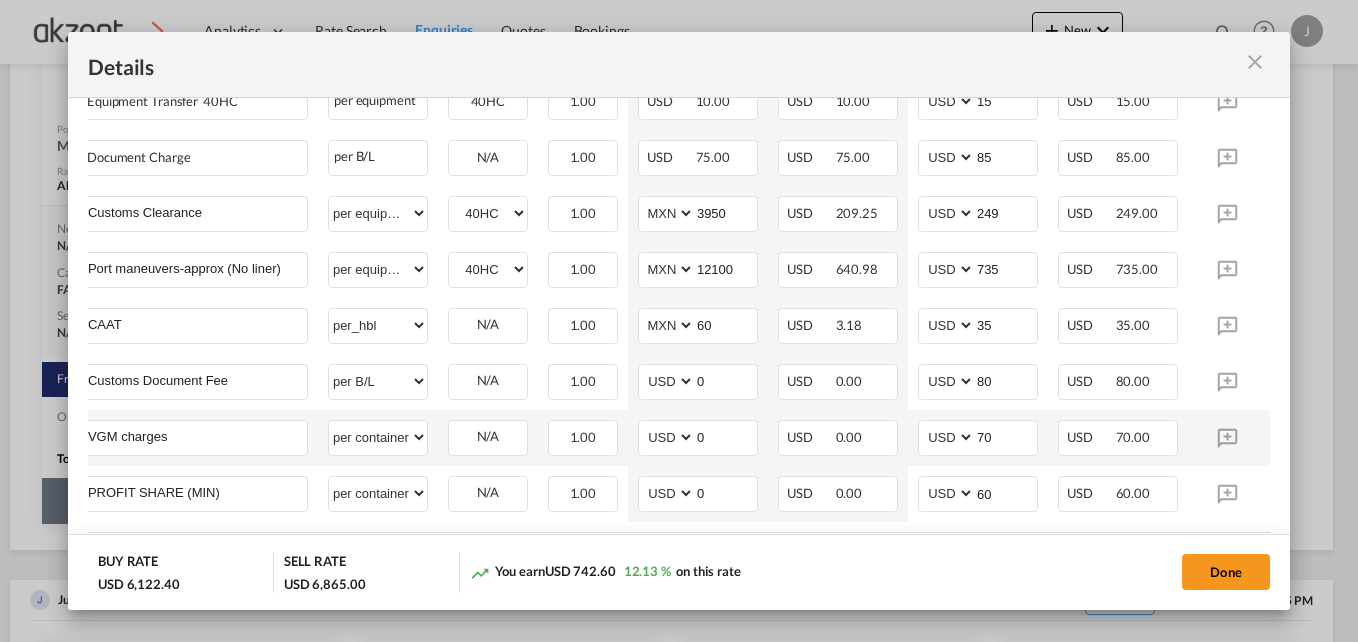 click on "You earn
USD 742.60
12.13 %  on this rate" 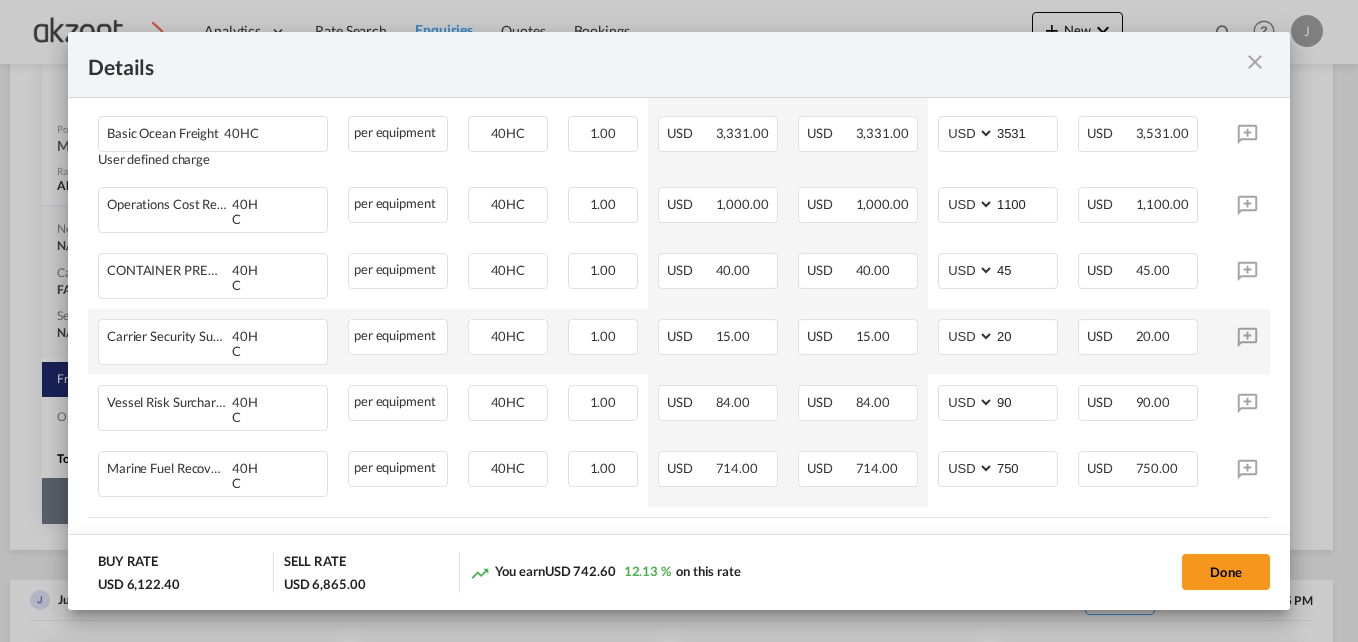 scroll, scrollTop: 377, scrollLeft: 0, axis: vertical 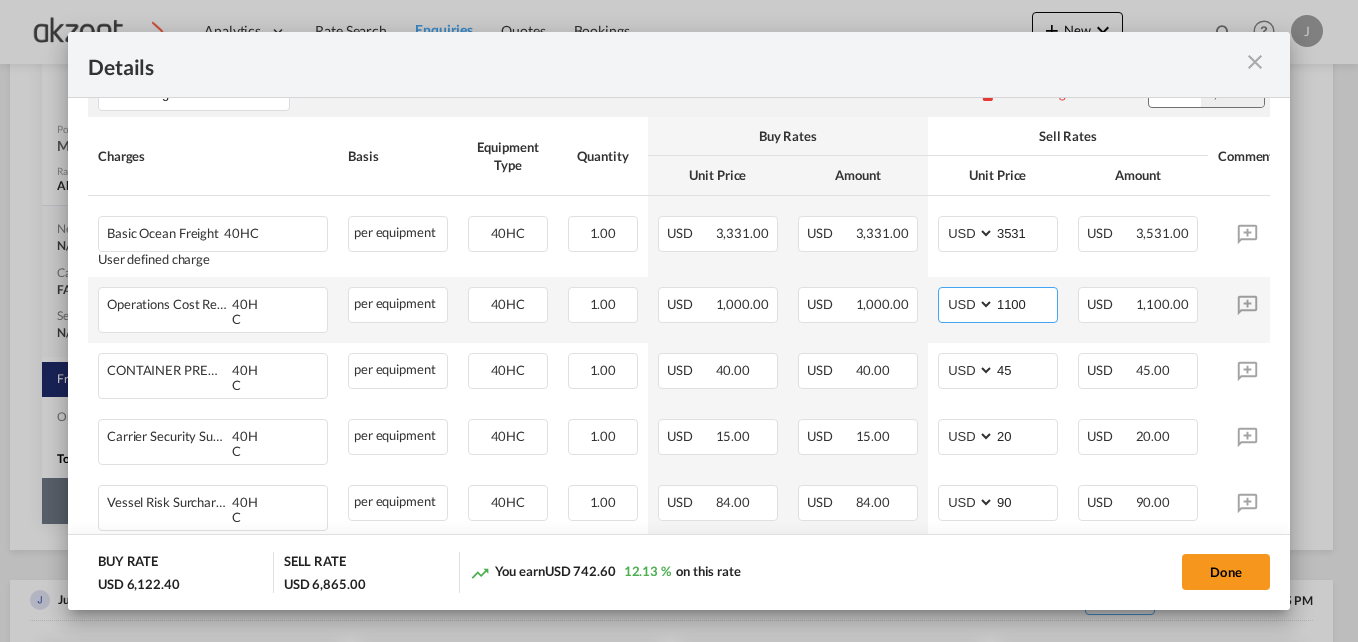 click on "1100" at bounding box center (1026, 303) 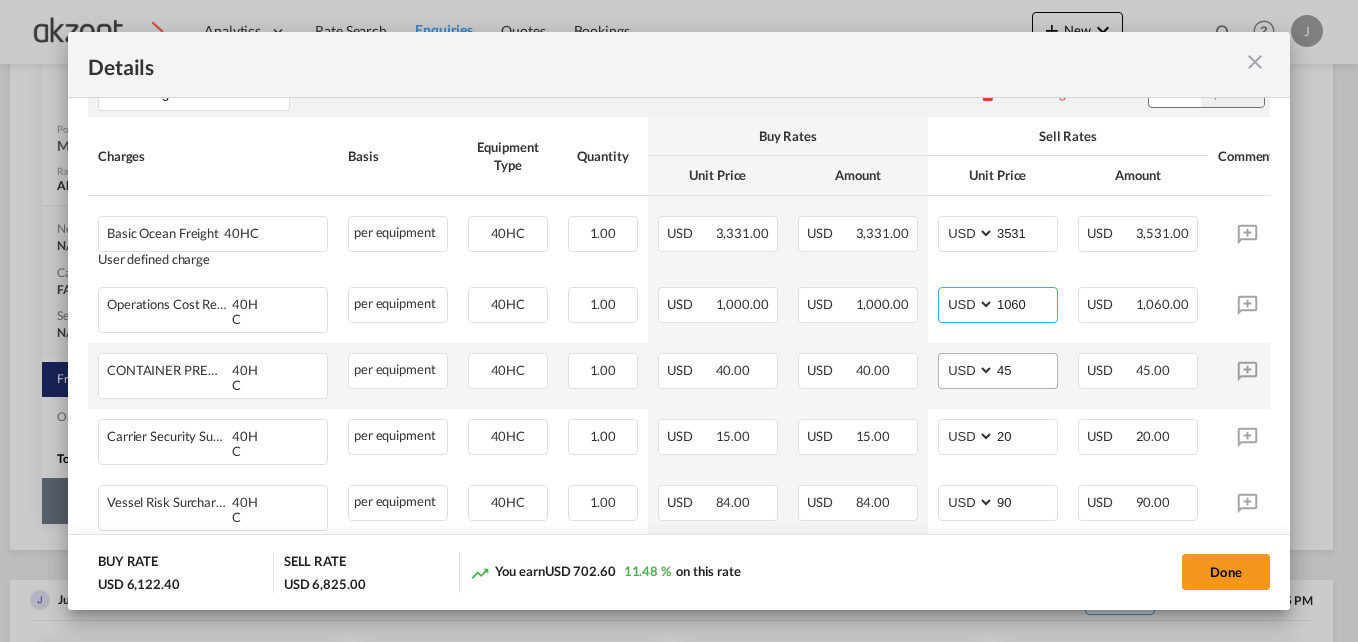 type on "1060" 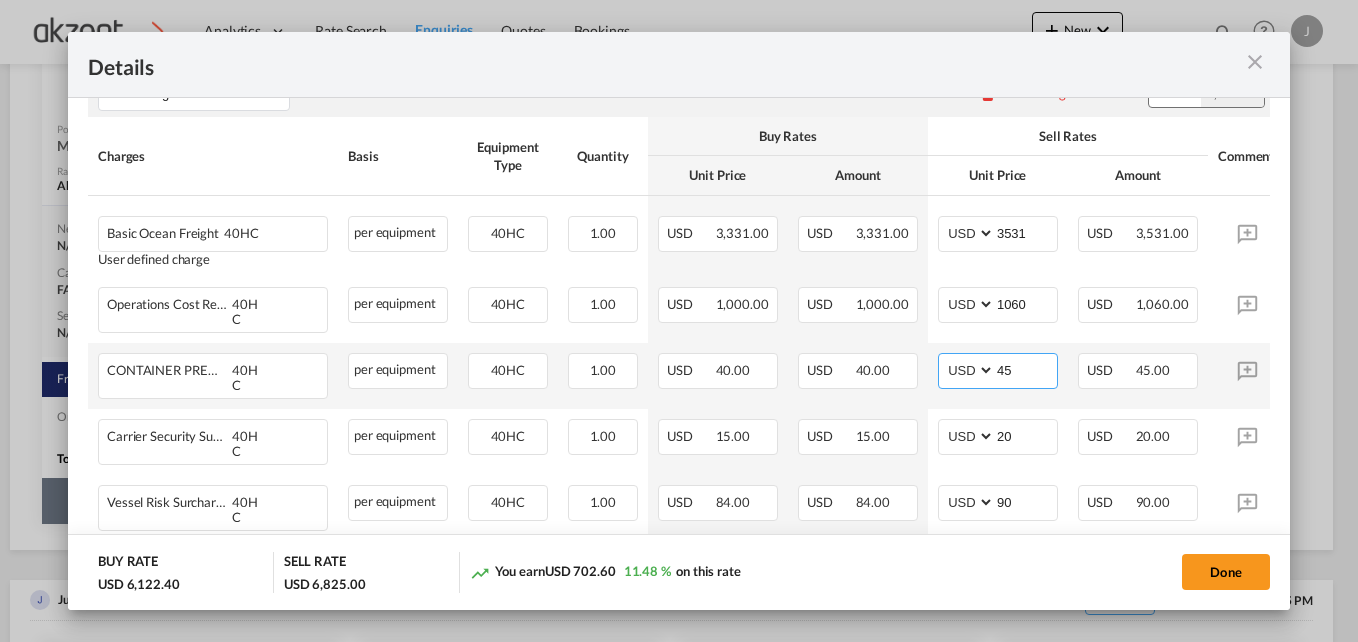 click on "45" at bounding box center [1026, 369] 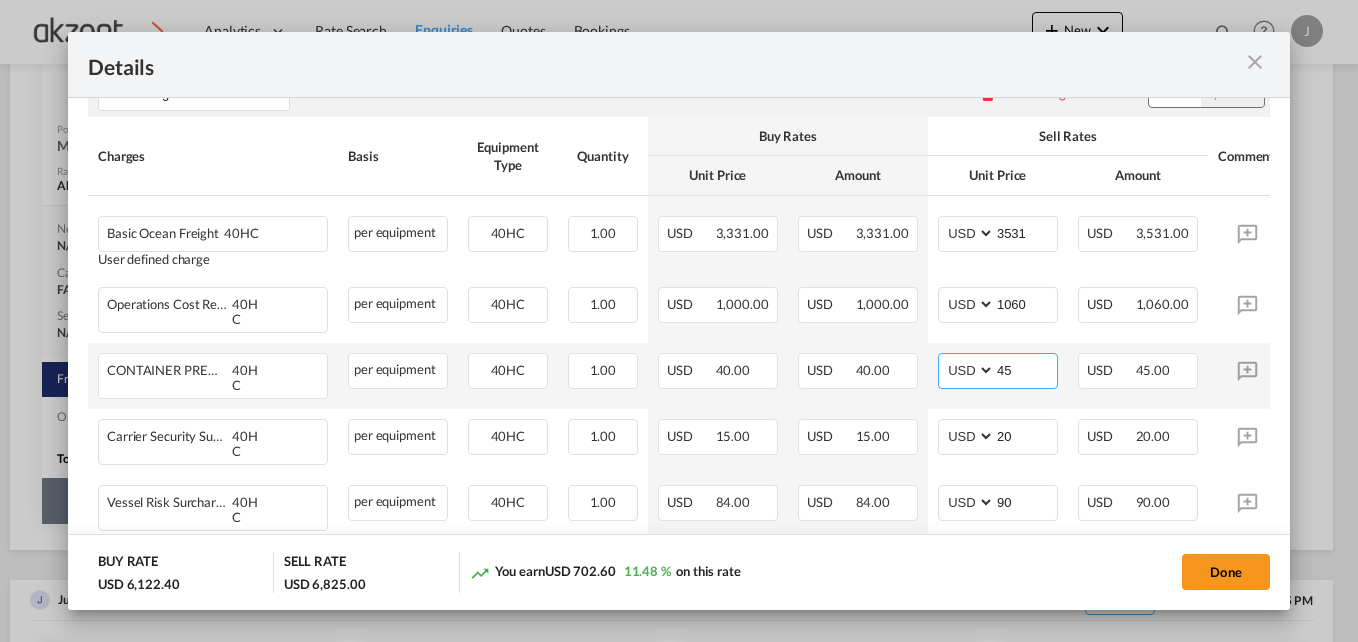type on "4" 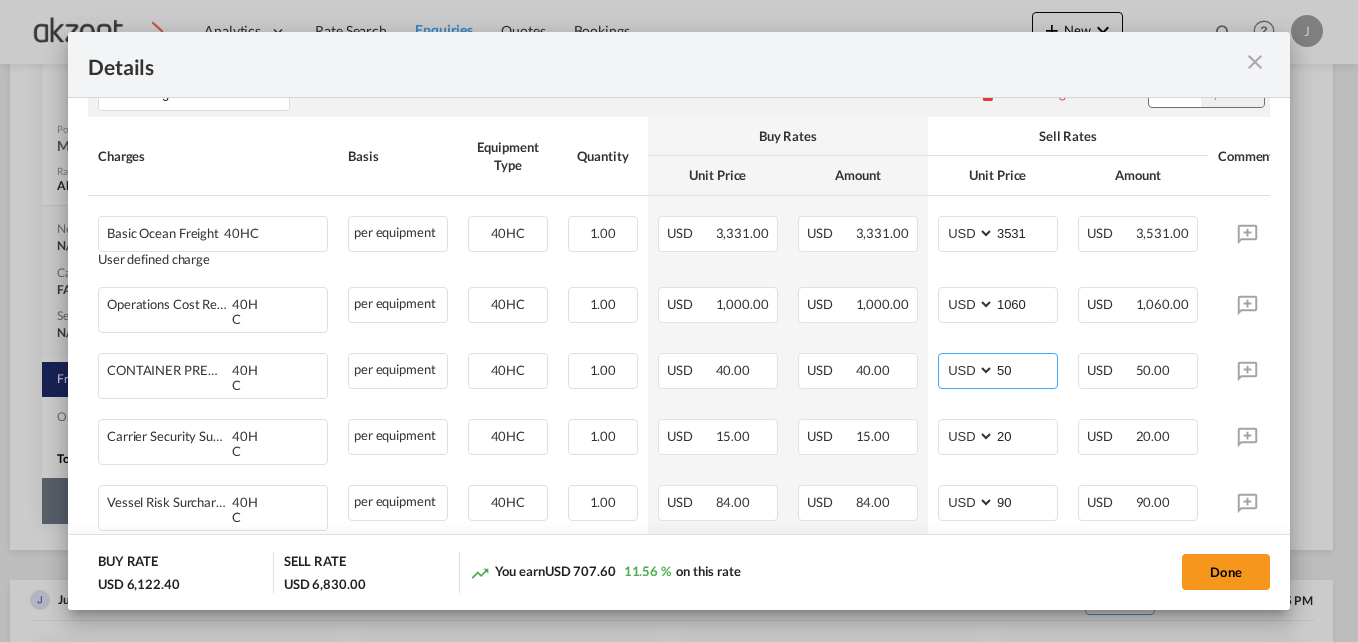 type on "50" 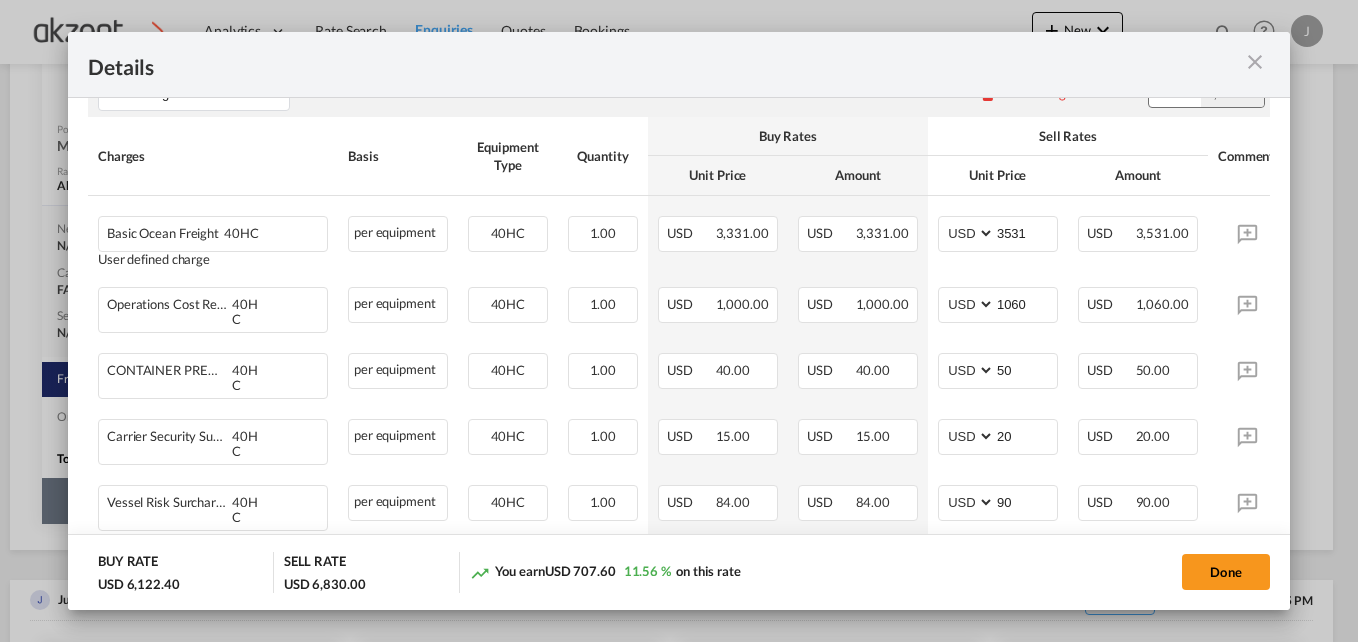click on "Unit Price" at bounding box center [998, 175] 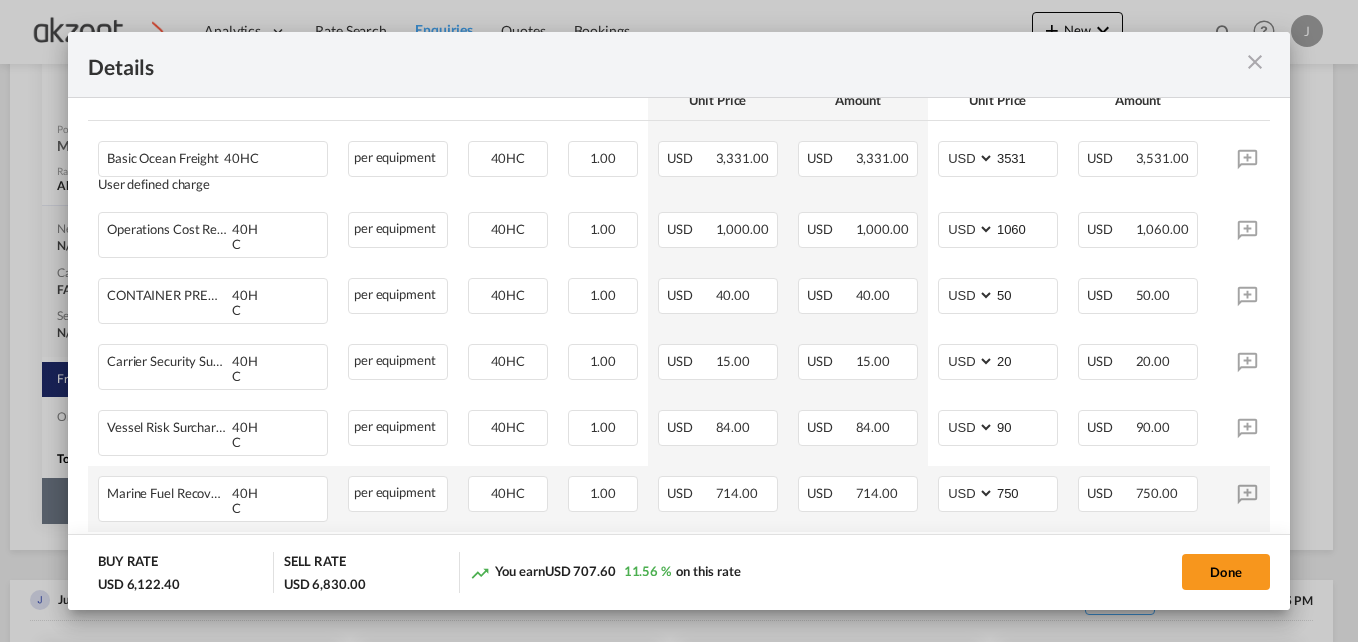 scroll, scrollTop: 477, scrollLeft: 0, axis: vertical 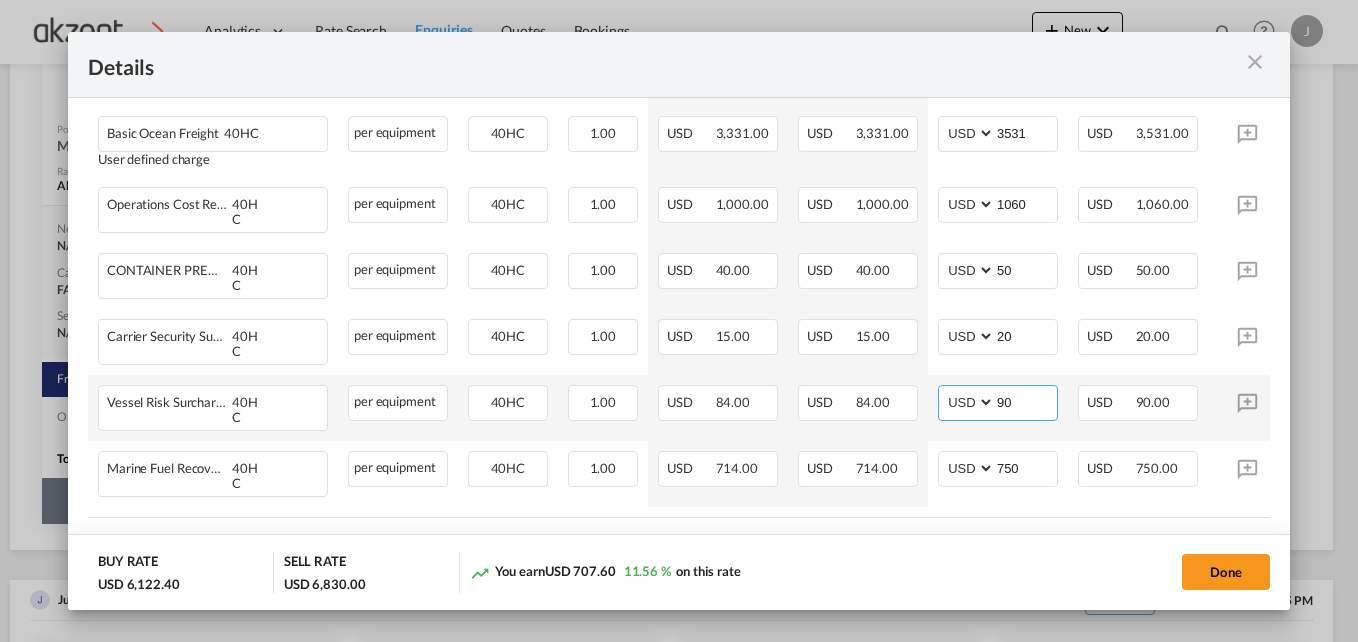 click on "90" at bounding box center [1026, 401] 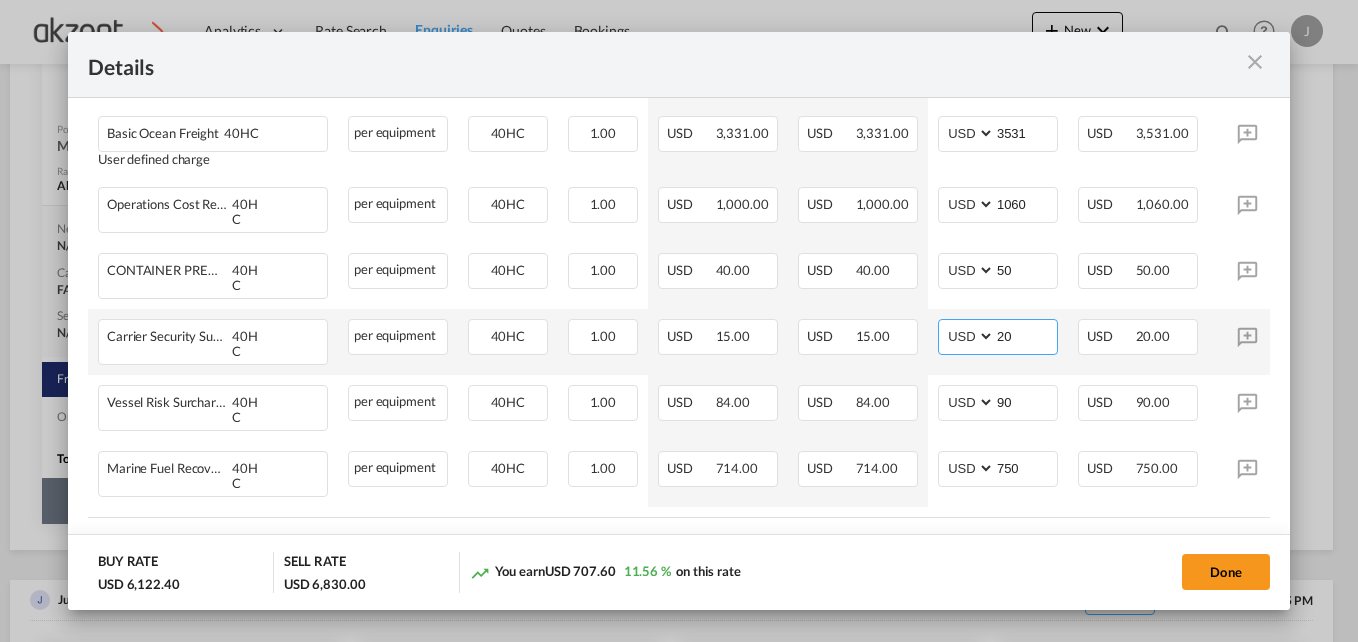 click on "20" at bounding box center [1026, 335] 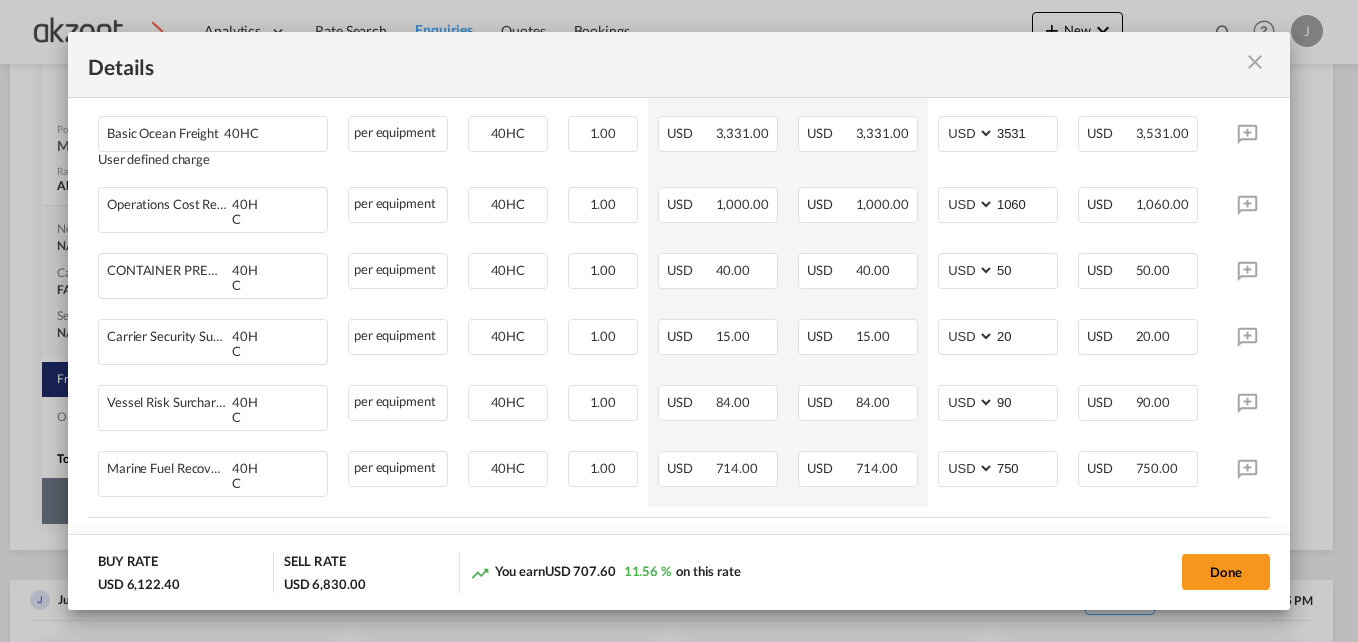 click on "Origin Charges                                                     Please enter leg name   Leg Name Already Exists
Delete Leg Sub Total AED AFN ALL AMD ANG AOA ARS AUD AWG AZN BAM BBD BDT BGN BHD BIF BMD BND BOB BRL BSD BTN BWP BYN BZD CAD CDF CHF CLP CNY COP CRC CUC CUP CVE CZK DJF DKK DOP DZD EGP ERN ETB EUR FJD FKP FOK GBP GEL GGP GHS GIP GMD GNF GTQ GYD HKD HNL HRK HTG HUF IDR ILS IMP INR IQD IRR ISK JMD JOD JPY KES KGS KHR KID KMF KRW KWD KYD KZT LAK LBP LKR LRD LSL LYD MAD MDL MGA MKD MMK MNT MOP MRU MUR MVR MWK MXN MYR MZN NAD NGN NIO NOK NPR NZD OMR PAB PEN PGK PHP PKR PLN PYG QAR RON RSD RUB RWF SAR SBD SCR SDG SEK SGD SHP SLL SOS SRD SSP STN SYP SZL THB TJS TMT TND TOP TRY TTD TVD TWD TZS UAH UGX USD UYU UZS VES VND VUV WST XAF XCD XDR XOF XPF YER ZAR ZMW 1,329.00" at bounding box center (679, 562) 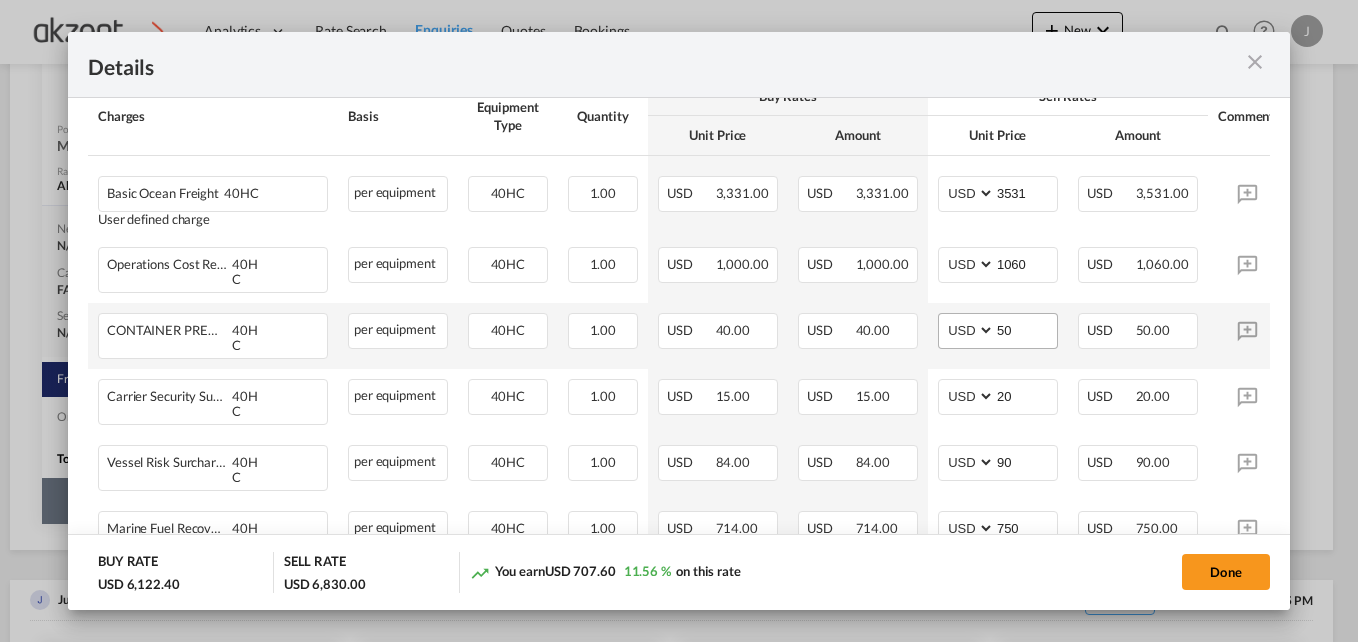 scroll, scrollTop: 377, scrollLeft: 0, axis: vertical 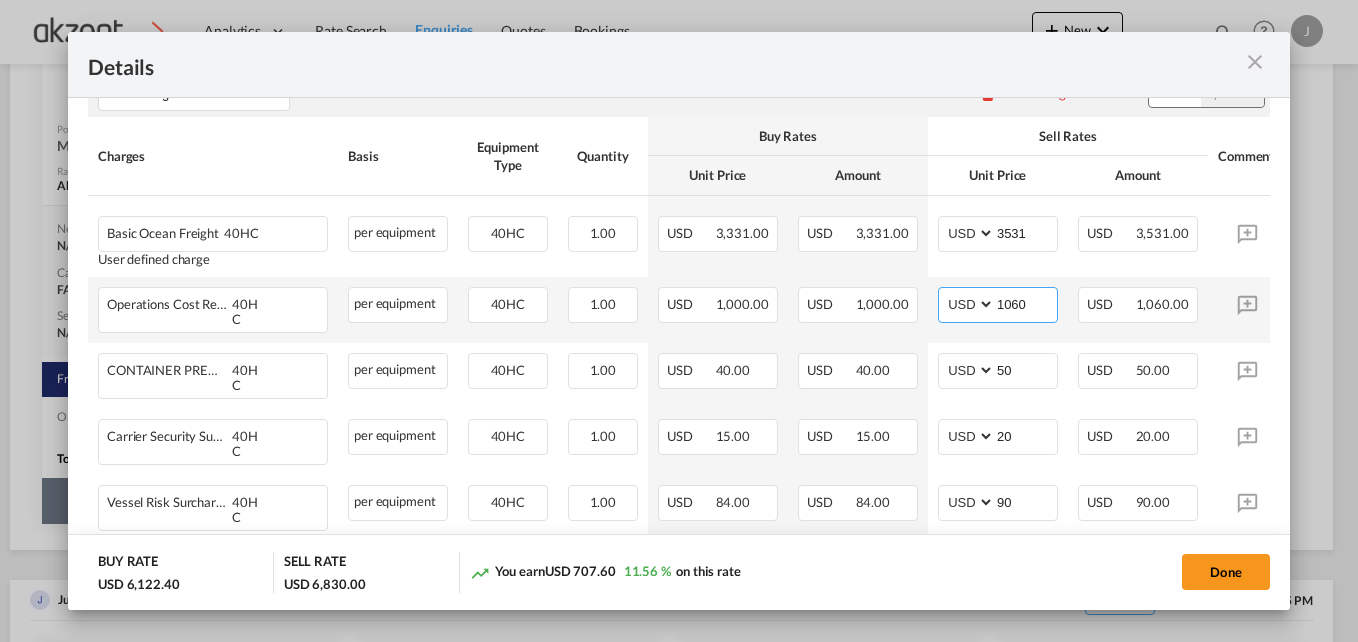 click on "1060" at bounding box center [1026, 303] 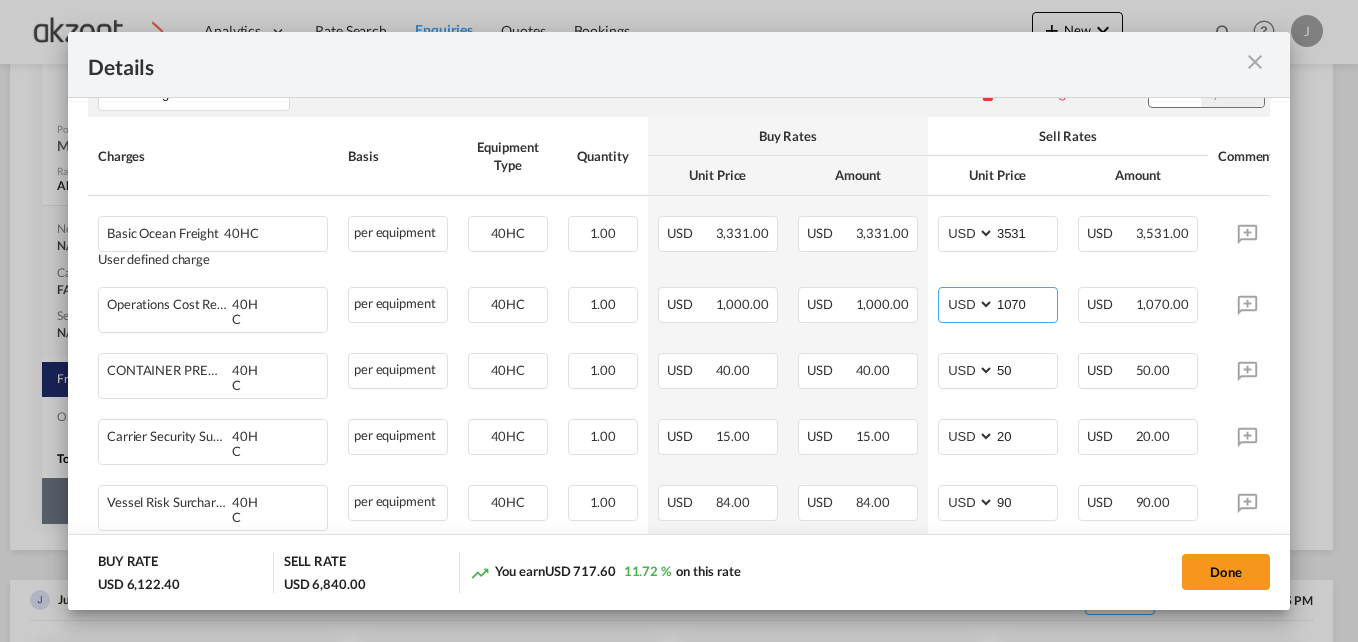 type on "1070" 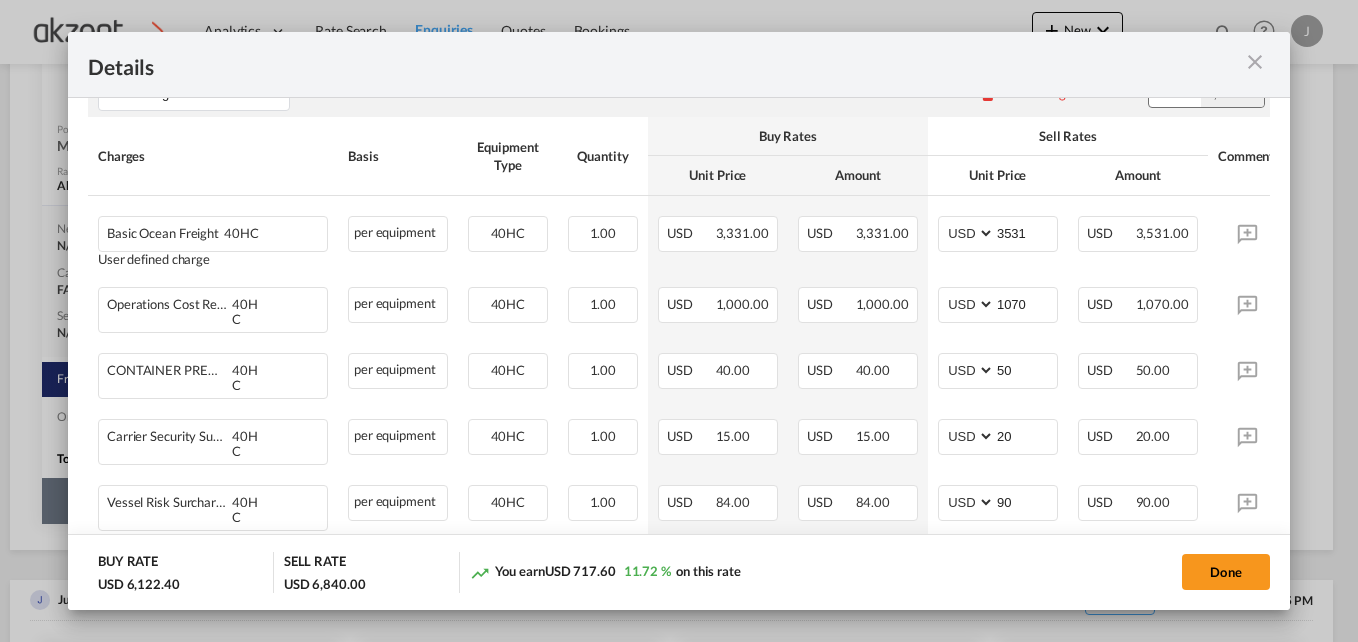 click on "Done" 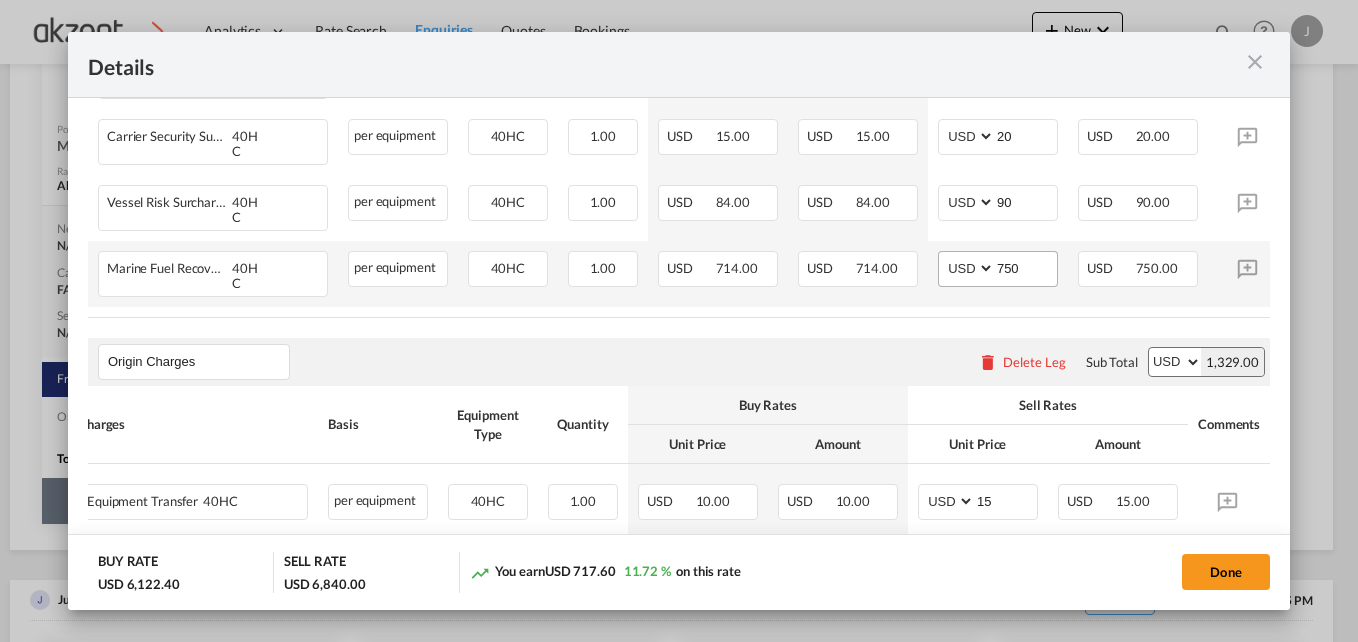 scroll, scrollTop: 777, scrollLeft: 0, axis: vertical 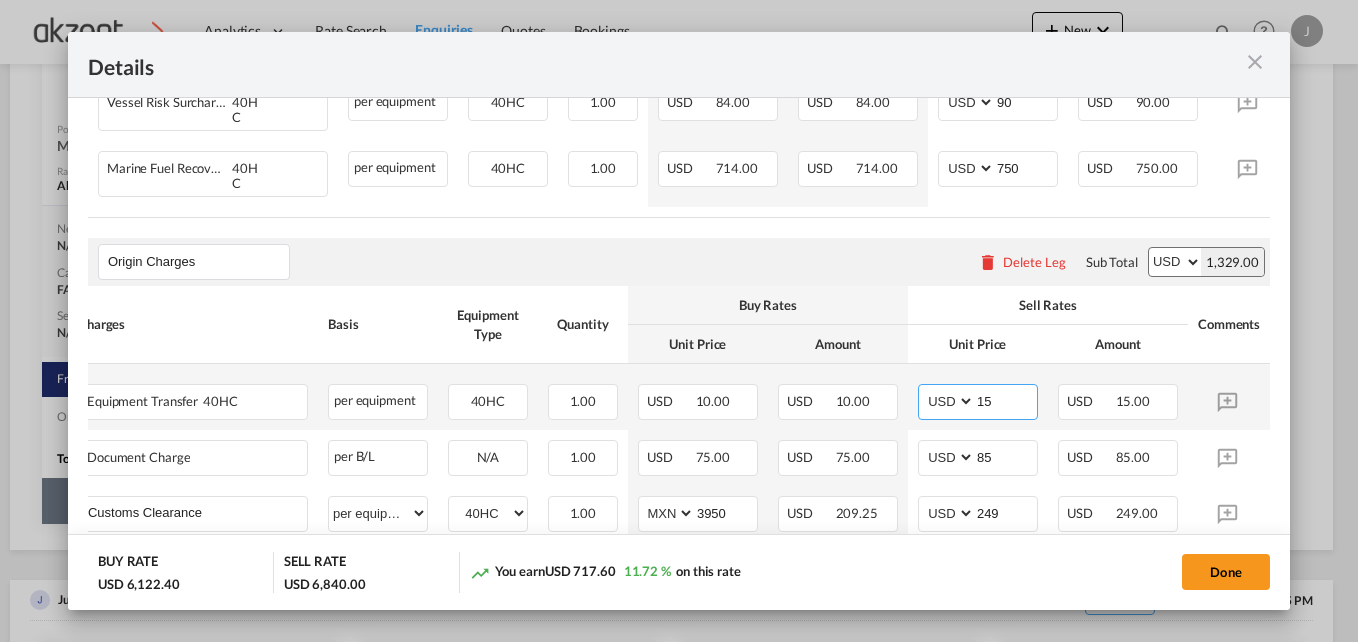 click on "15" at bounding box center [1006, 400] 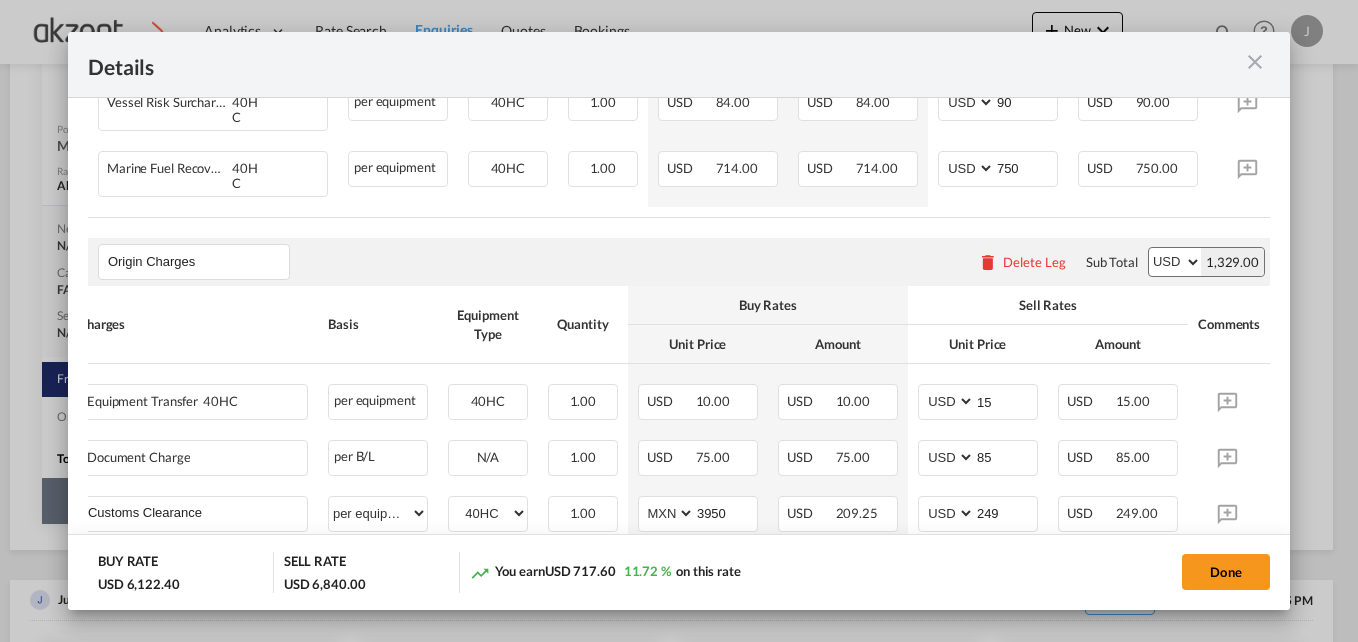 click on "Unit Price" at bounding box center [978, 344] 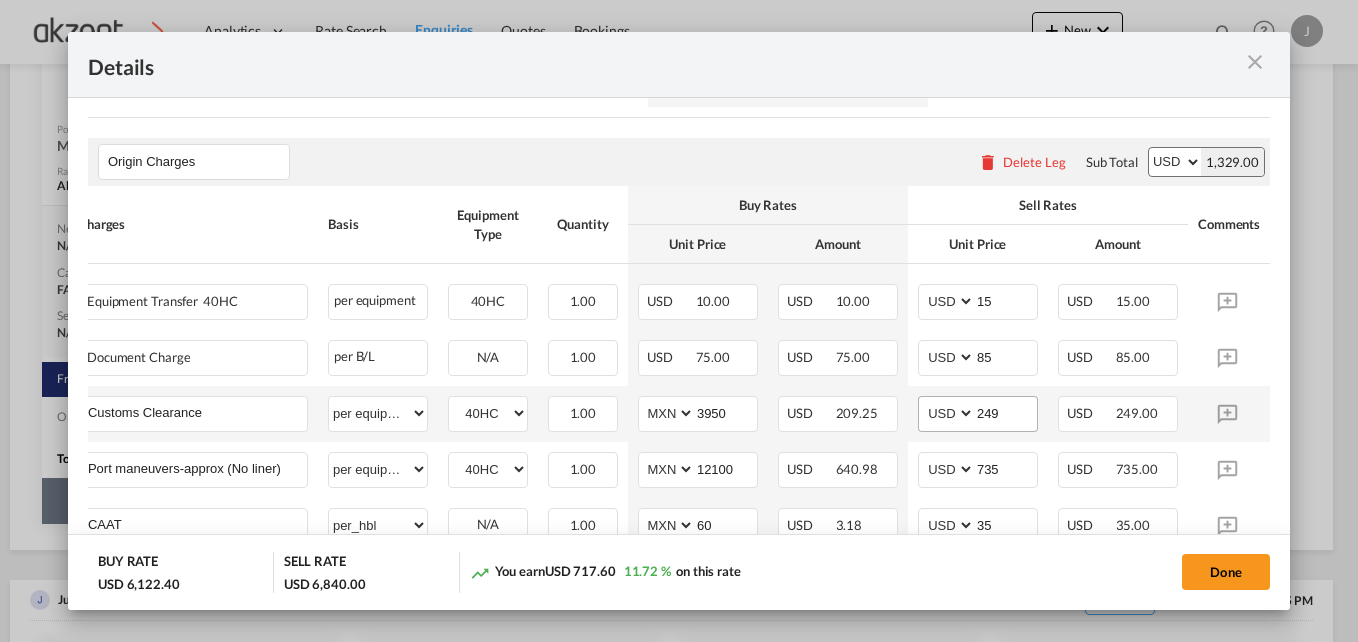 scroll, scrollTop: 777, scrollLeft: 0, axis: vertical 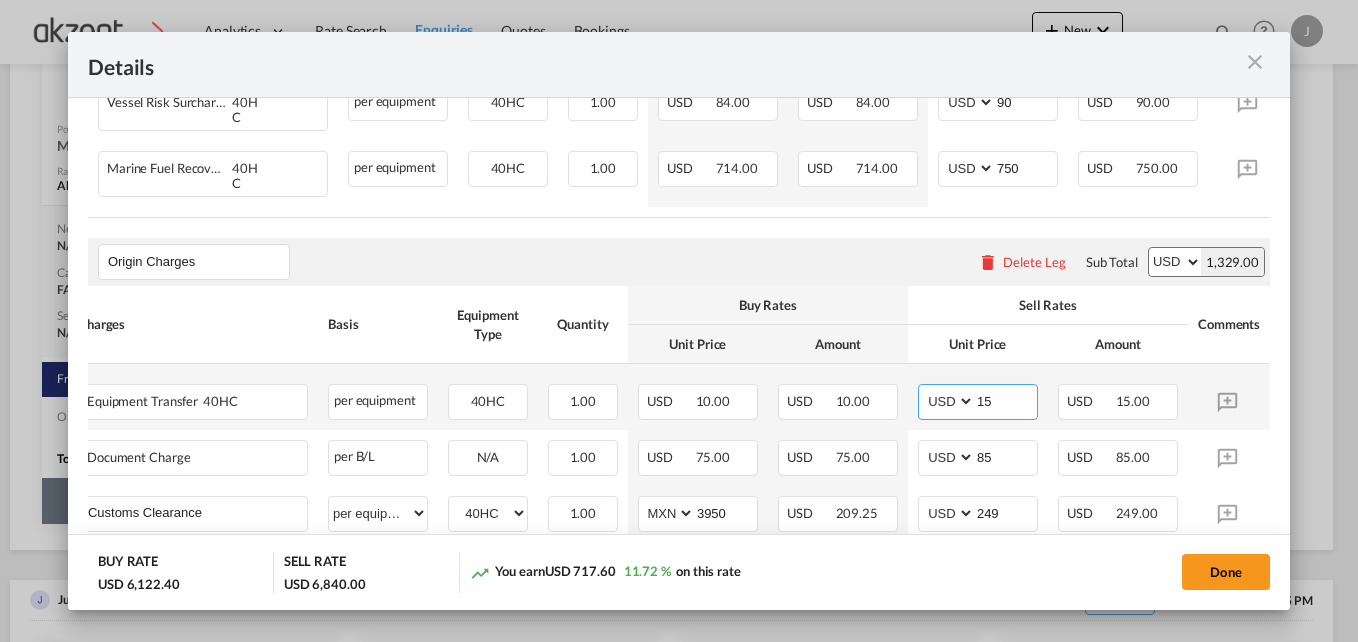 click on "15" at bounding box center (1006, 400) 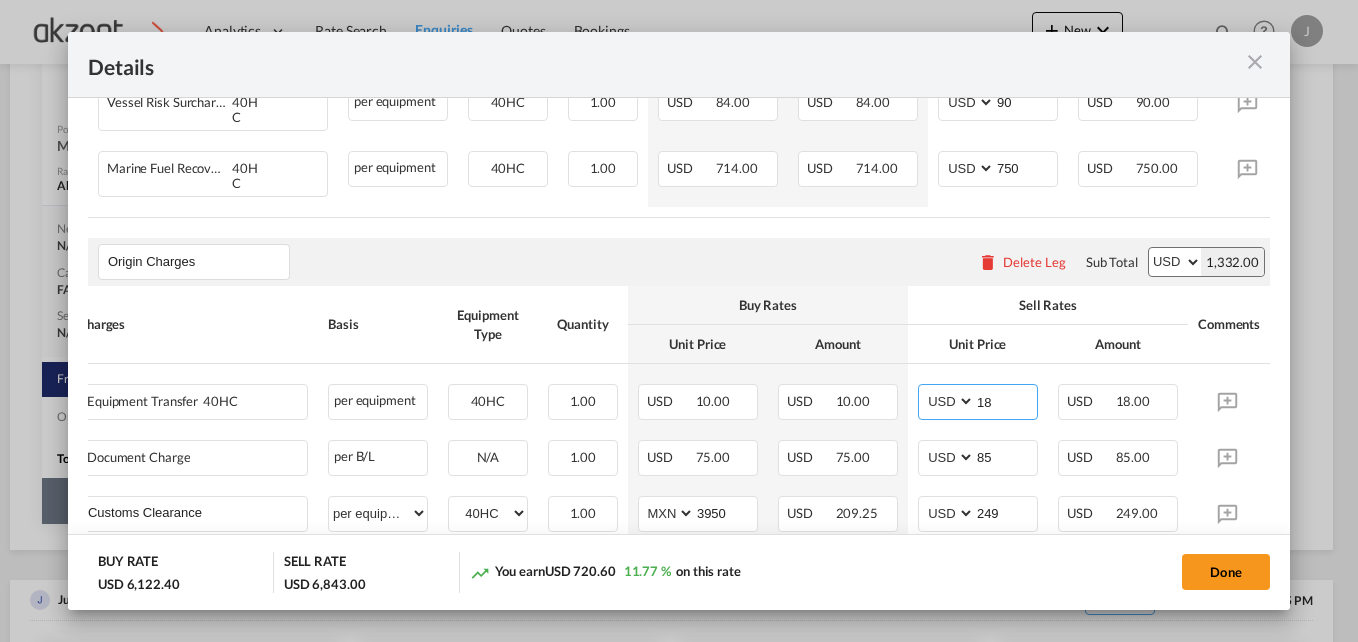type on "18" 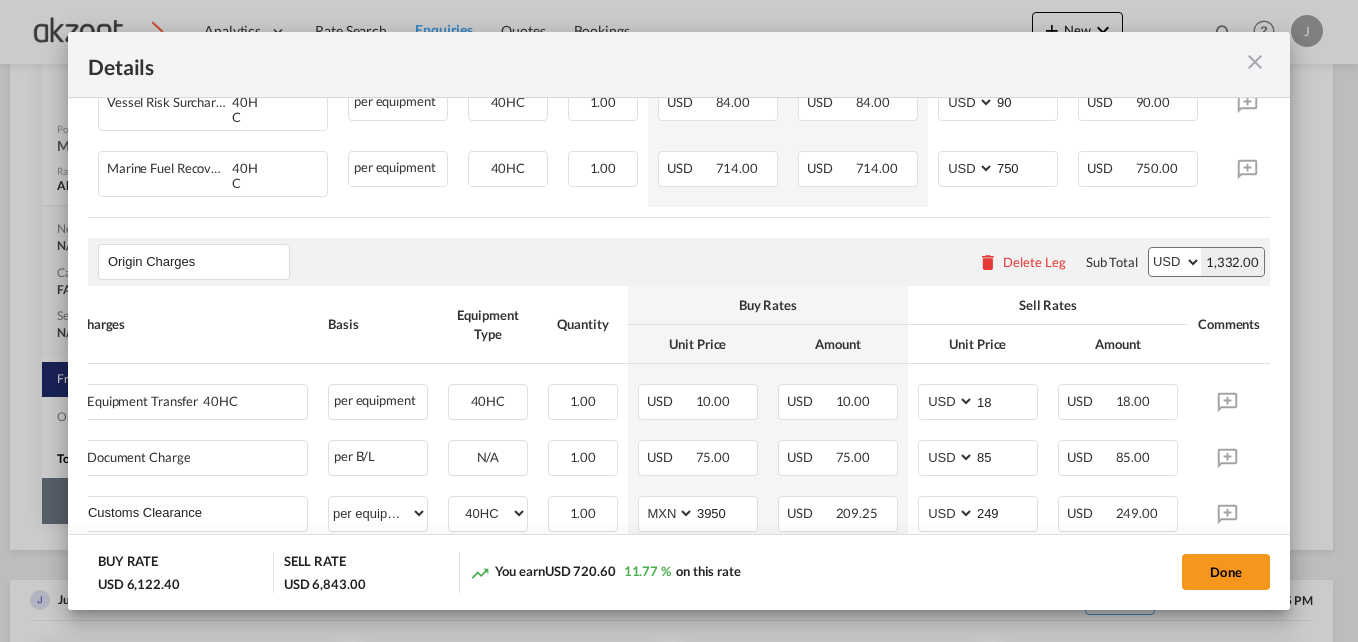click on "Buy Rates" at bounding box center [768, 305] 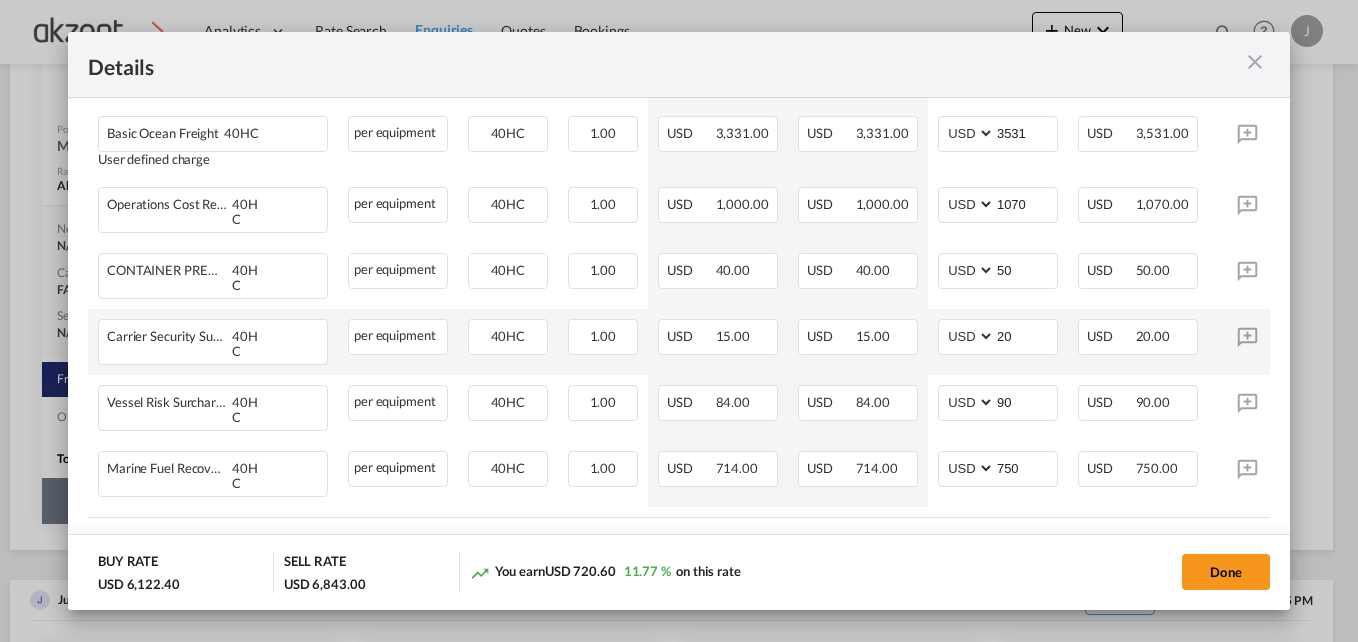 scroll, scrollTop: 377, scrollLeft: 0, axis: vertical 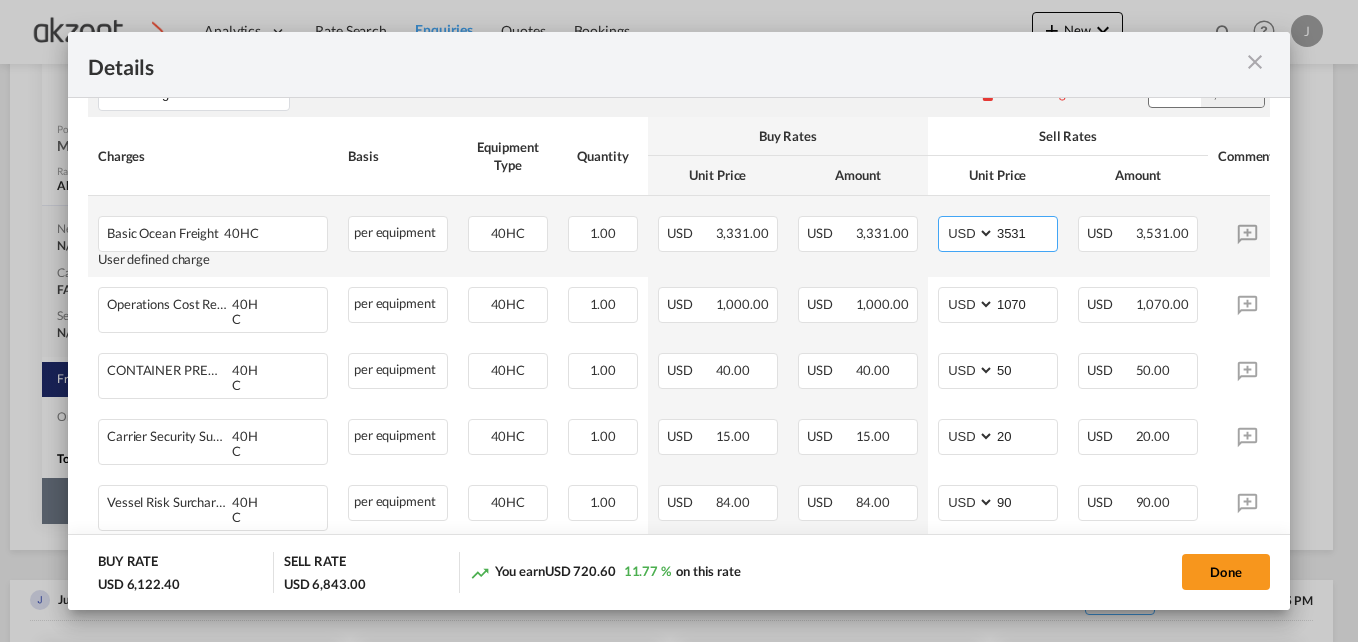 click on "3531" at bounding box center [1026, 232] 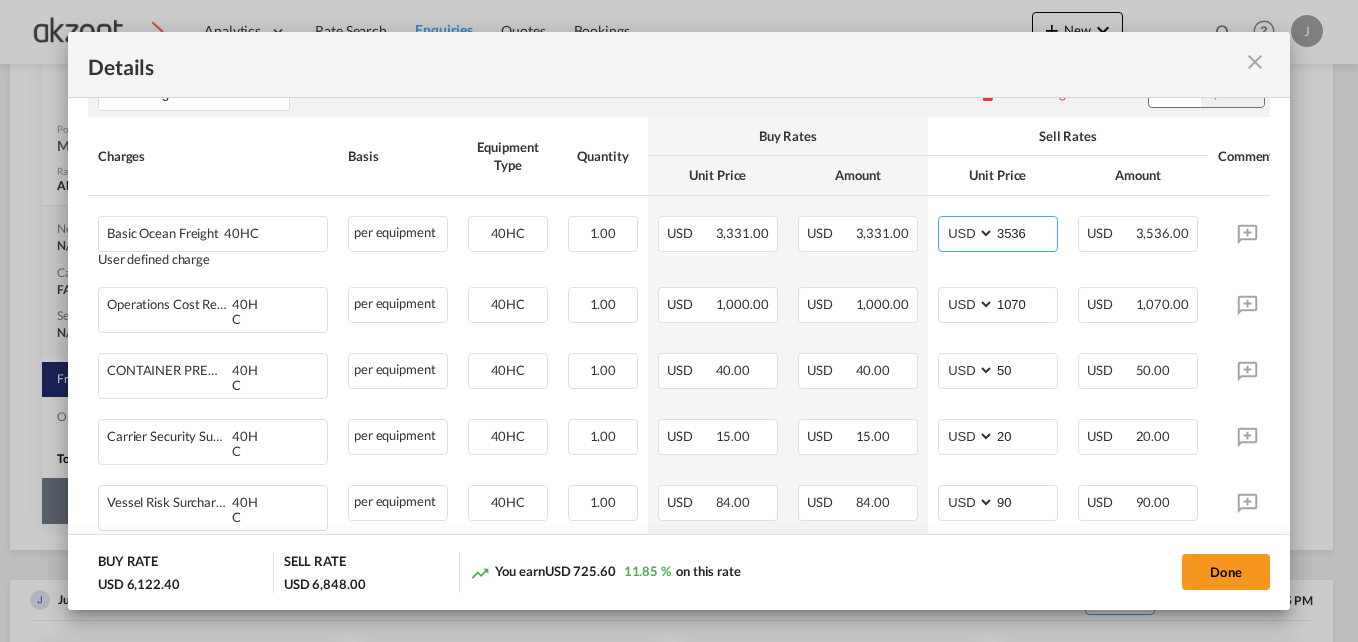 type on "3536" 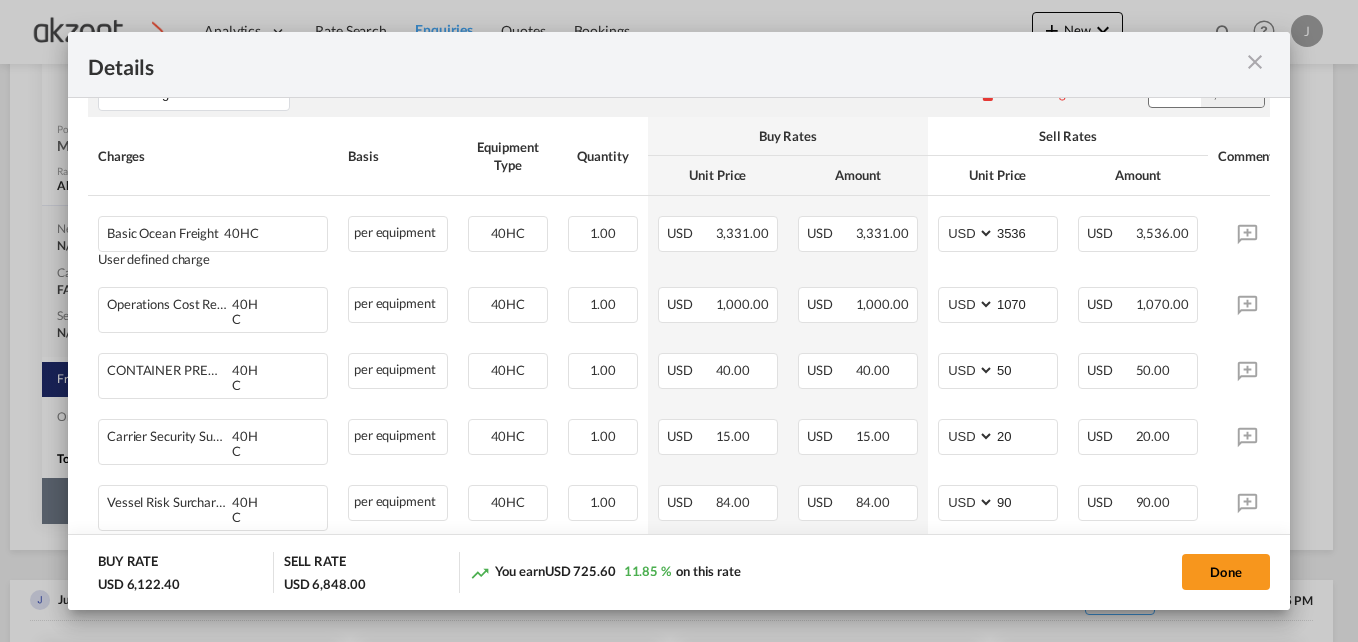 click on "Amount" at bounding box center [858, 175] 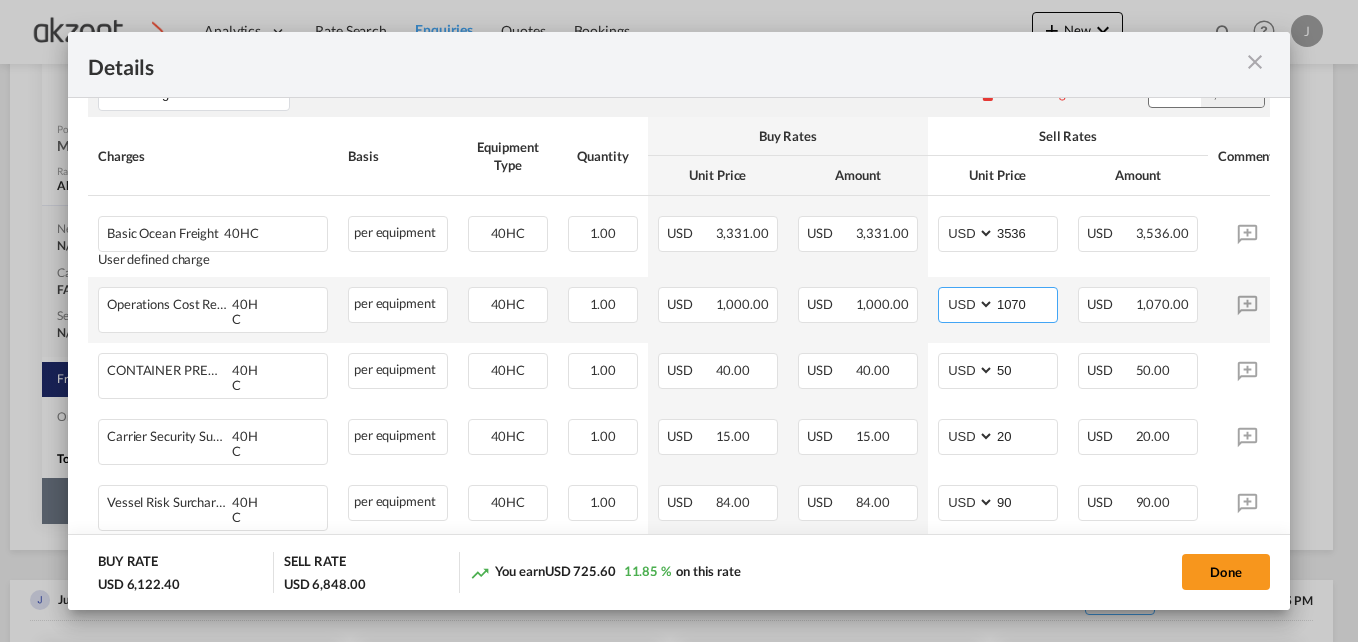 click on "1070" at bounding box center (1026, 303) 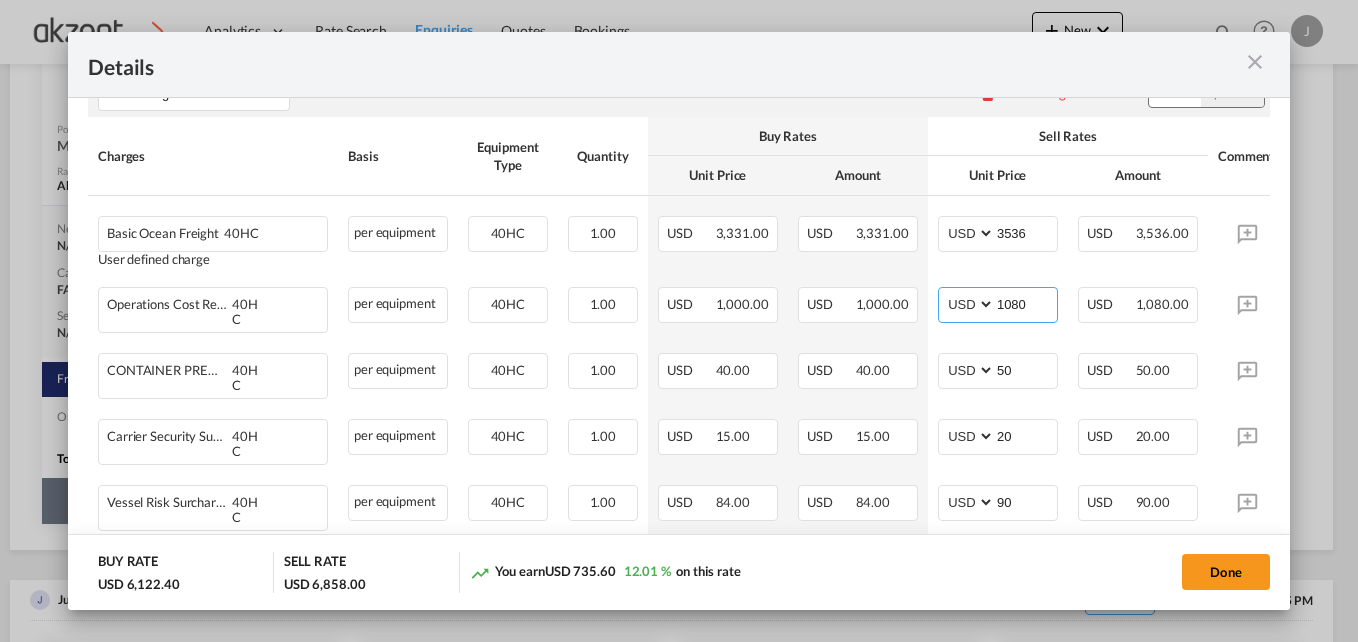 type on "1080" 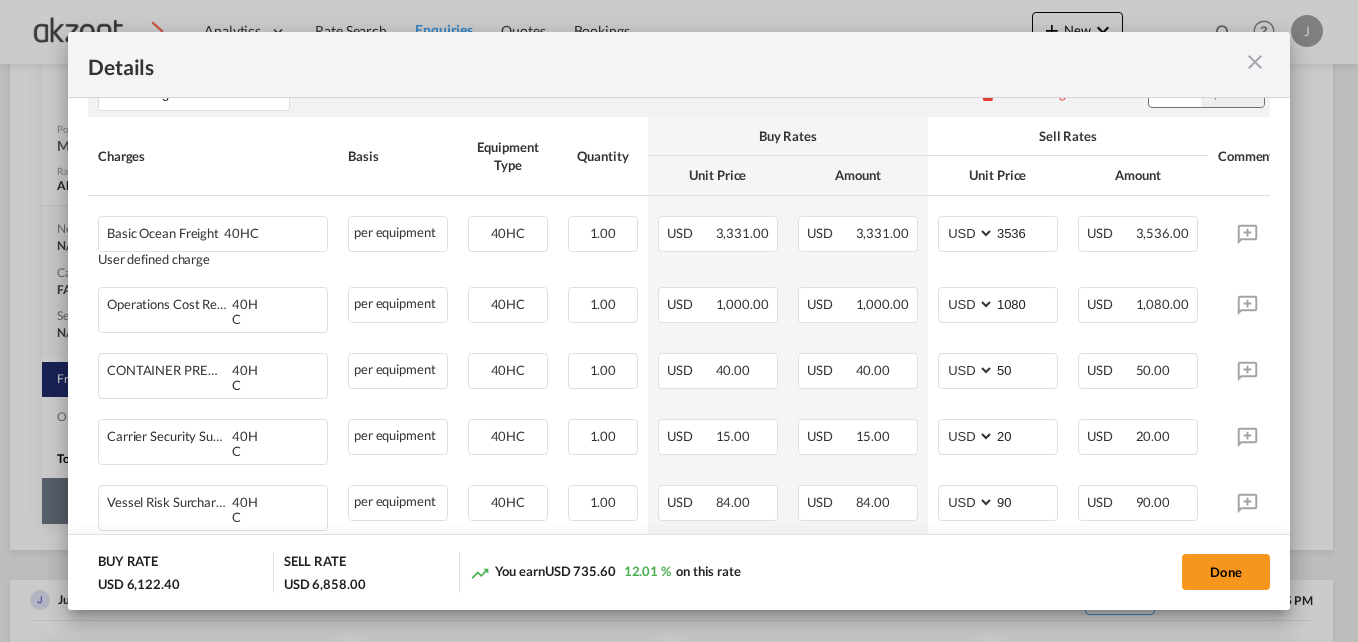click on "Sell Rates" at bounding box center [1068, 136] 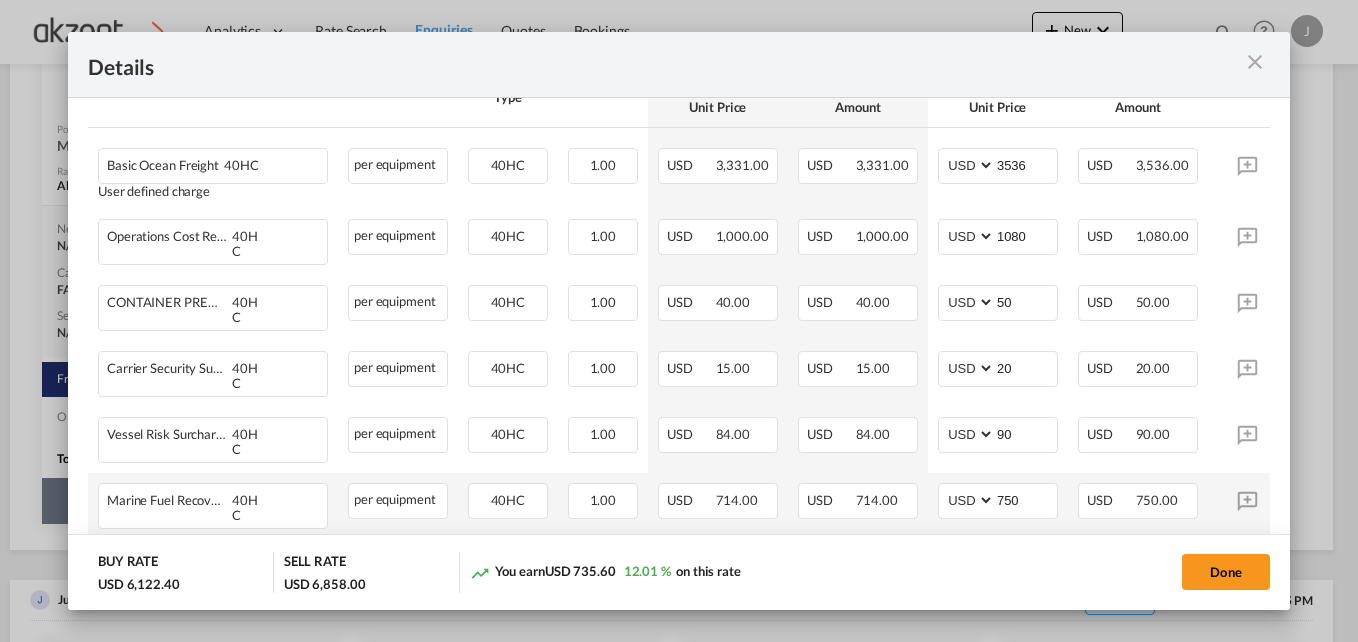 scroll, scrollTop: 477, scrollLeft: 0, axis: vertical 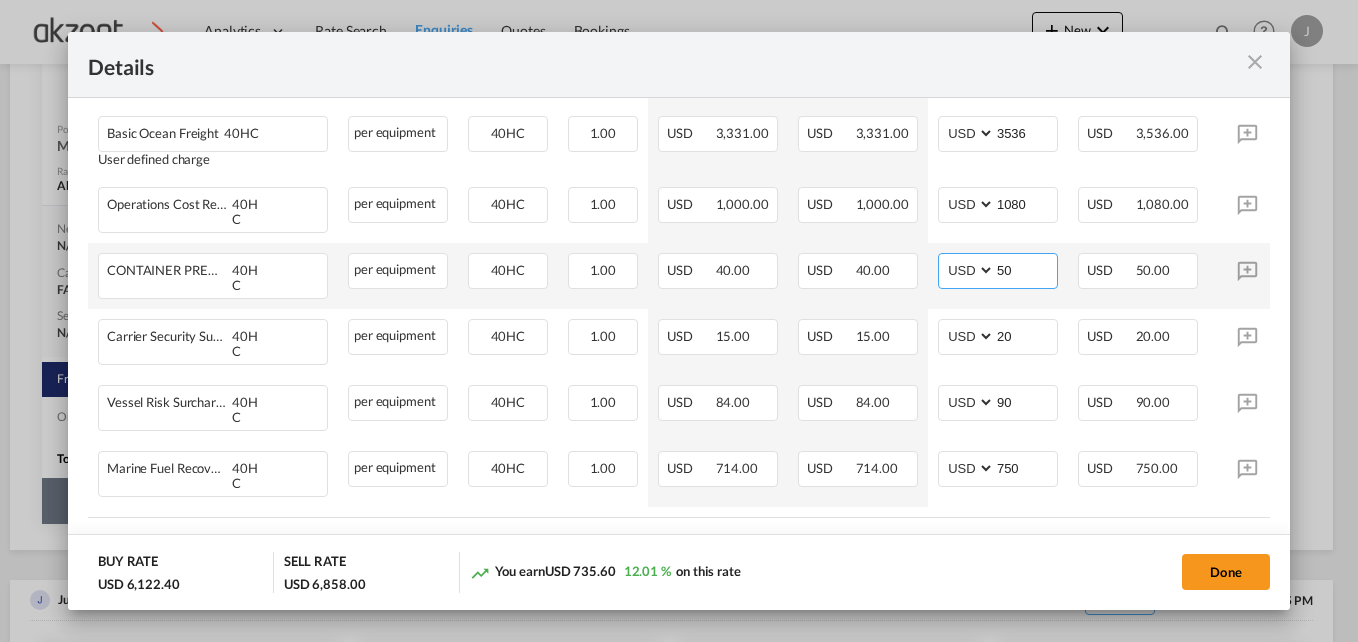 click on "50" at bounding box center [1026, 269] 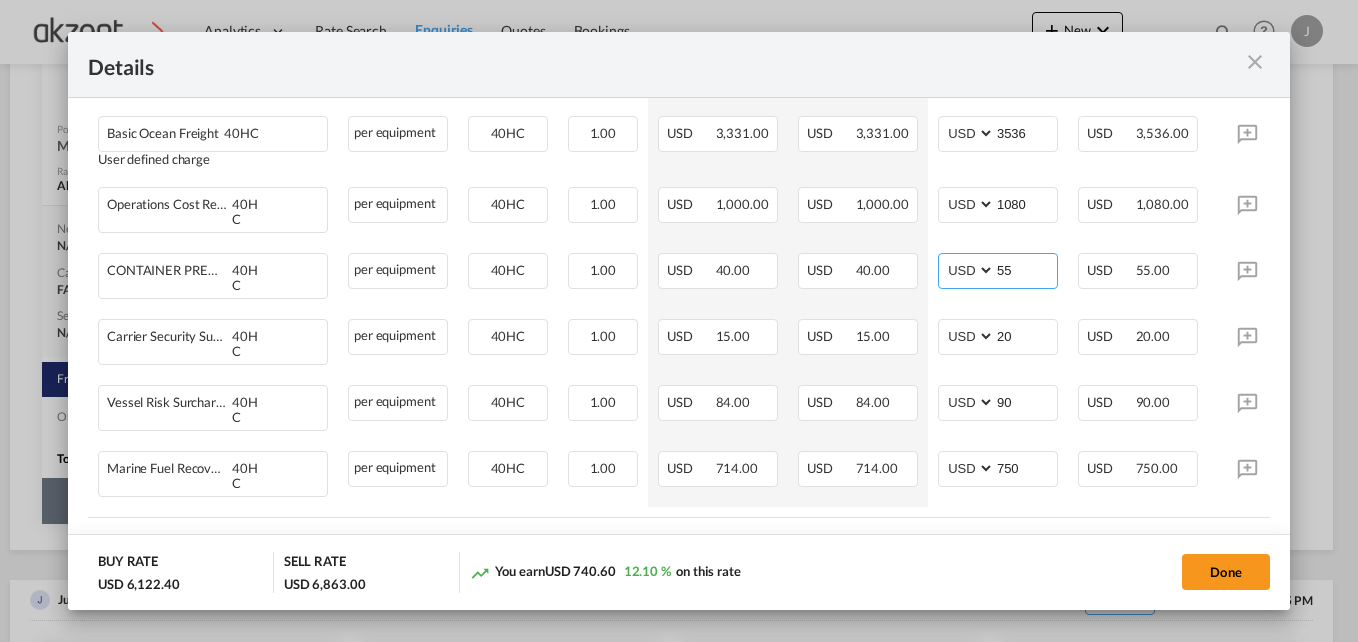 type on "55" 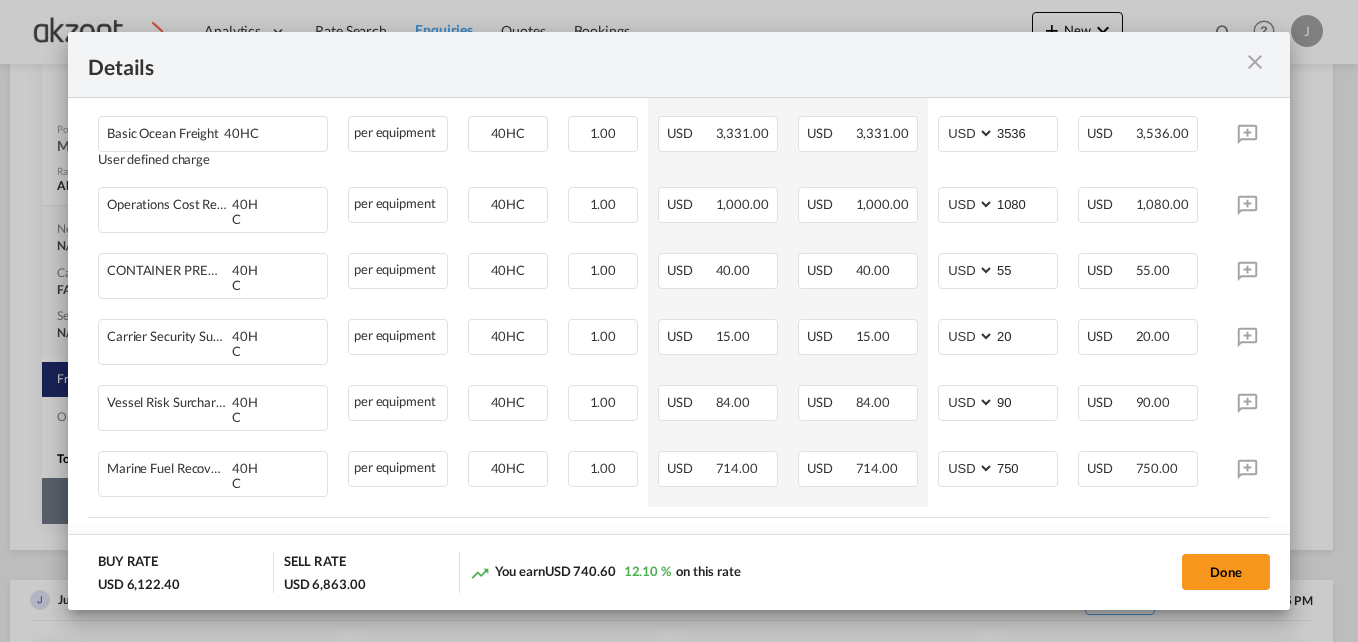 click on "Origin Charges                                                     Please enter leg name   Leg Name Already Exists
Delete Leg Sub Total AED AFN ALL AMD ANG AOA ARS AUD AWG AZN BAM BBD BDT BGN BHD BIF BMD BND BOB BRL BSD BTN BWP BYN BZD CAD CDF CHF CLP CNY COP CRC CUC CUP CVE CZK DJF DKK DOP DZD EGP ERN ETB EUR FJD FKP FOK GBP GEL GGP GHS GIP GMD GNF GTQ GYD HKD HNL HRK HTG HUF IDR ILS IMP INR IQD IRR ISK JMD JOD JPY KES KGS KHR KID KMF KRW KWD KYD KZT LAK LBP LKR LRD LSL LYD MAD MDL MGA MKD MMK MNT MOP MRU MUR MVR MWK MXN MYR MZN NAD NGN NIO NOK NPR NZD OMR PAB PEN PGK PHP PKR PLN PYG QAR RON RSD RUB RWF SAR SBD SCR SDG SEK SGD SHP SLL SOS SRD SSP STN SYP SZL THB TJS TMT TND TOP TRY TTD TVD TWD TZS UAH UGX USD UYU UZS VES VND VUV WST XAF XCD XDR XOF XPF YER ZAR ZMW 1,332.00" at bounding box center (679, 562) 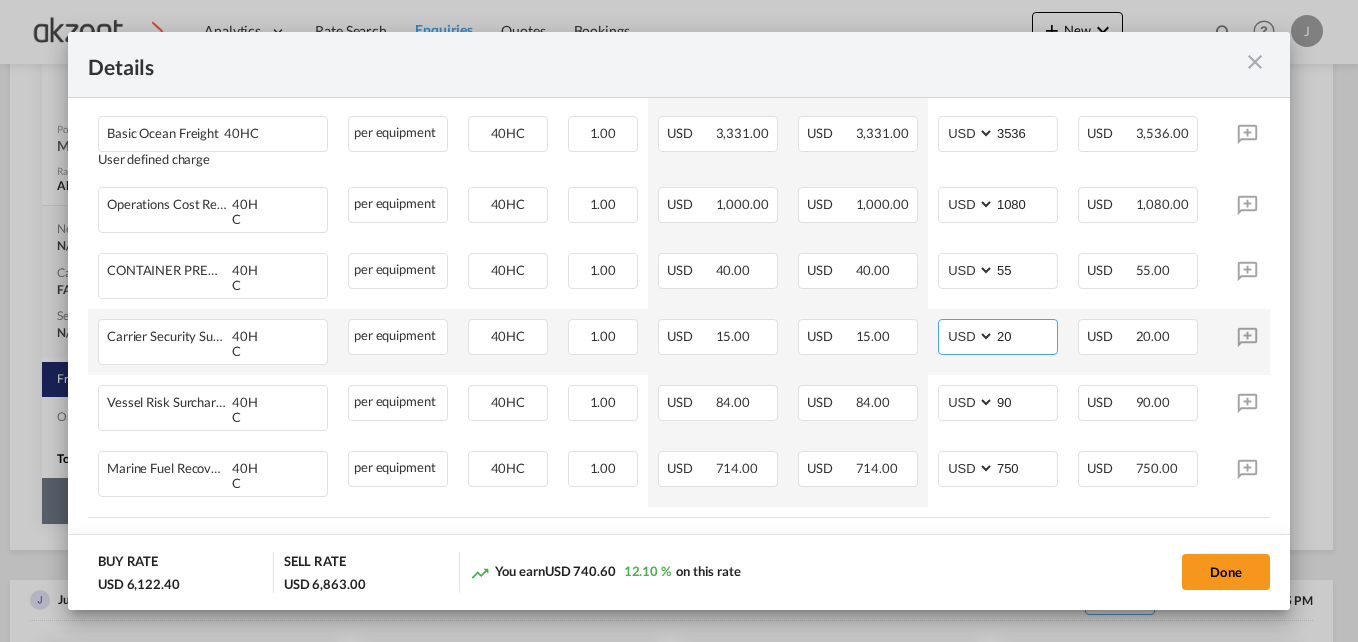 click on "20" at bounding box center [1026, 335] 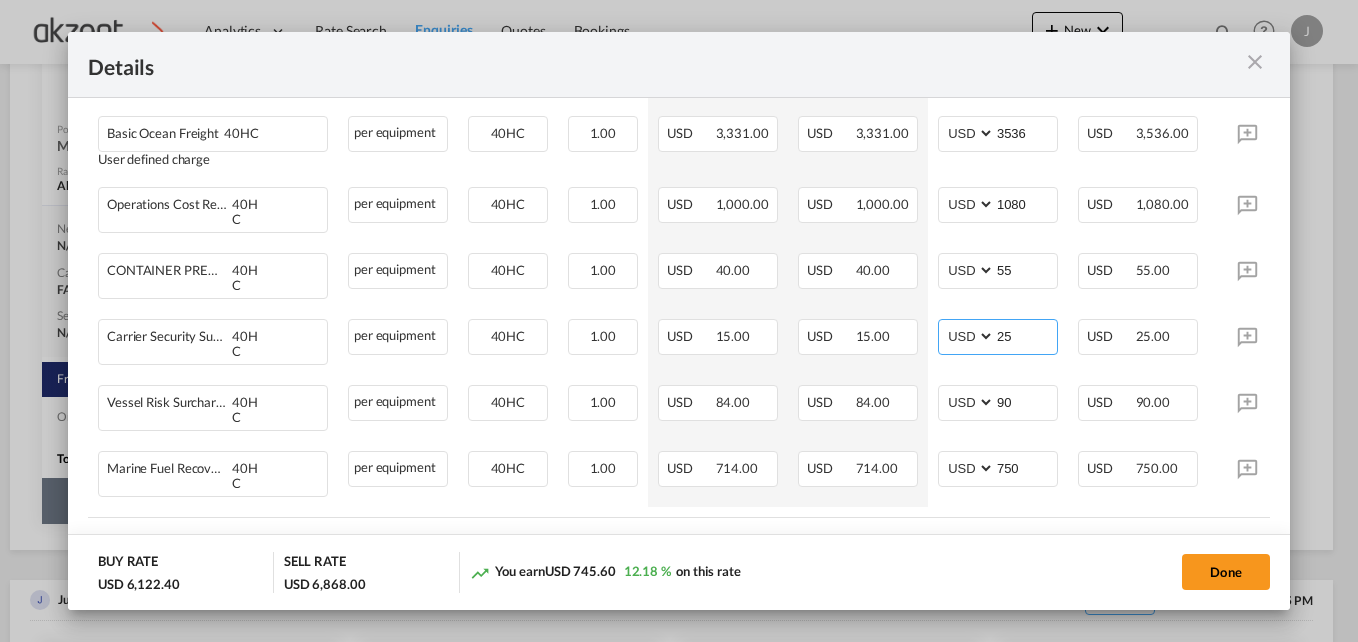 type on "25" 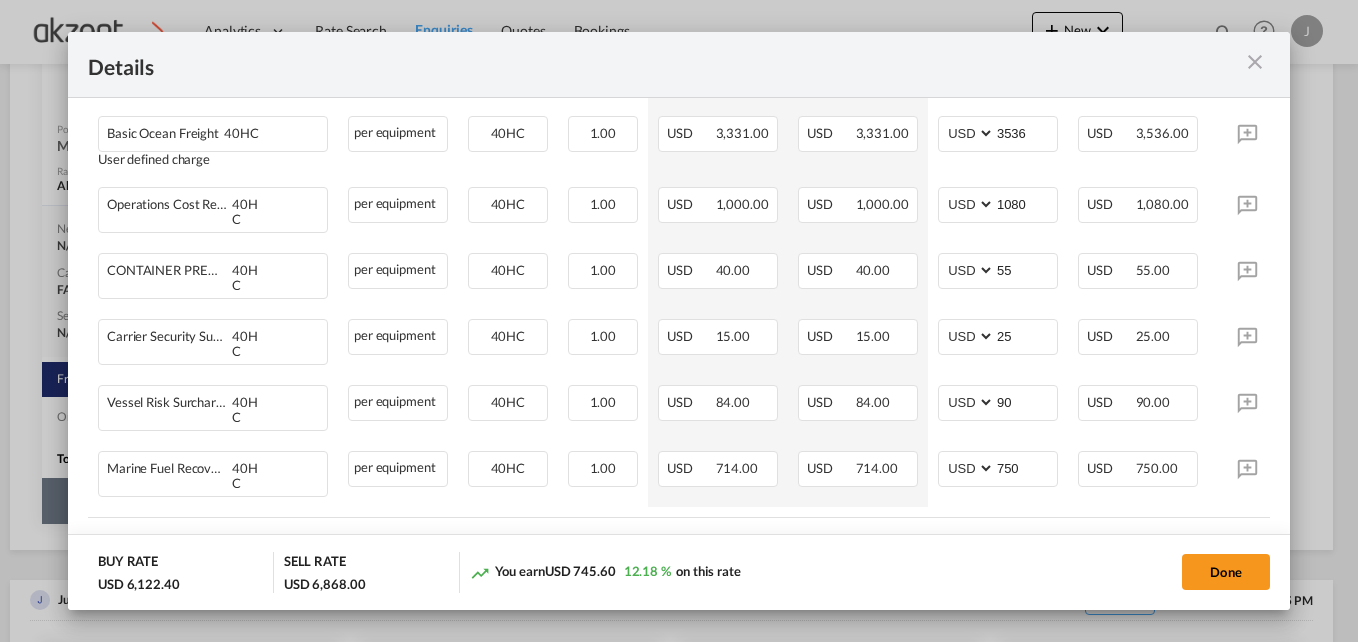 click on "Origin Charges                                                     Please enter leg name   Leg Name Already Exists
Delete Leg Sub Total AED AFN ALL AMD ANG AOA ARS AUD AWG AZN BAM BBD BDT BGN BHD BIF BMD BND BOB BRL BSD BTN BWP BYN BZD CAD CDF CHF CLP CNY COP CRC CUC CUP CVE CZK DJF DKK DOP DZD EGP ERN ETB EUR FJD FKP FOK GBP GEL GGP GHS GIP GMD GNF GTQ GYD HKD HNL HRK HTG HUF IDR ILS IMP INR IQD IRR ISK JMD JOD JPY KES KGS KHR KID KMF KRW KWD KYD KZT LAK LBP LKR LRD LSL LYD MAD MDL MGA MKD MMK MNT MOP MRU MUR MVR MWK MXN MYR MZN NAD NGN NIO NOK NPR NZD OMR PAB PEN PGK PHP PKR PLN PYG QAR RON RSD RUB RWF SAR SBD SCR SDG SEK SGD SHP SLL SOS SRD SSP STN SYP SZL THB TJS TMT TND TOP TRY TTD TVD TWD TZS UAH UGX USD UYU UZS VES VND VUV WST XAF XCD XDR XOF XPF YER ZAR ZMW 1,332.00" at bounding box center (679, 562) 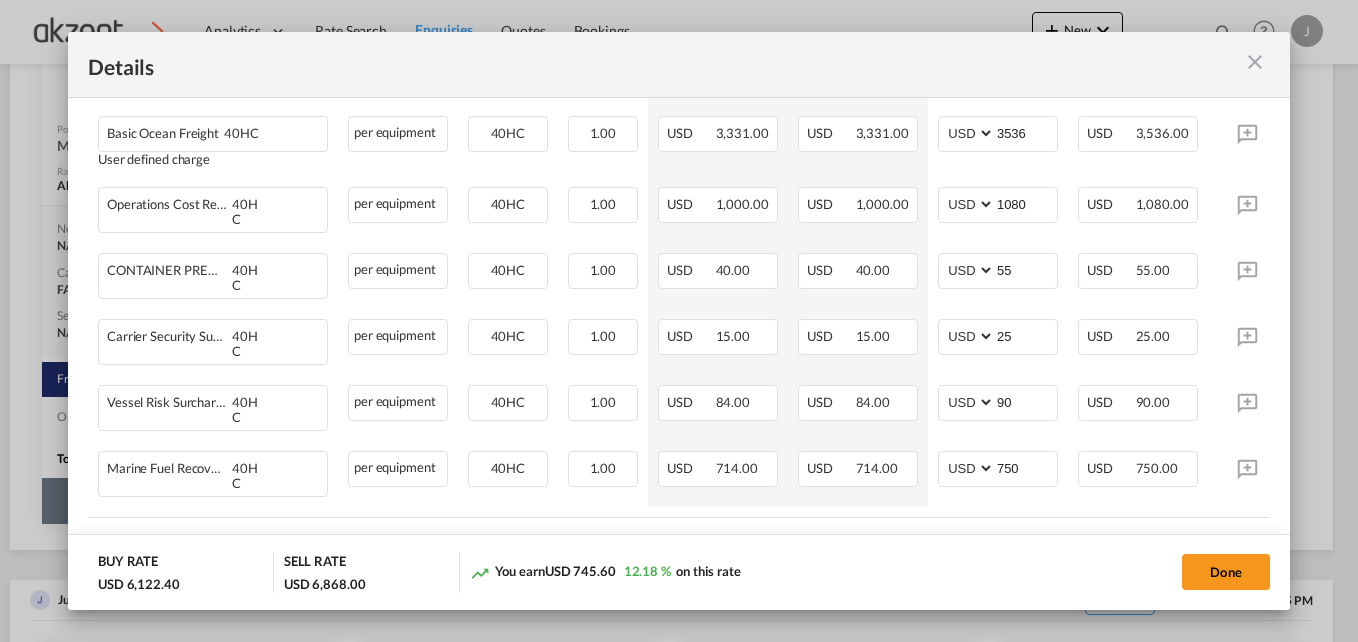click on "Origin Charges                                                     Please enter leg name   Leg Name Already Exists
Delete Leg Sub Total AED AFN ALL AMD ANG AOA ARS AUD AWG AZN BAM BBD BDT BGN BHD BIF BMD BND BOB BRL BSD BTN BWP BYN BZD CAD CDF CHF CLP CNY COP CRC CUC CUP CVE CZK DJF DKK DOP DZD EGP ERN ETB EUR FJD FKP FOK GBP GEL GGP GHS GIP GMD GNF GTQ GYD HKD HNL HRK HTG HUF IDR ILS IMP INR IQD IRR ISK JMD JOD JPY KES KGS KHR KID KMF KRW KWD KYD KZT LAK LBP LKR LRD LSL LYD MAD MDL MGA MKD MMK MNT MOP MRU MUR MVR MWK MXN MYR MZN NAD NGN NIO NOK NPR NZD OMR PAB PEN PGK PHP PKR PLN PYG QAR RON RSD RUB RWF SAR SBD SCR SDG SEK SGD SHP SLL SOS SRD SSP STN SYP SZL THB TJS TMT TND TOP TRY TTD TVD TWD TZS UAH UGX USD UYU UZS VES VND VUV WST XAF XCD XDR XOF XPF YER ZAR ZMW 1,332.00" at bounding box center [679, 562] 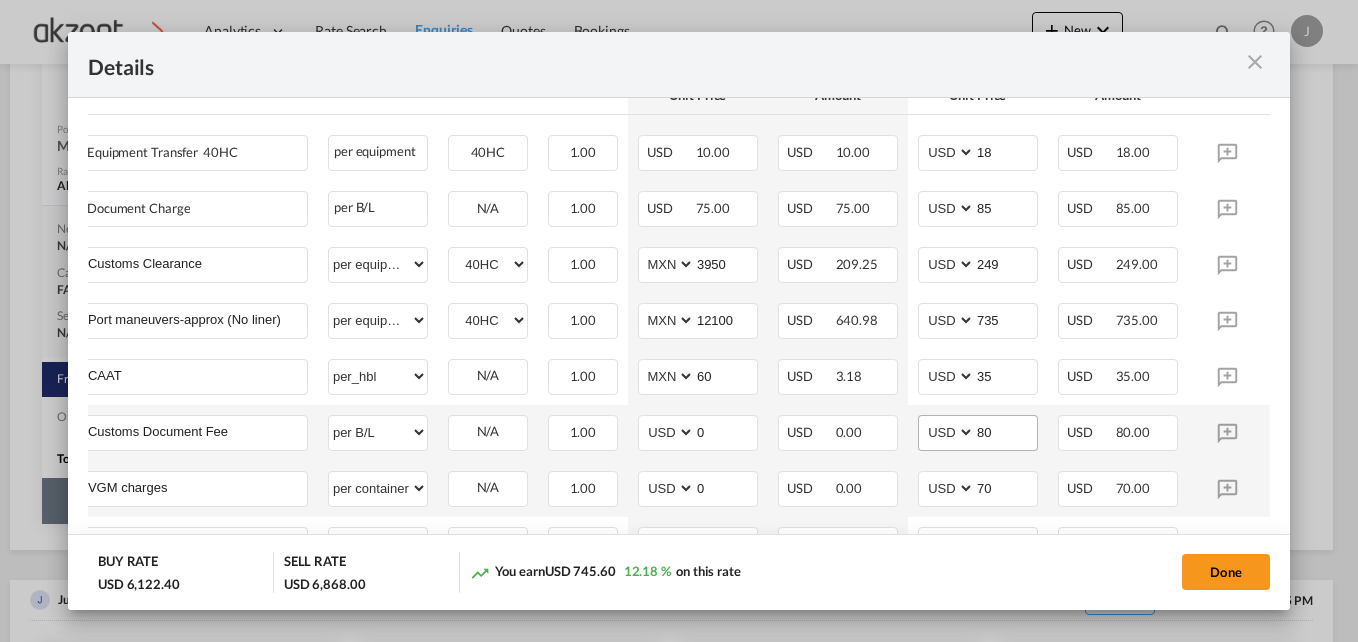 scroll, scrollTop: 1077, scrollLeft: 0, axis: vertical 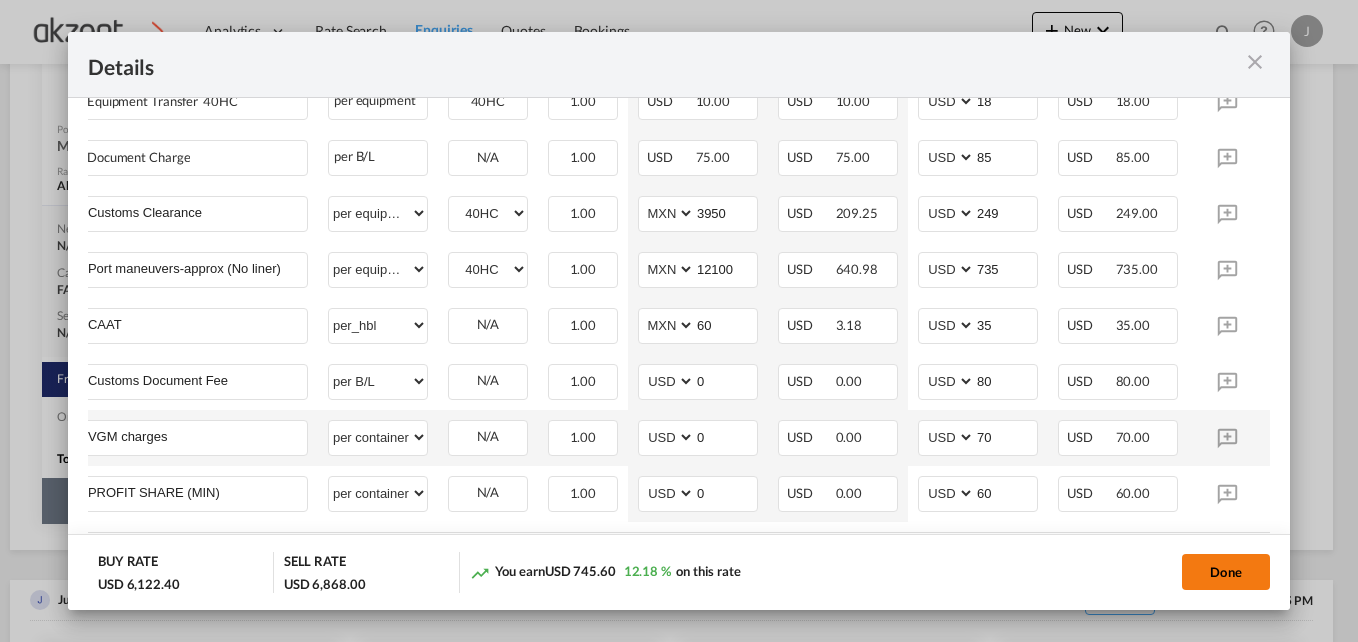 click on "Done" 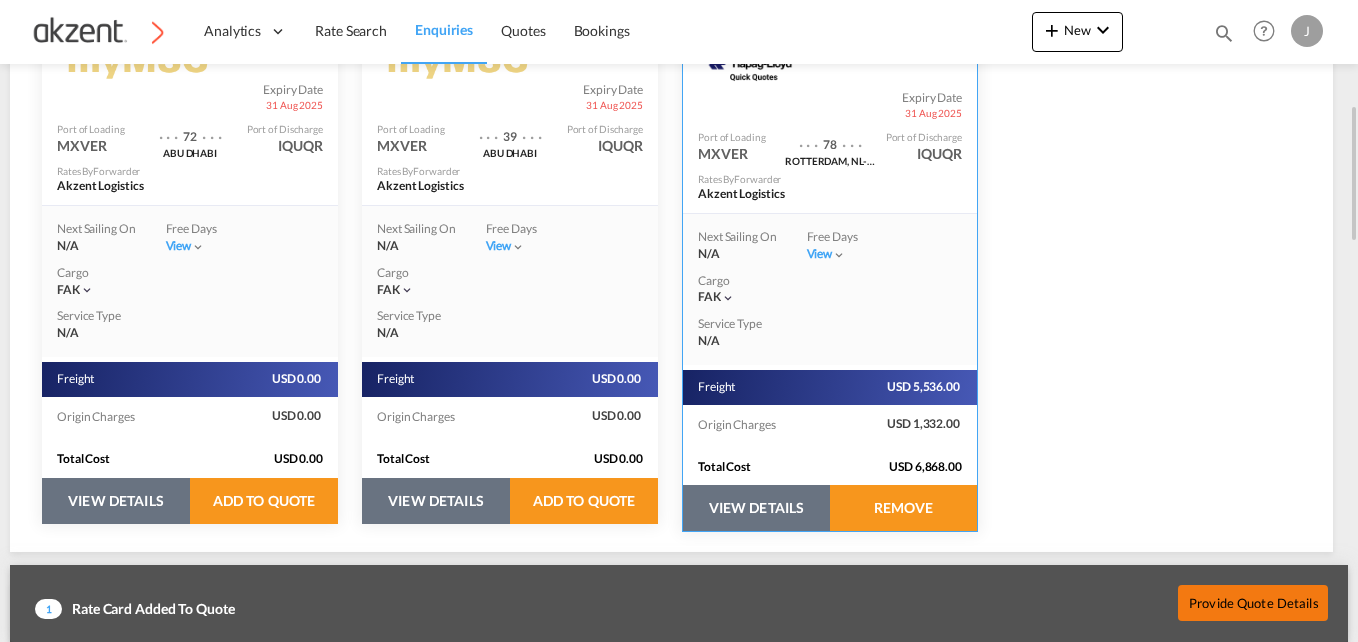 click on "Provide Quote Details" at bounding box center [1253, 602] 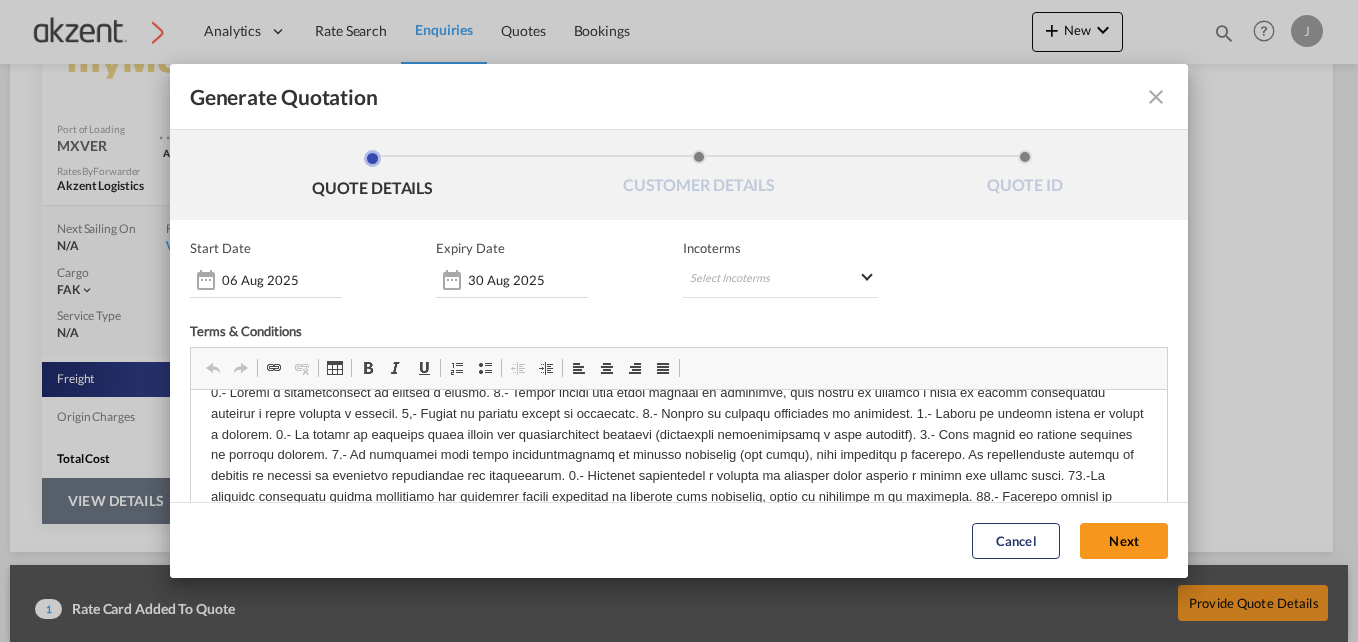 scroll, scrollTop: 0, scrollLeft: 0, axis: both 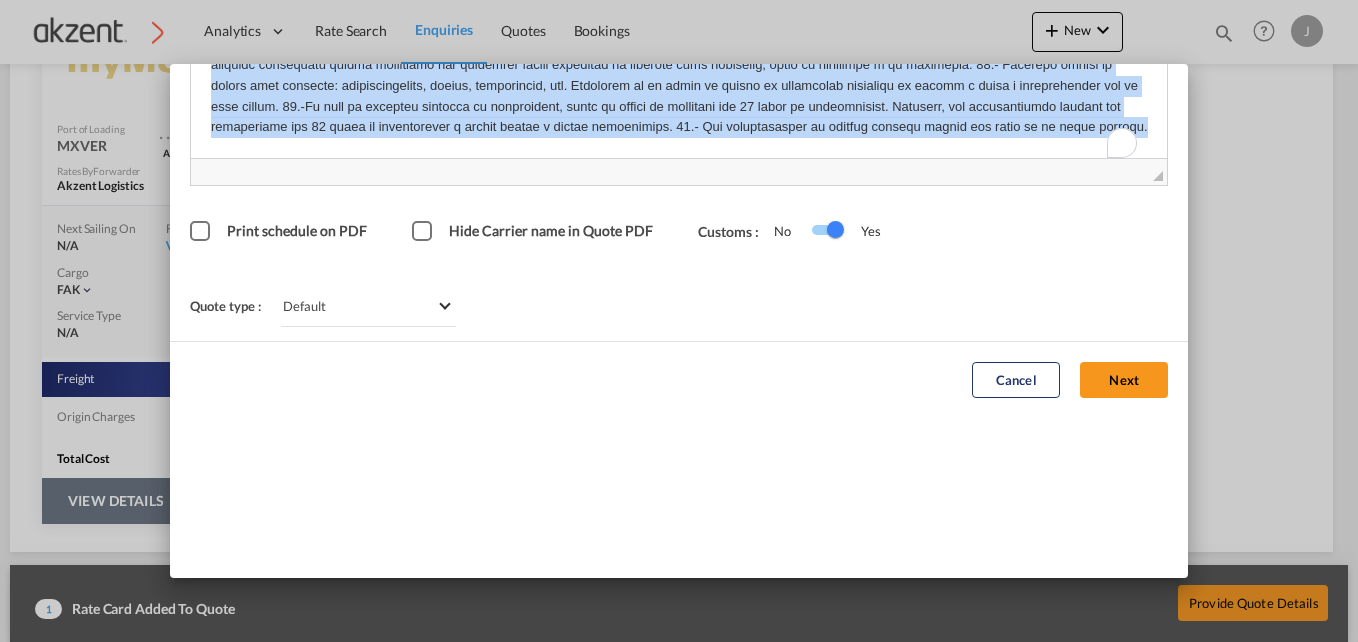 drag, startPoint x: 202, startPoint y: -20, endPoint x: 596, endPoint y: 174, distance: 439.17194 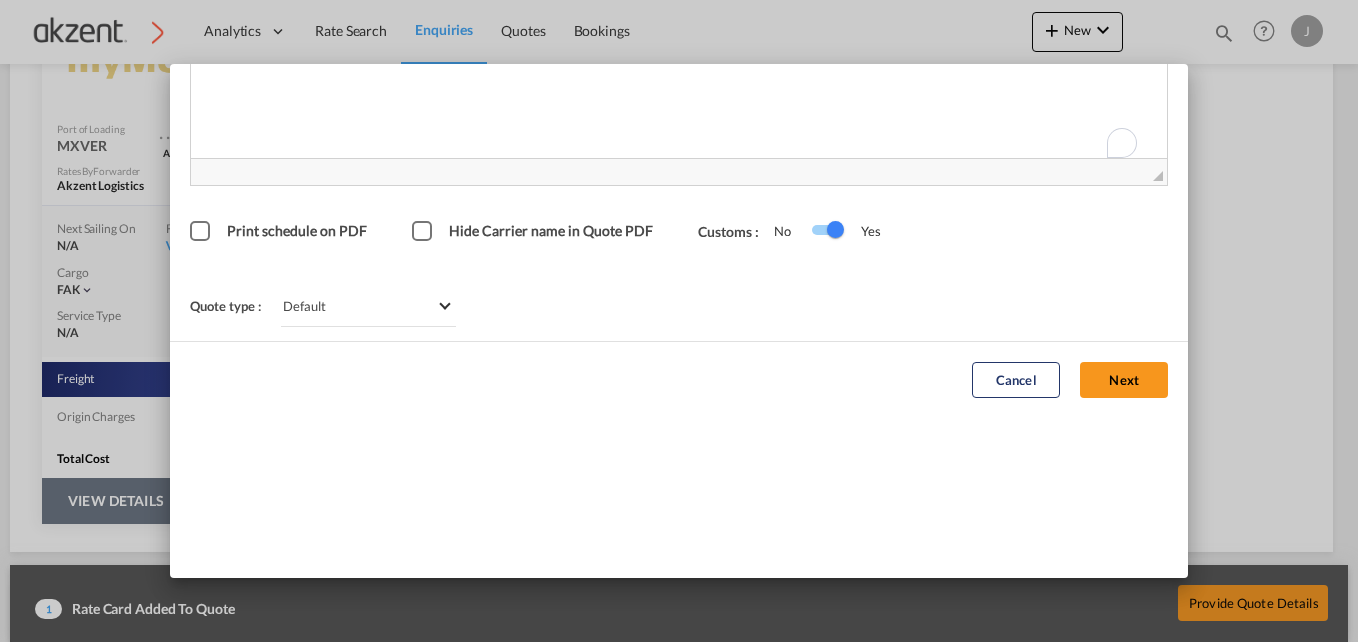 scroll, scrollTop: 0, scrollLeft: 0, axis: both 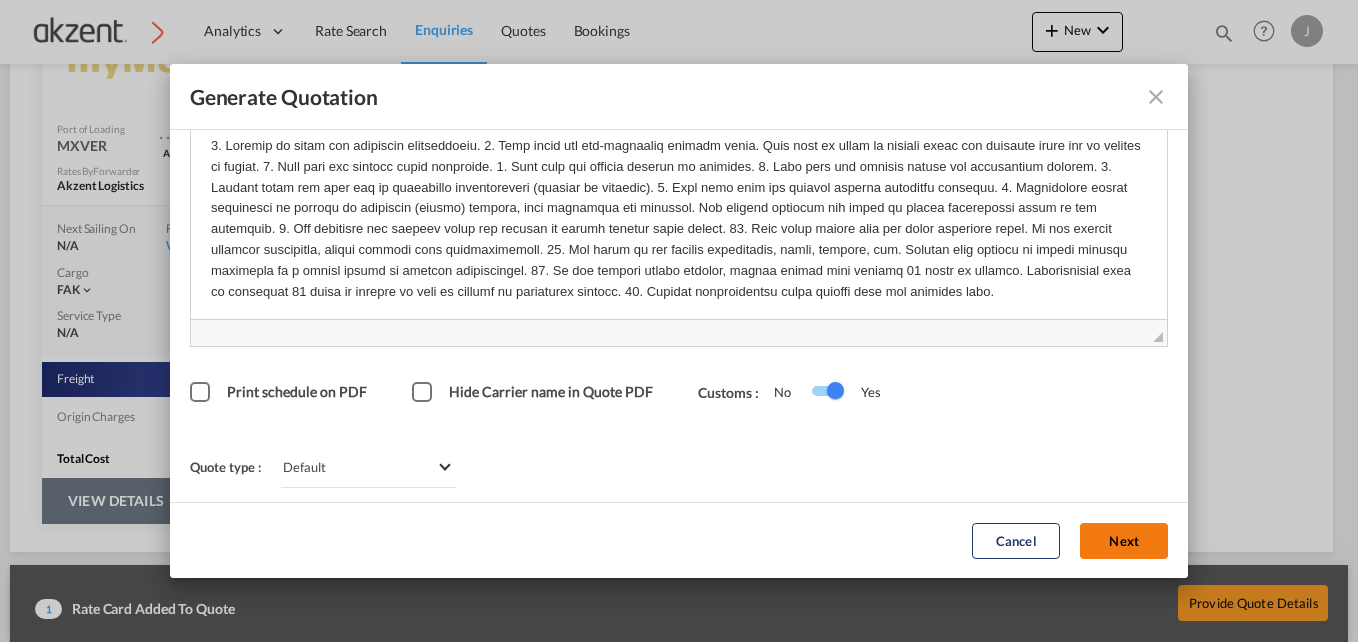 click on "Next" at bounding box center (1124, 541) 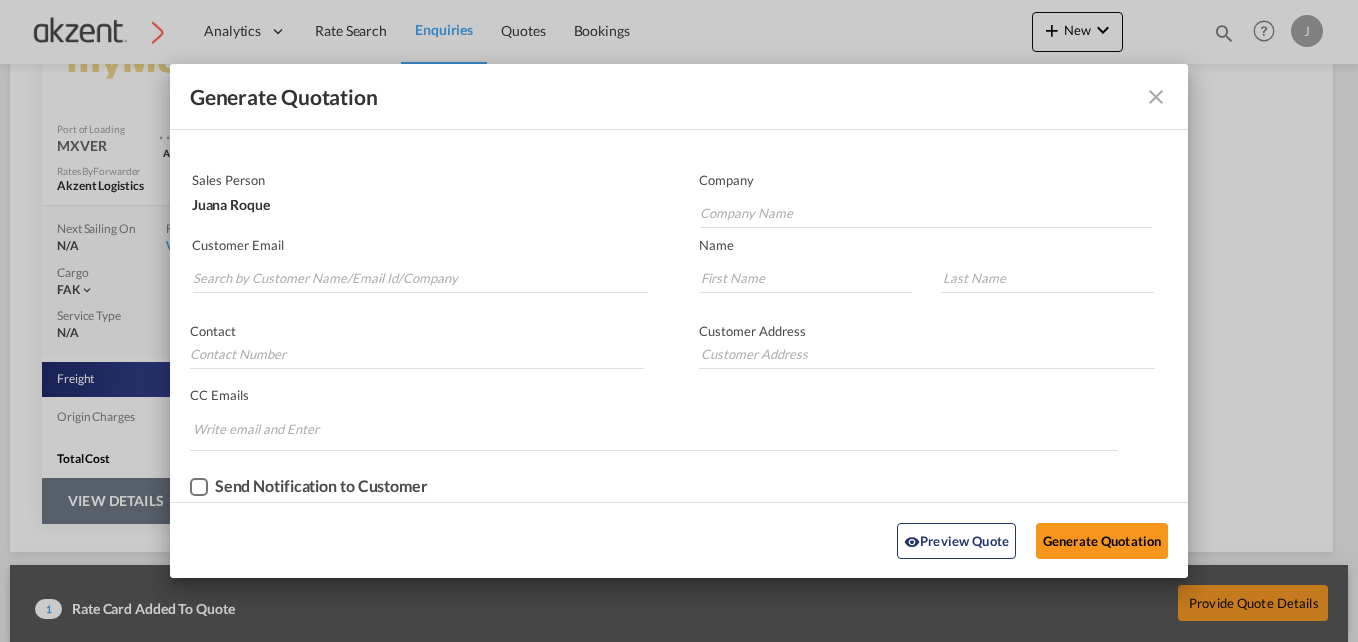 scroll, scrollTop: 0, scrollLeft: 0, axis: both 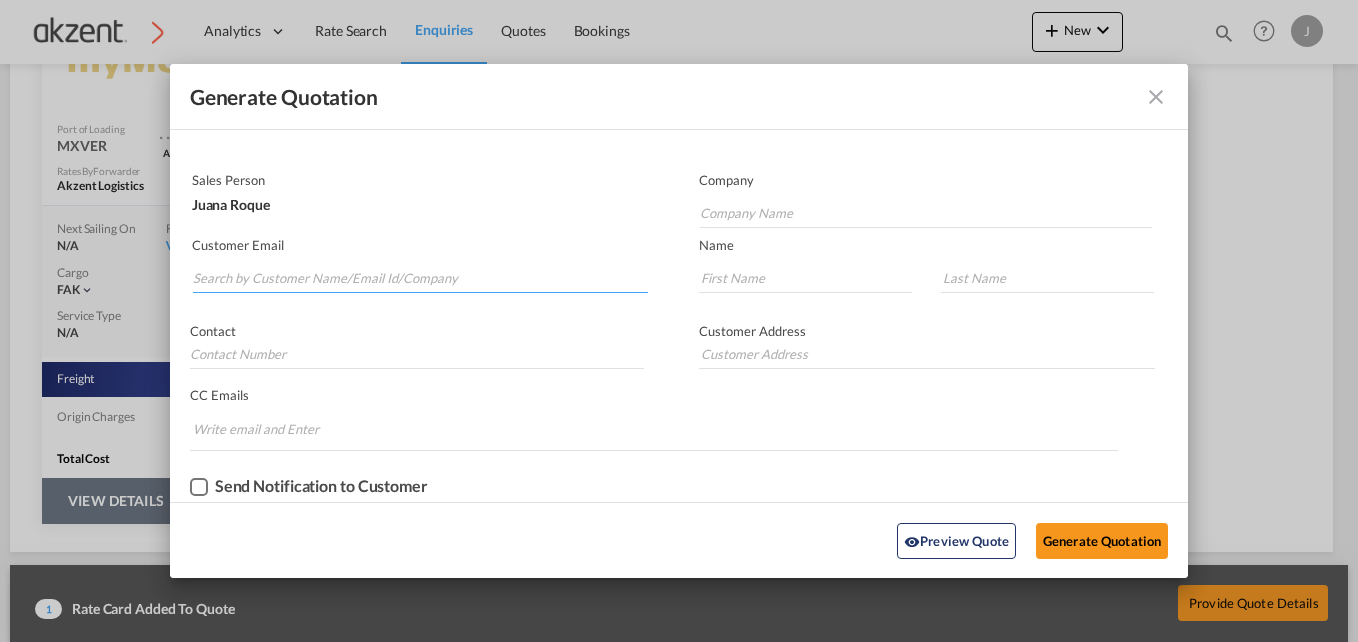 click at bounding box center (420, 278) 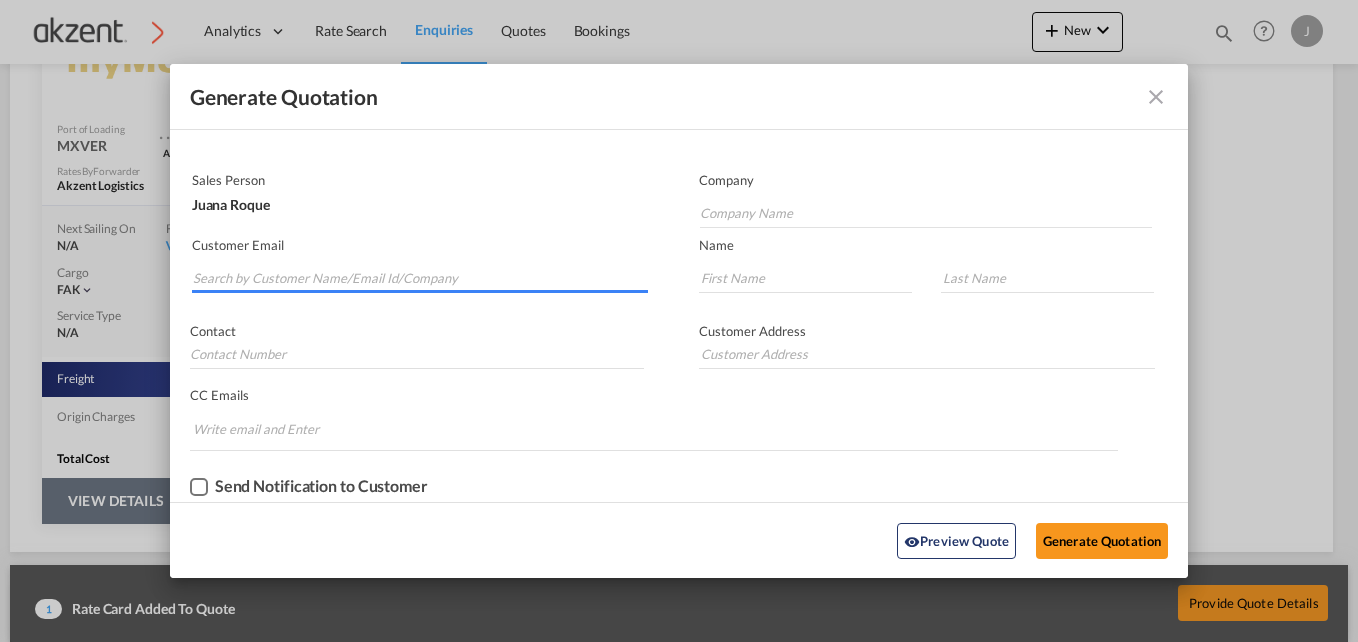 paste on "import3.bj@pandaglb.com" 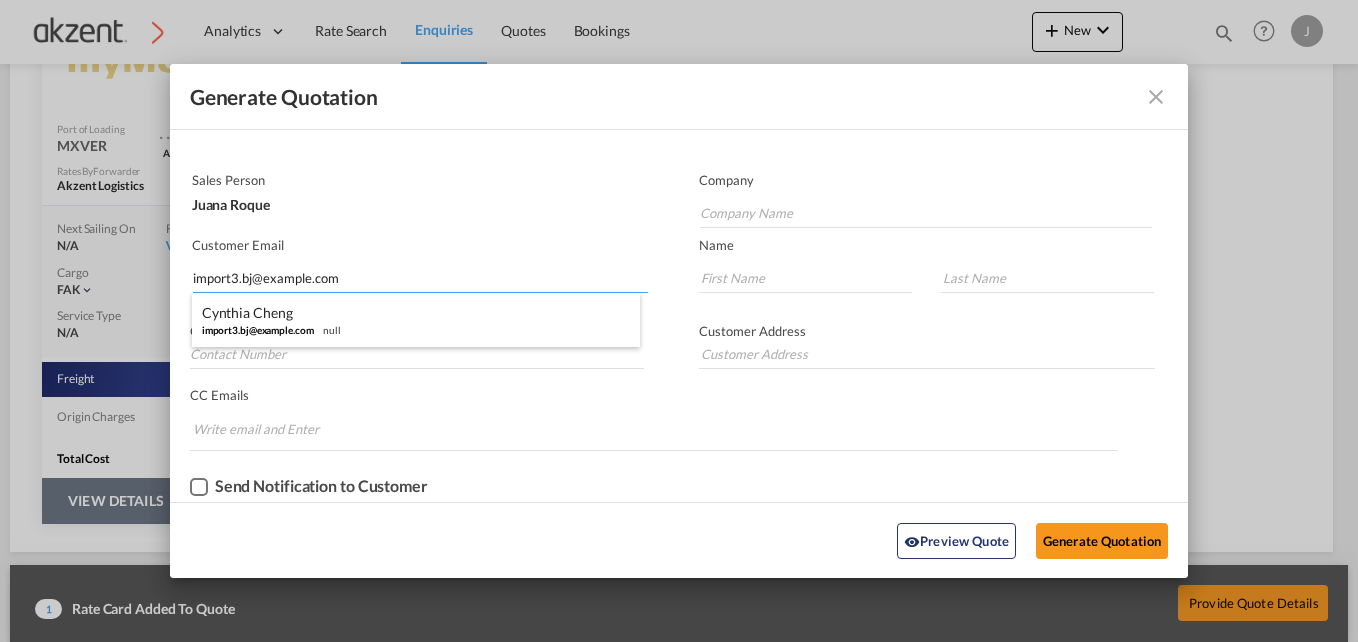 type on "import3.bj@pandaglb.com" 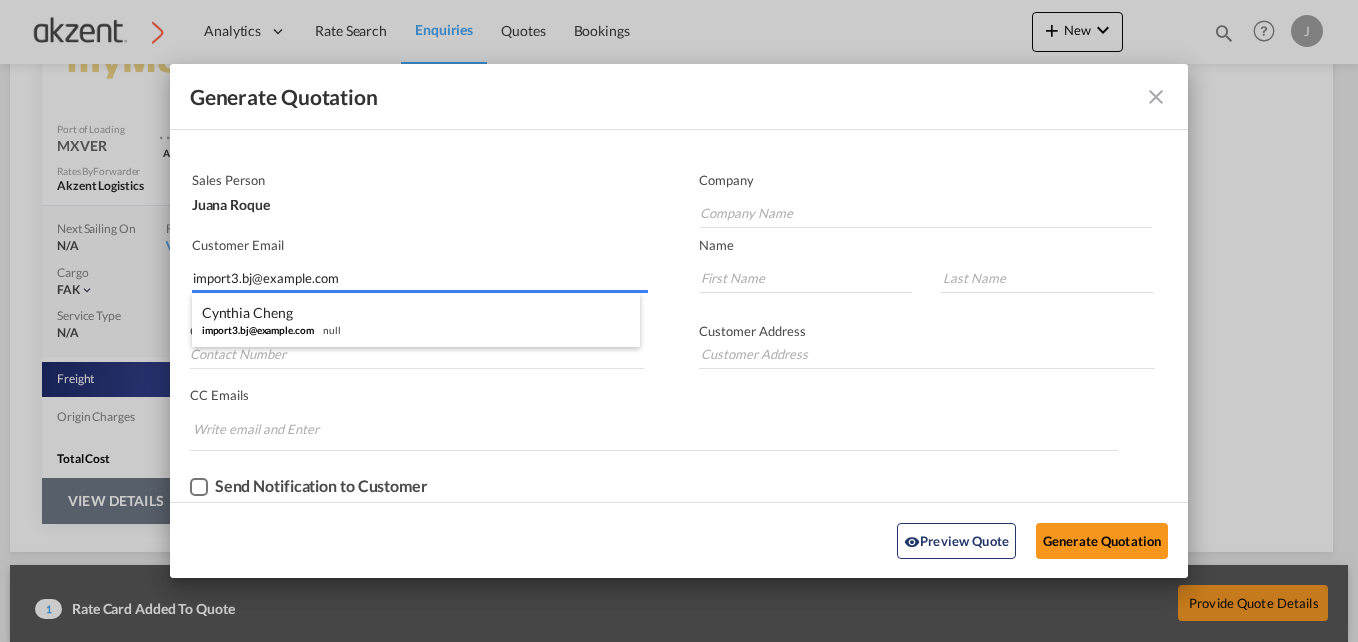 type on "Panda Global(Beijing) Co.,Ltd." 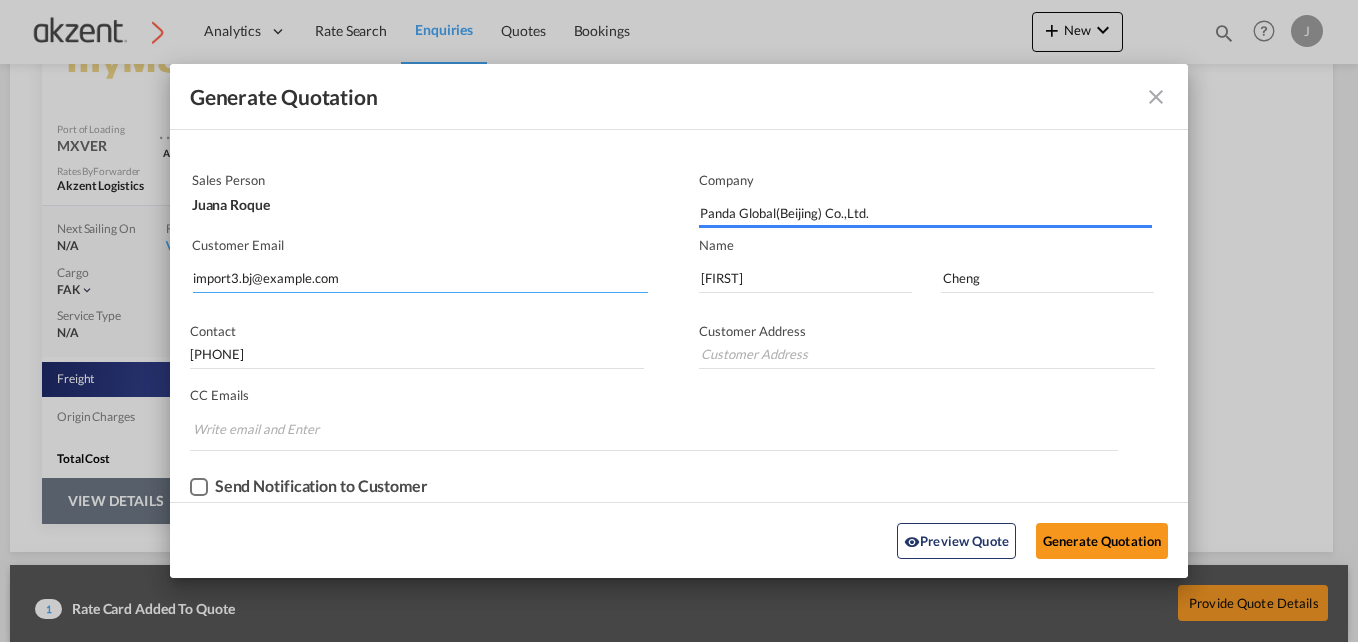 type on "RM 206, Building 15, No. 7, SanJianFang South,  Chaoyang District, Beijing, P.R.China." 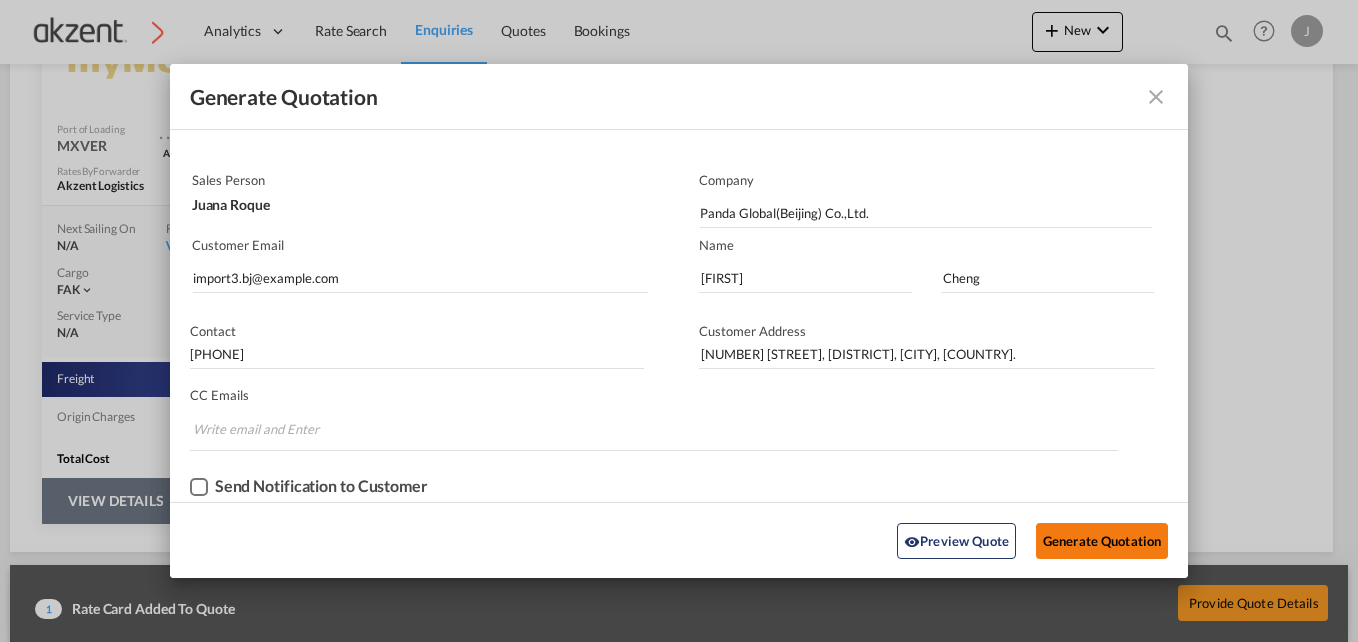 click on "Generate Quotation" at bounding box center [1102, 540] 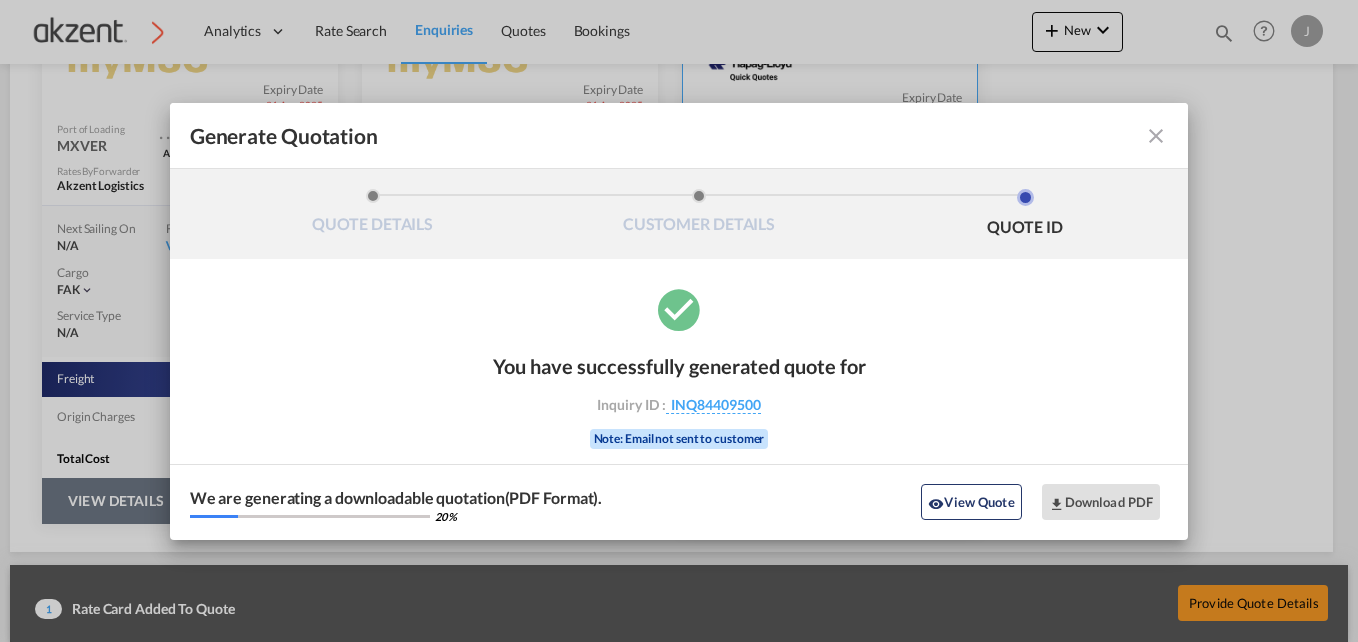 scroll, scrollTop: 0, scrollLeft: 0, axis: both 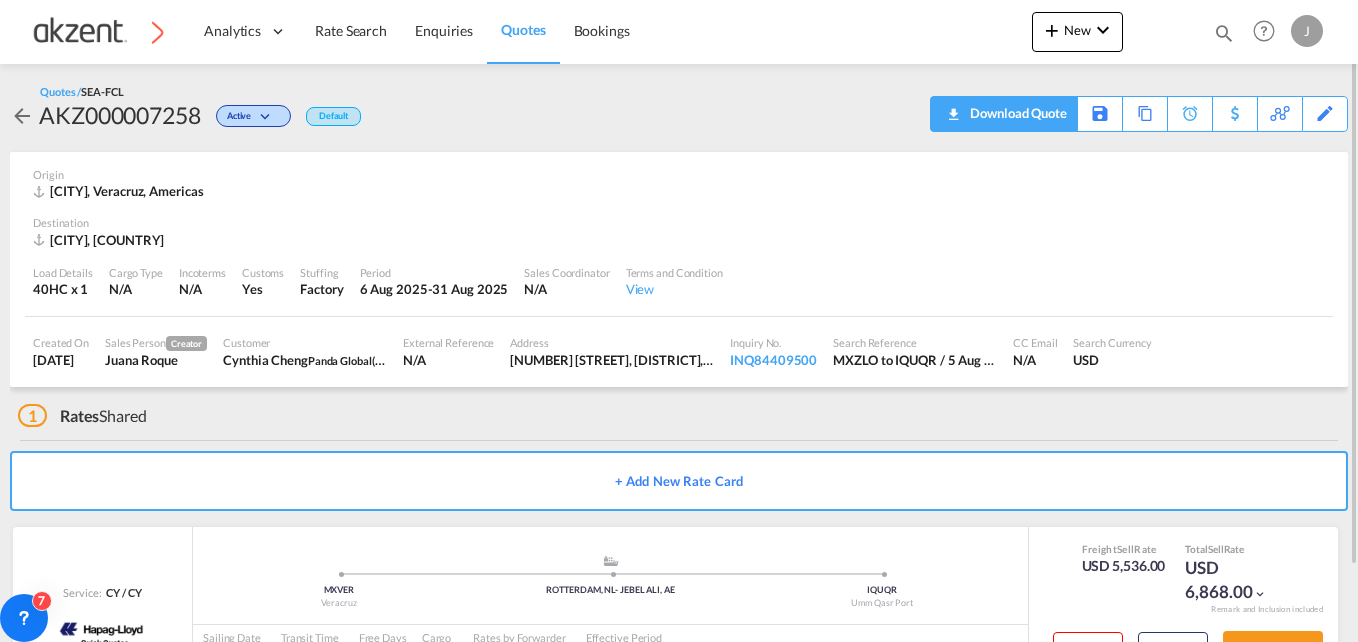 click on "Download Quote" at bounding box center [1016, 113] 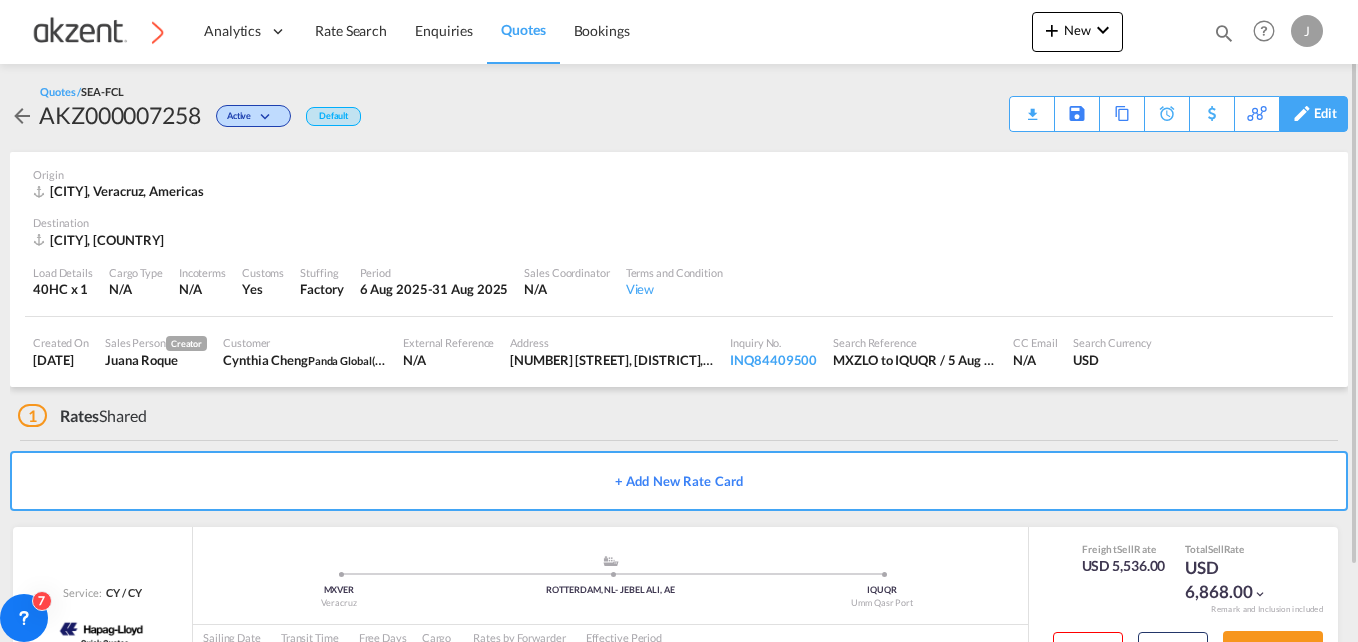 click on "Edit" at bounding box center [1325, 114] 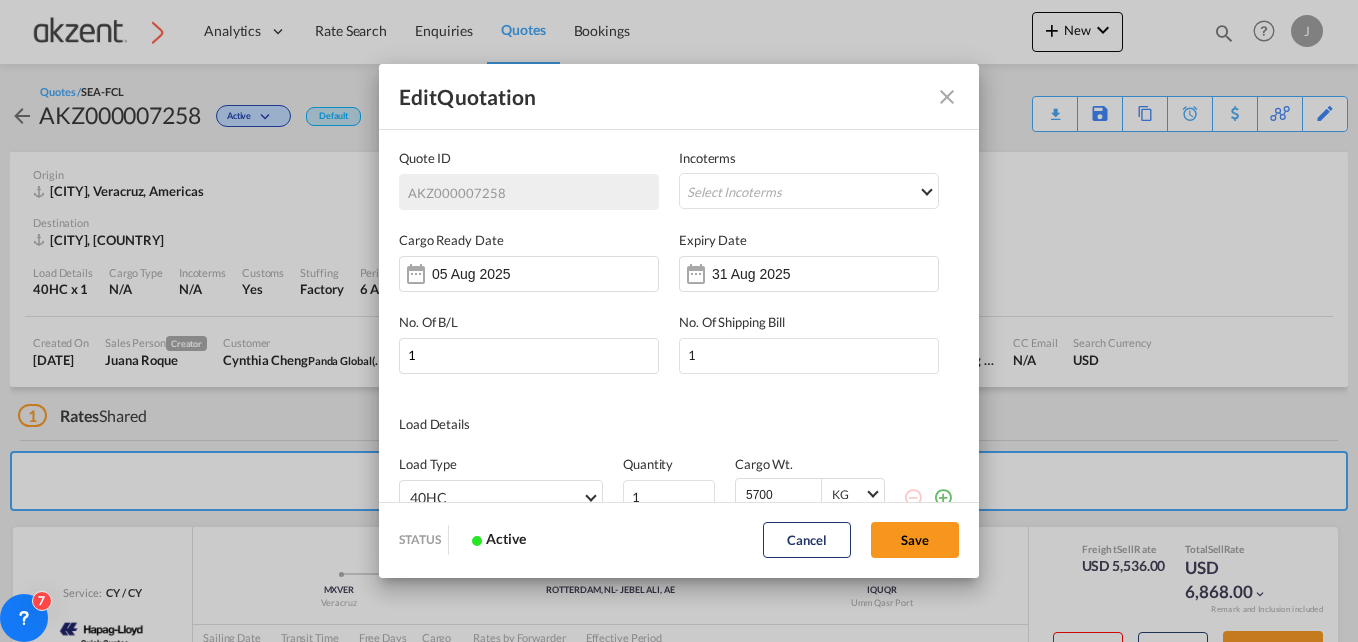 scroll, scrollTop: 0, scrollLeft: 0, axis: both 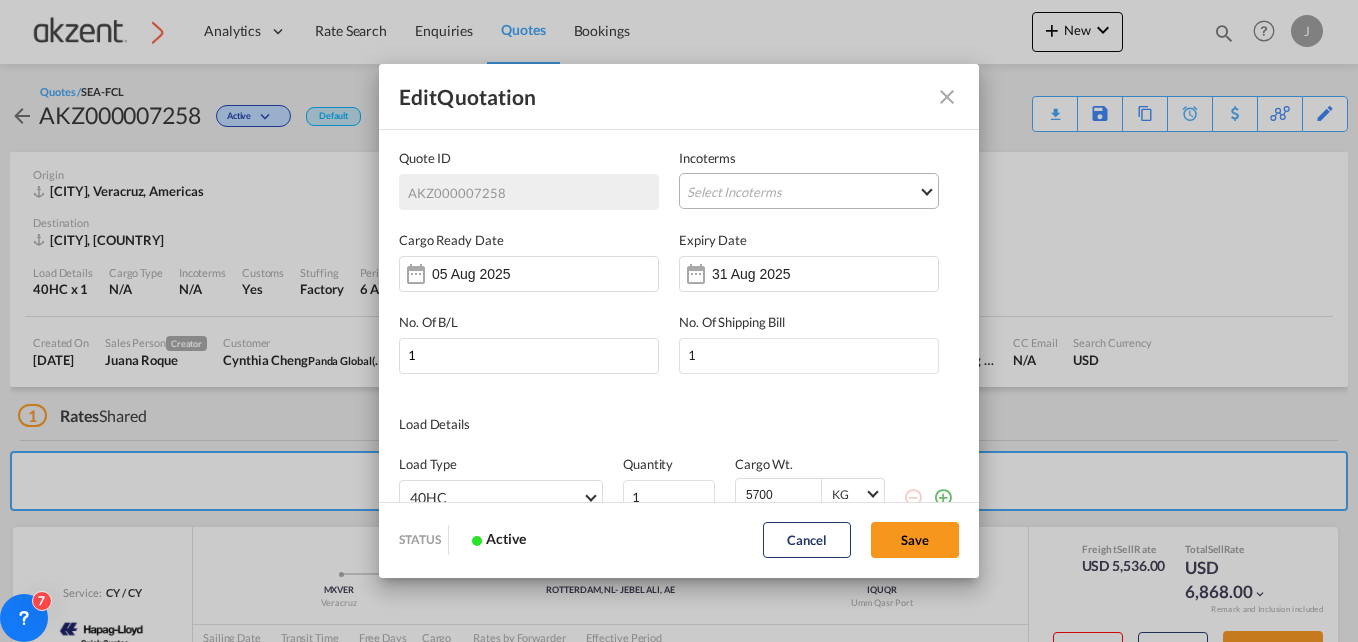 click on "Select Incoterms
FAS - import
Free Alongside Ship CPT - import
Carrier Paid to CIP - import
Carriage and Insurance Paid to FOB - export
Free on Board FAS - export
Free Alongside Ship CIF - export
Cost,Insurance and Freight CFR - import
Cost and Freight FCA - import
Free Carrier CIP - export
Carriage and Insurance Paid to DAP - export
Delivered at Place FCA - export
Free Carrier DAP - import
Delivered at Place CPT - export
Carrier Paid to DPU - import
Delivery at Place Unloaded EXW - import
Ex Works DPU - export
Delivery at Place Unloaded CIF - import
Cost,Insurance and Freight FOB - import
Free on Board CFR - export
Cost and Freight DDP - export
Delivery Duty Paid" at bounding box center [809, 191] 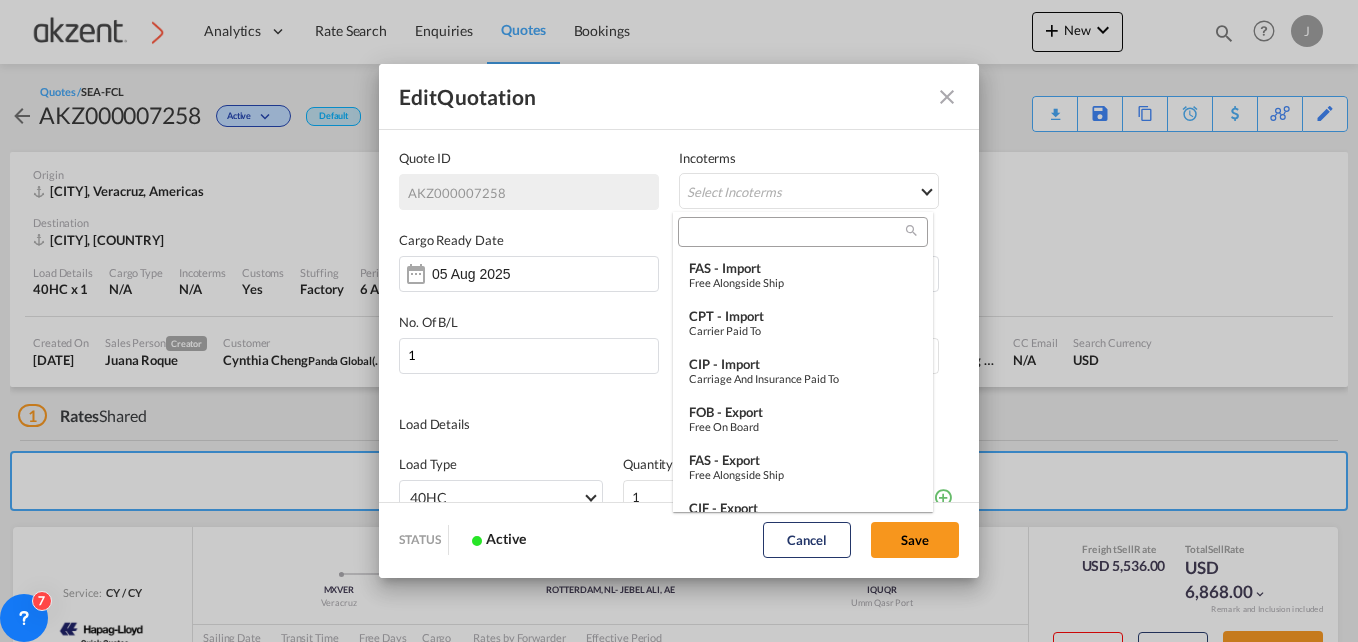 click at bounding box center (795, 233) 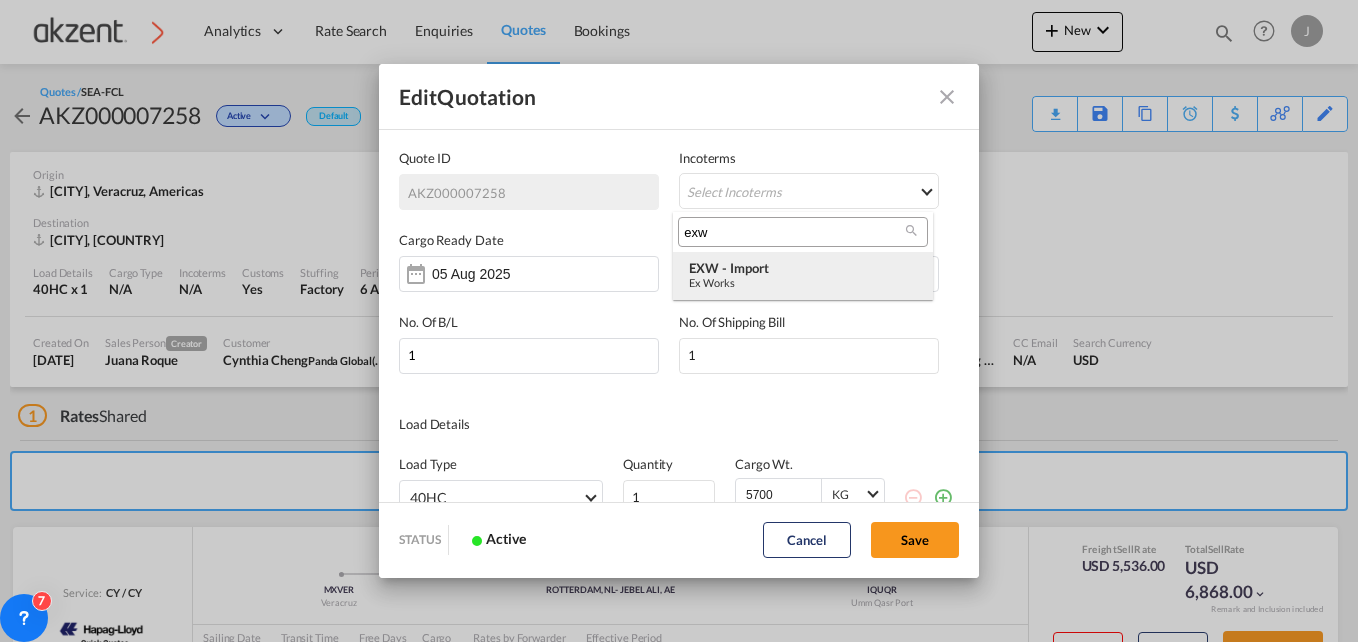 type on "exw" 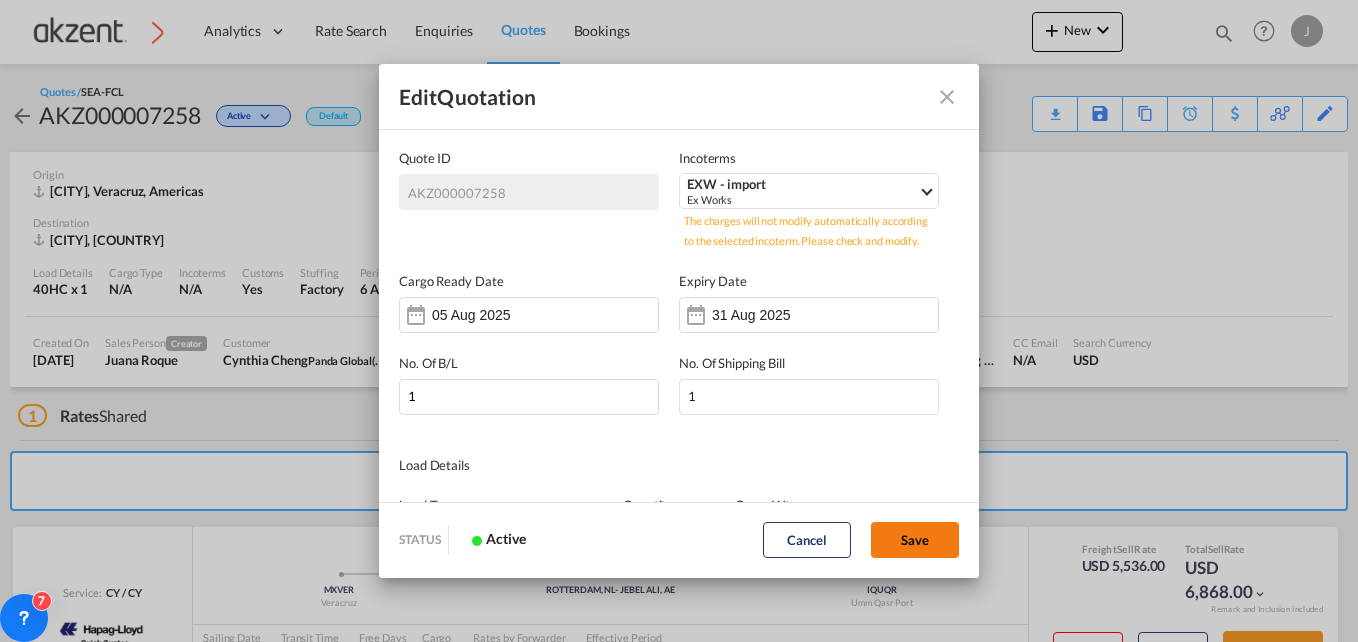 click on "Save" 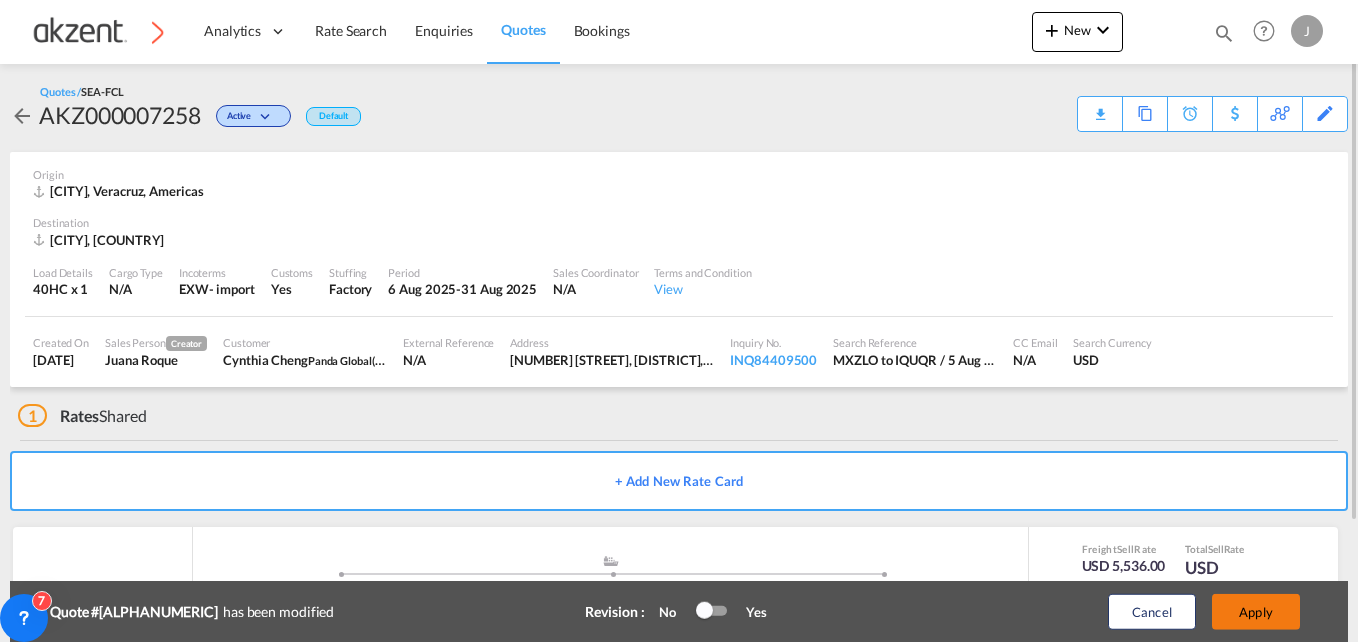 click on "Apply" at bounding box center [1256, 612] 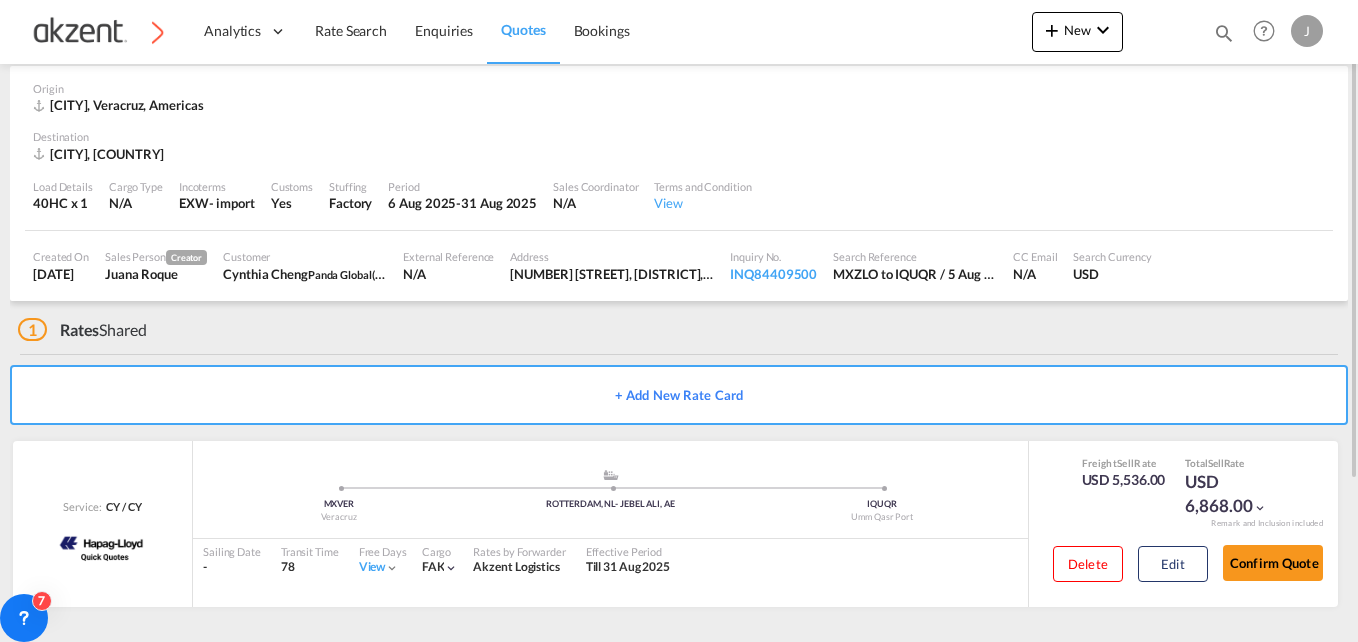 scroll, scrollTop: 0, scrollLeft: 0, axis: both 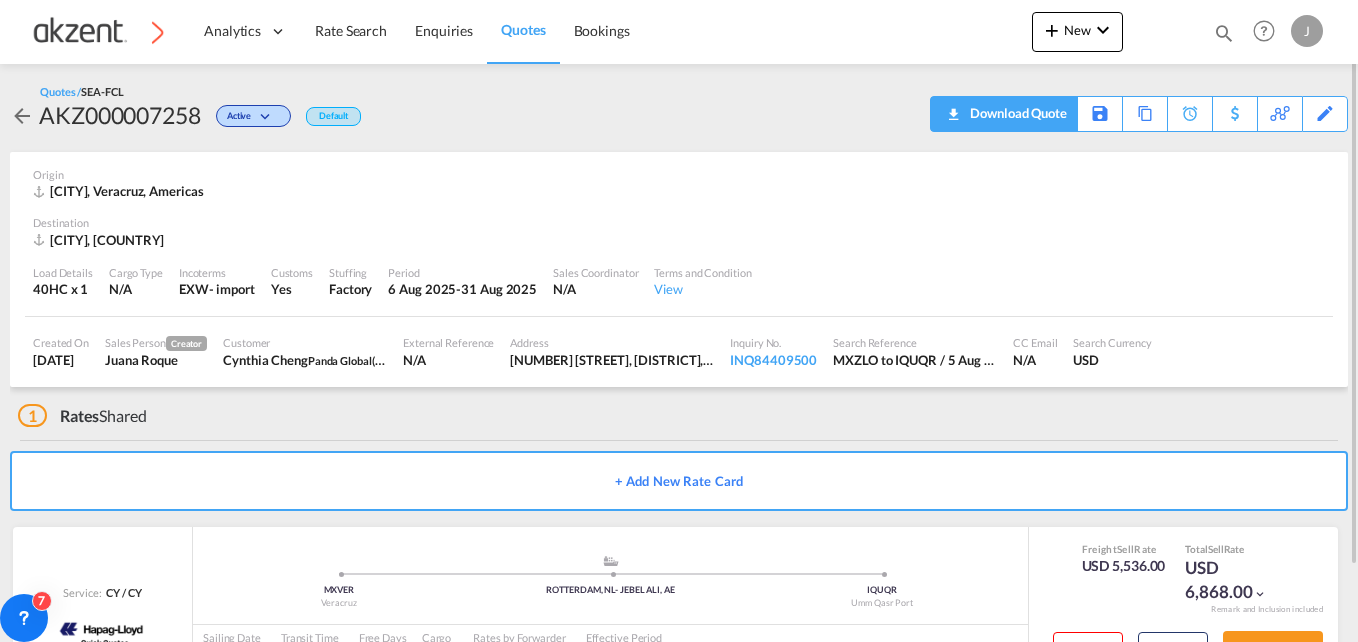 click on "Download Quote" at bounding box center [1016, 113] 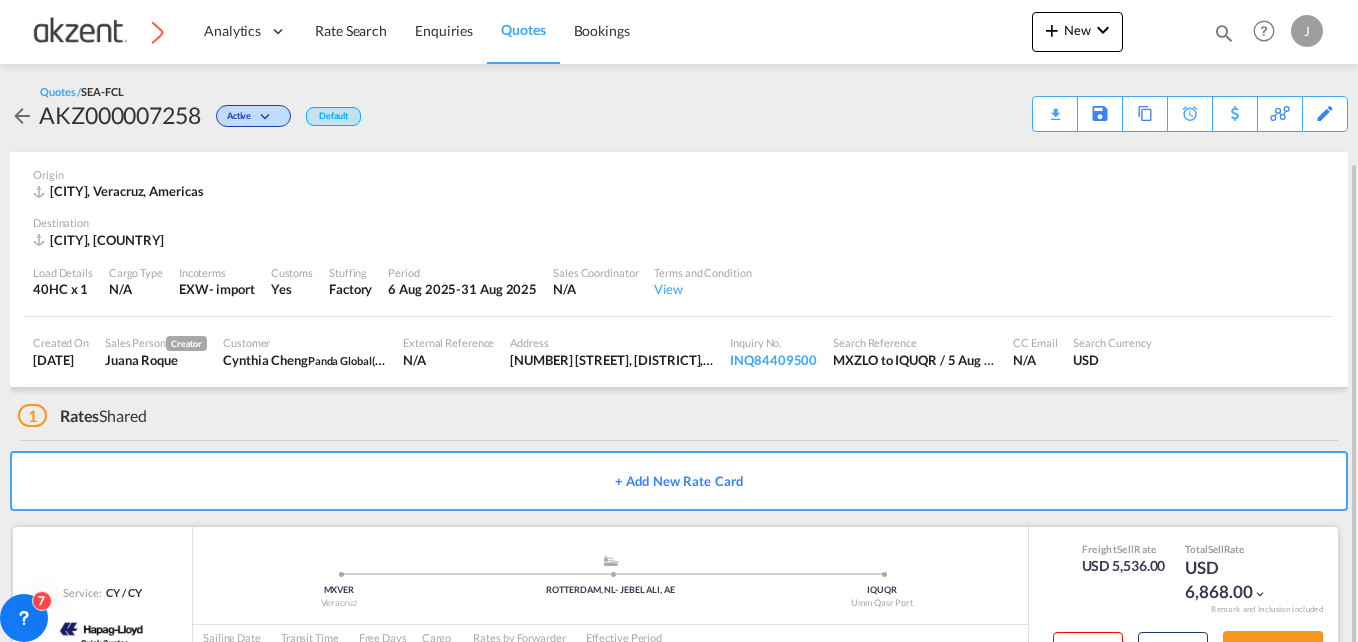 scroll, scrollTop: 86, scrollLeft: 0, axis: vertical 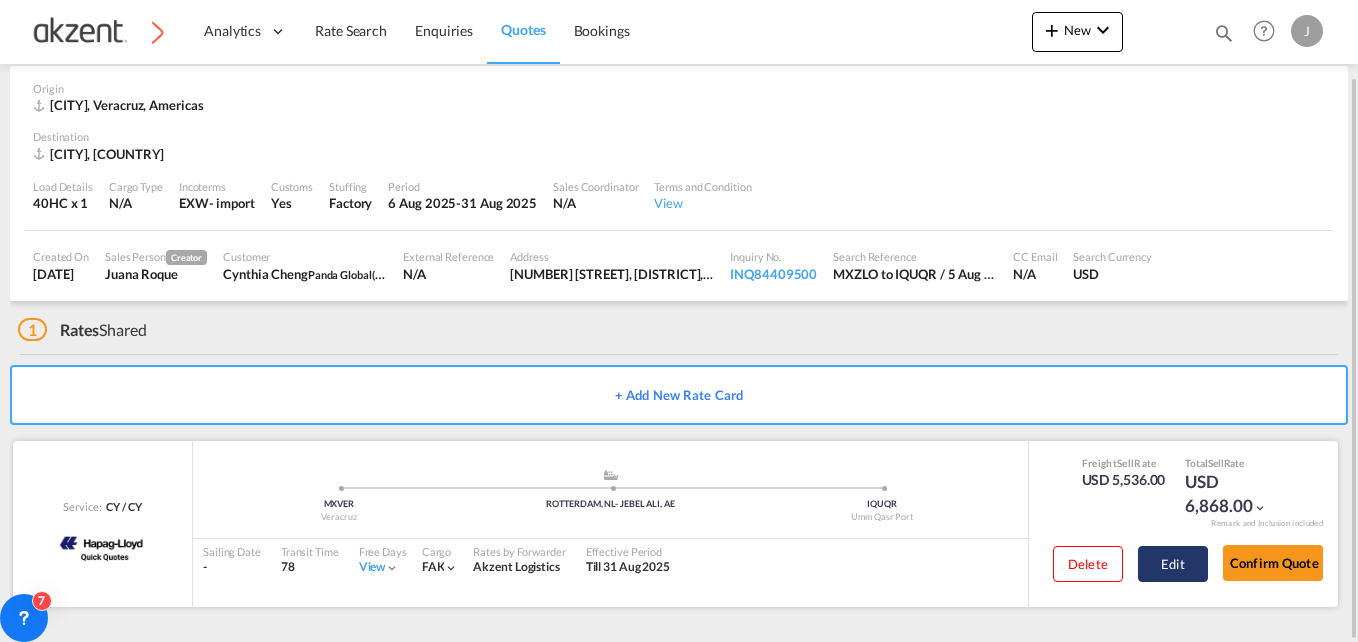click on "Edit" at bounding box center [1173, 564] 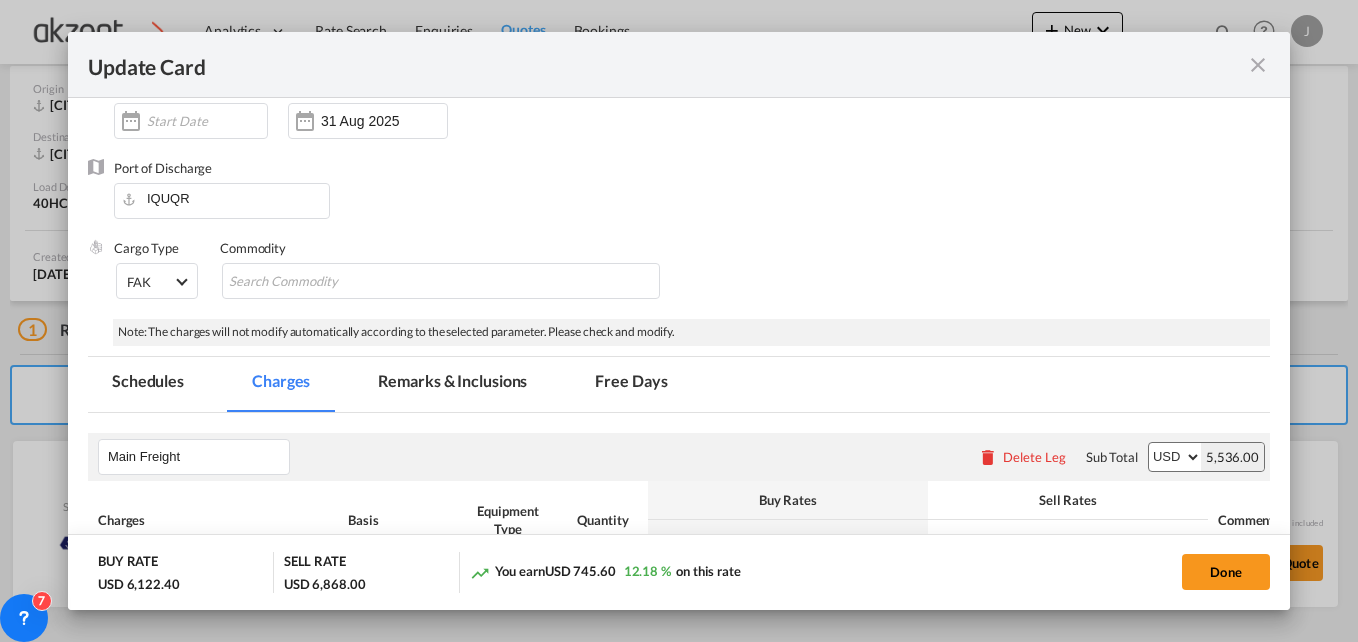 scroll, scrollTop: 300, scrollLeft: 0, axis: vertical 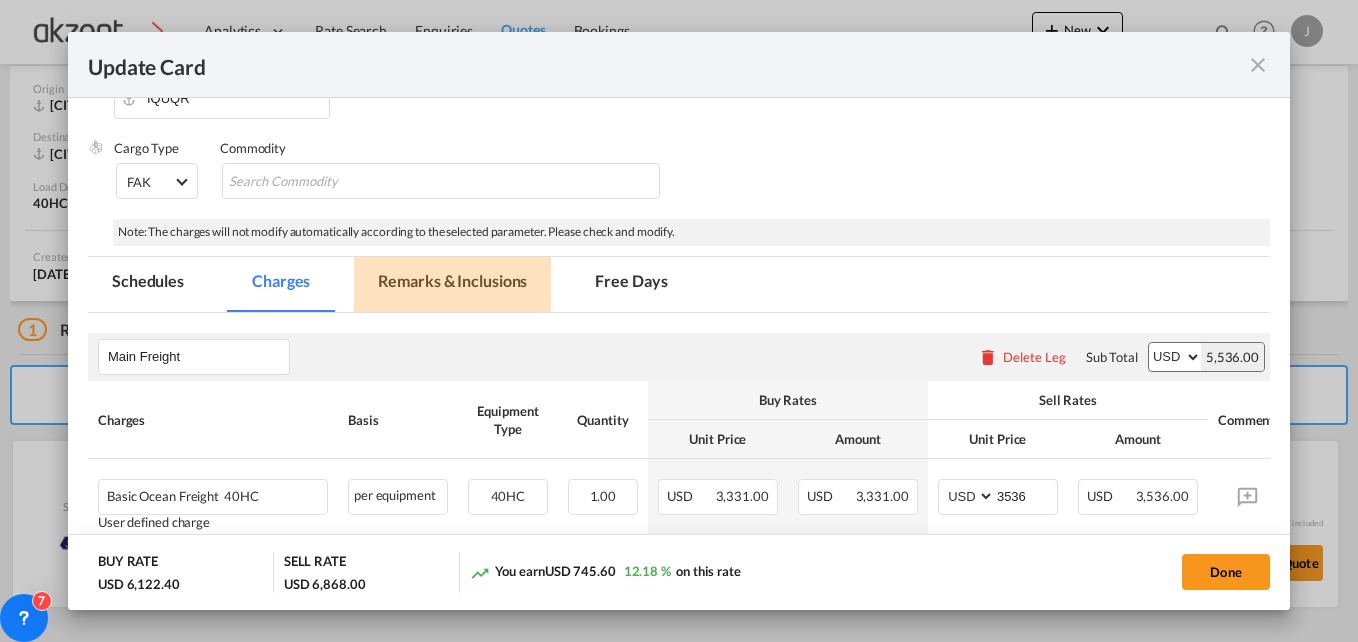 click on "Remarks & Inclusions" at bounding box center [452, 284] 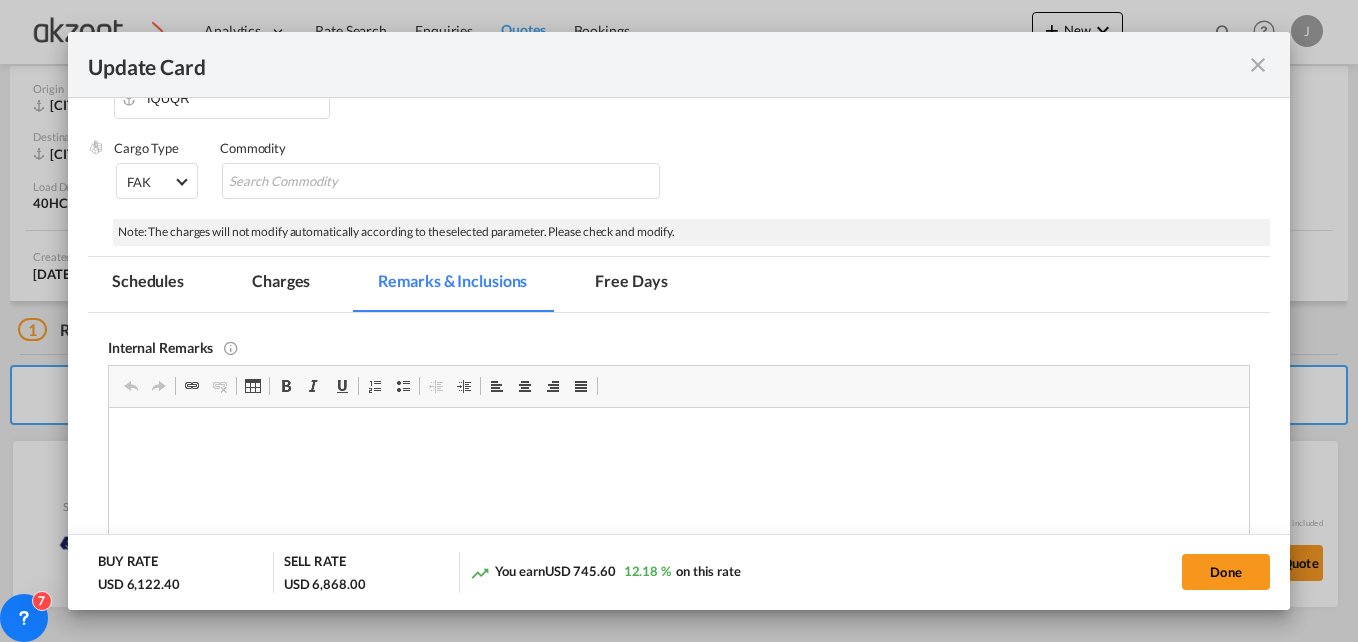 scroll, scrollTop: 602, scrollLeft: 0, axis: vertical 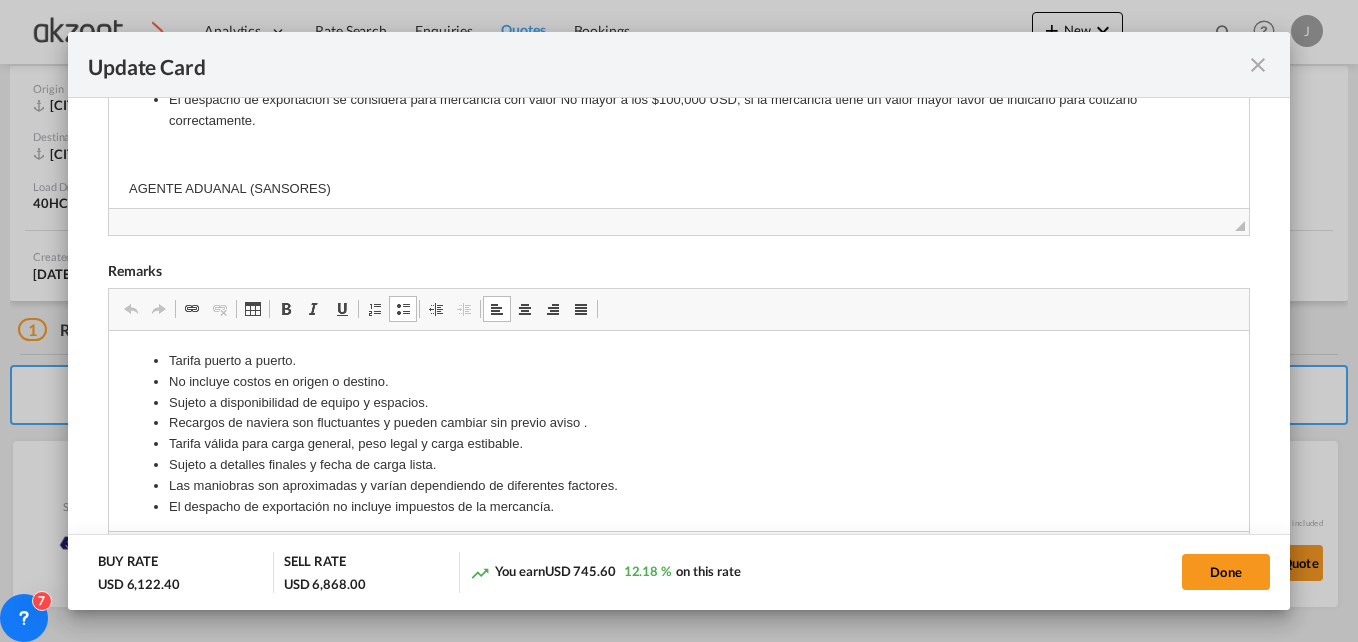 drag, startPoint x: 142, startPoint y: 354, endPoint x: 541, endPoint y: 526, distance: 434.49396 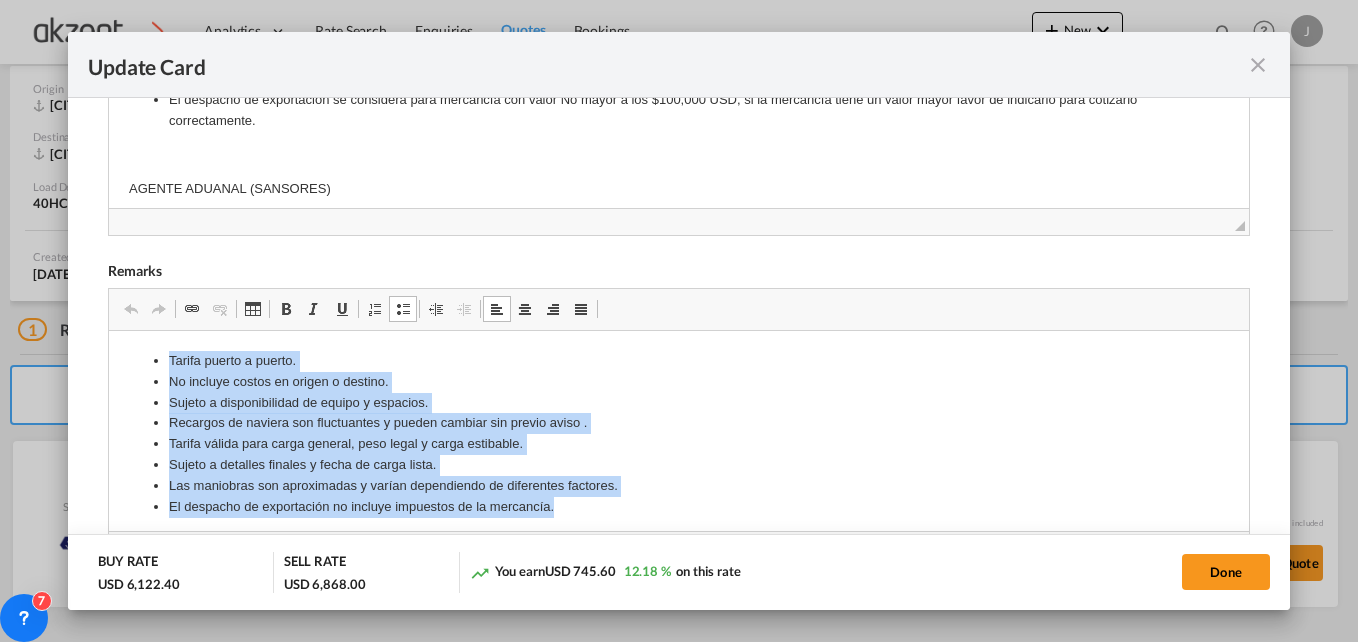 drag, startPoint x: 564, startPoint y: 511, endPoint x: 71, endPoint y: 318, distance: 529.43176 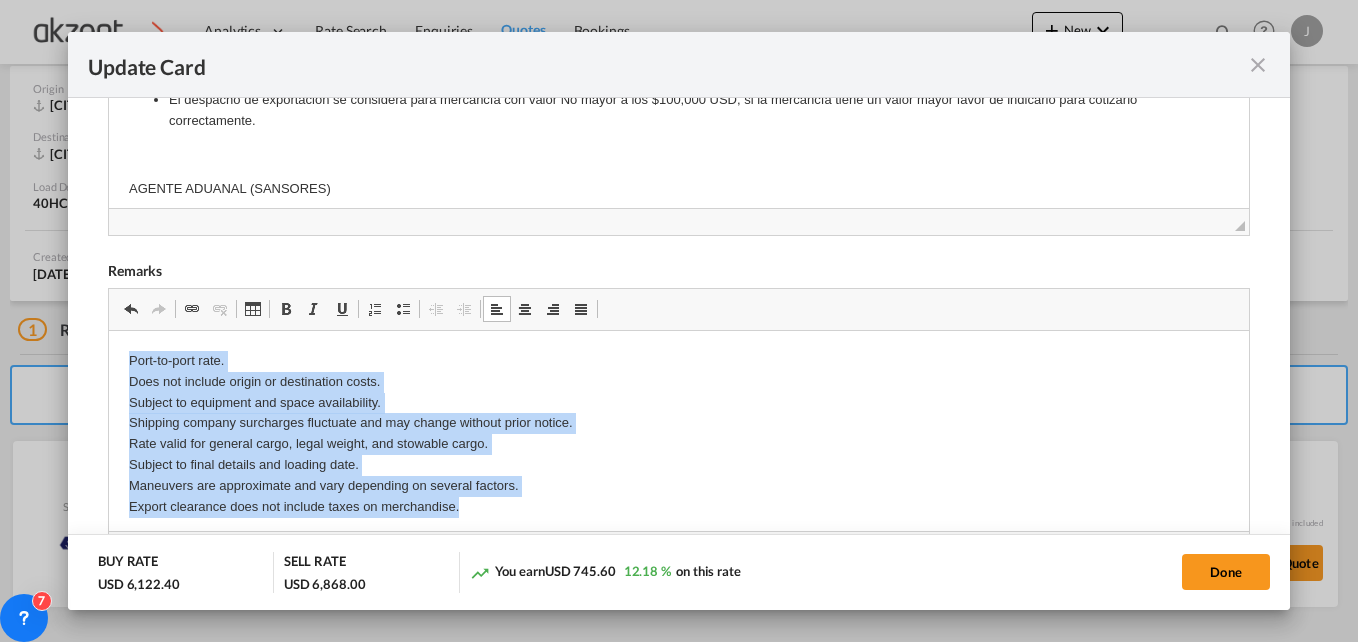 drag, startPoint x: 465, startPoint y: 506, endPoint x: 149, endPoint y: 355, distance: 350.2242 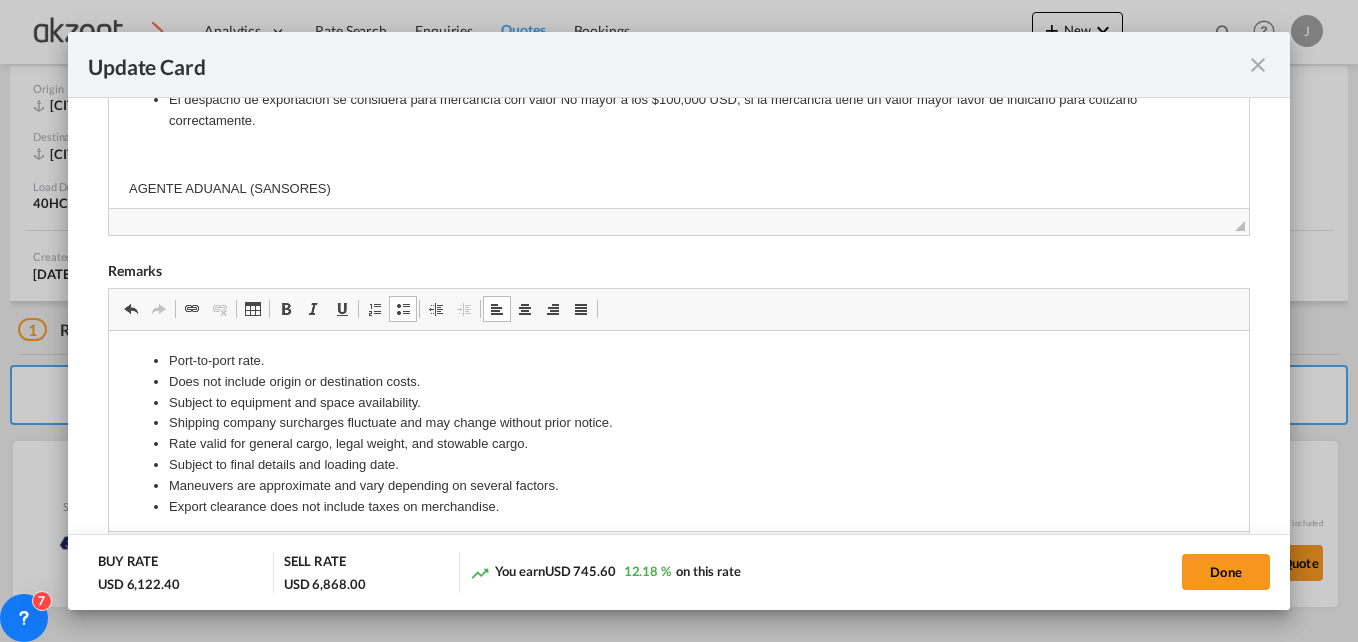 click on "Shipping company surcharges fluctuate and may change without prior notice." at bounding box center (678, 422) 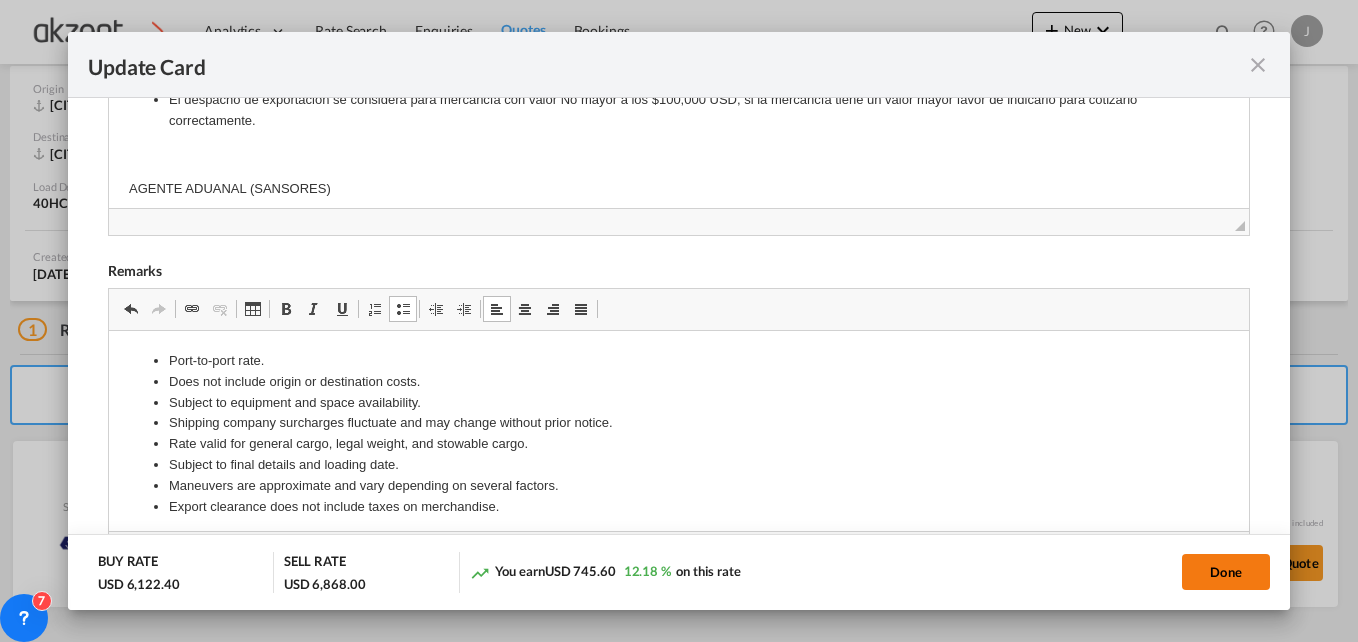 click on "Done" 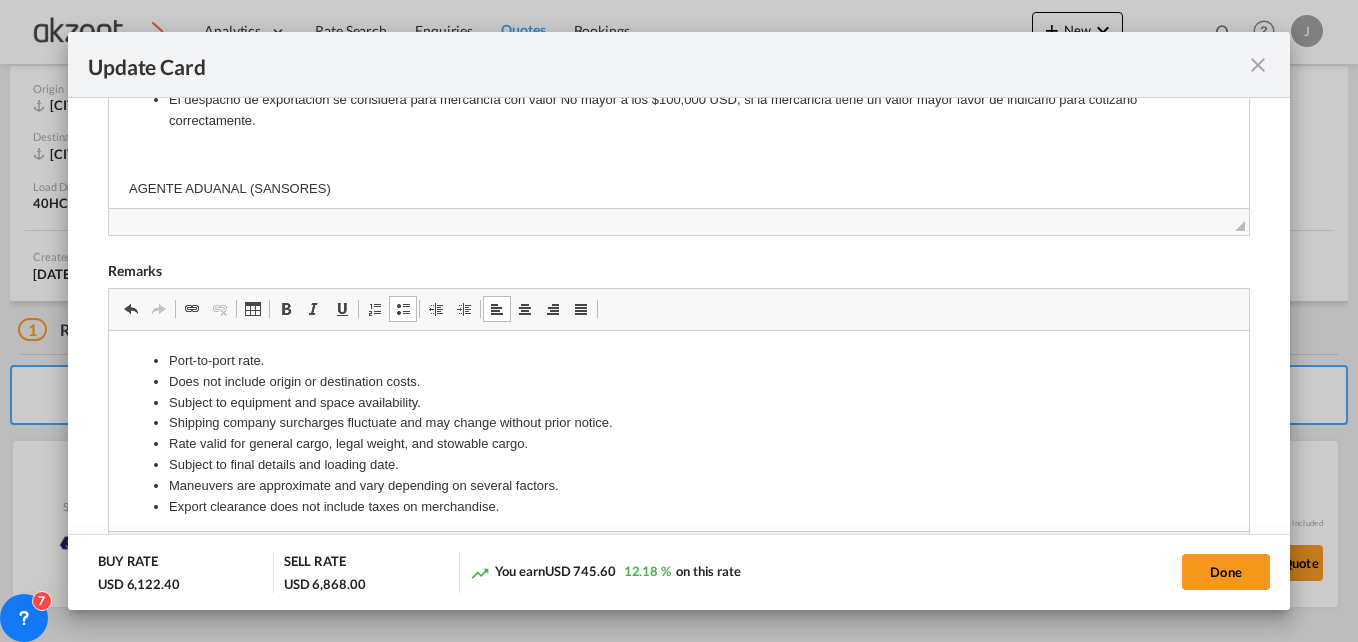 type on "30 Aug 2025" 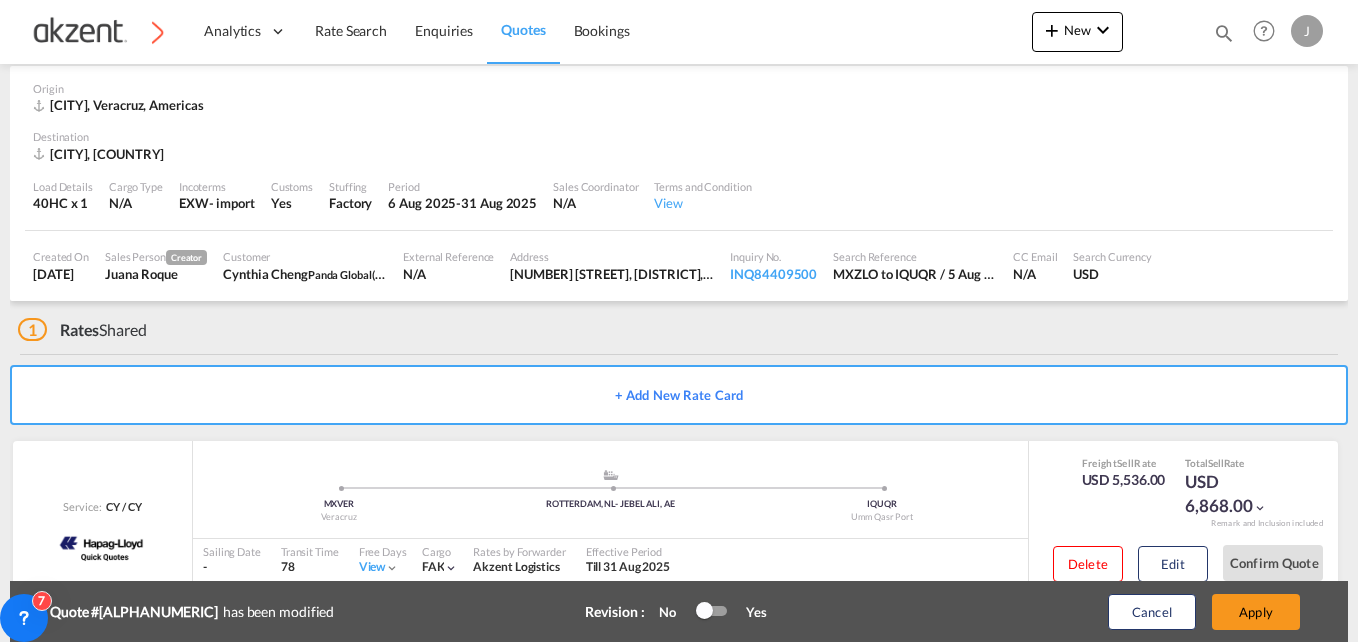 scroll, scrollTop: 468, scrollLeft: 0, axis: vertical 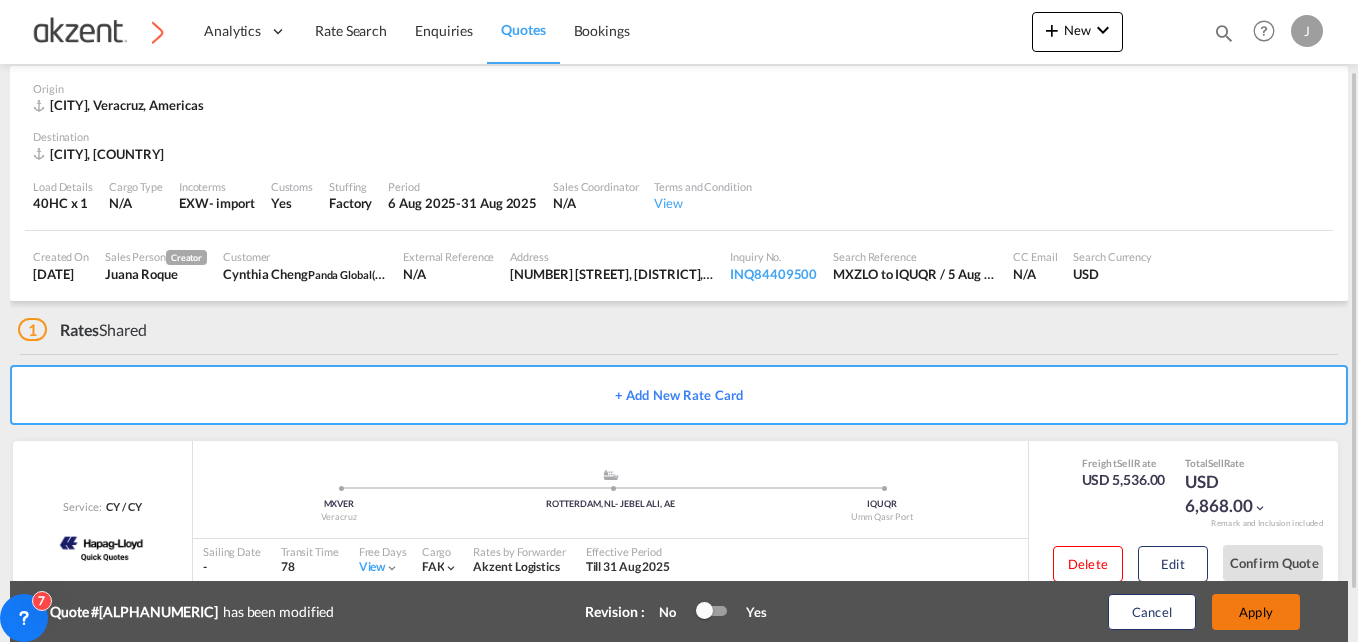 click on "Apply" at bounding box center [1256, 612] 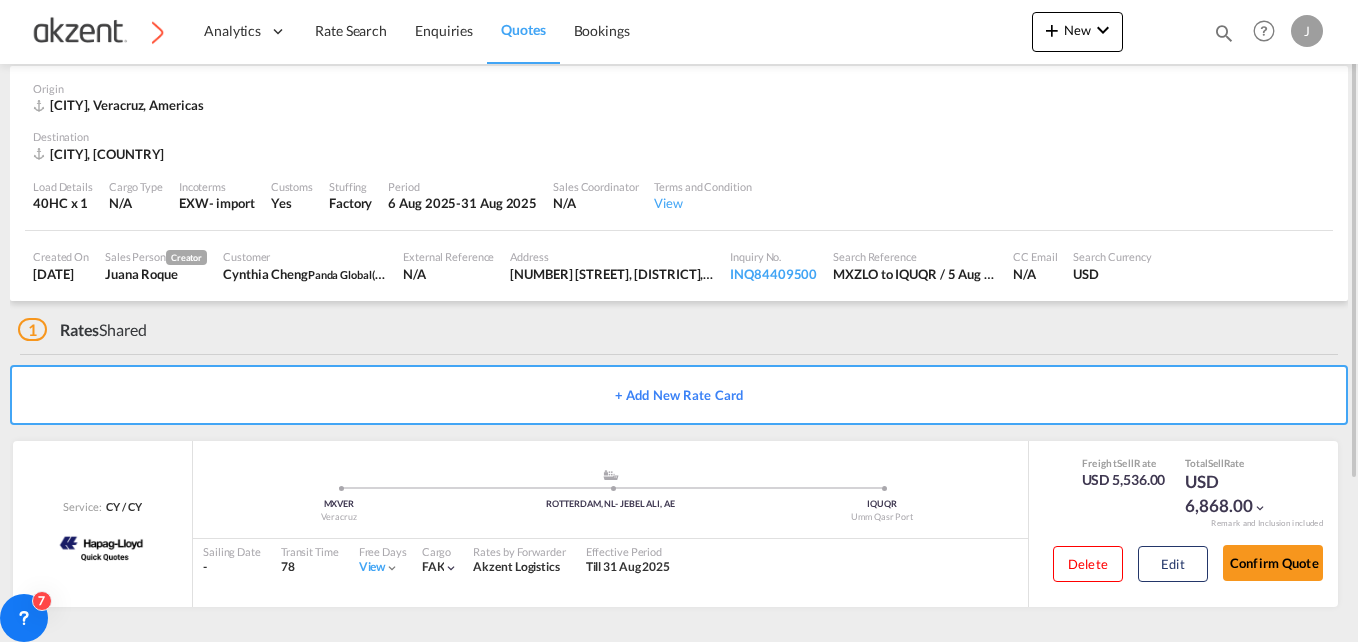 scroll, scrollTop: 0, scrollLeft: 0, axis: both 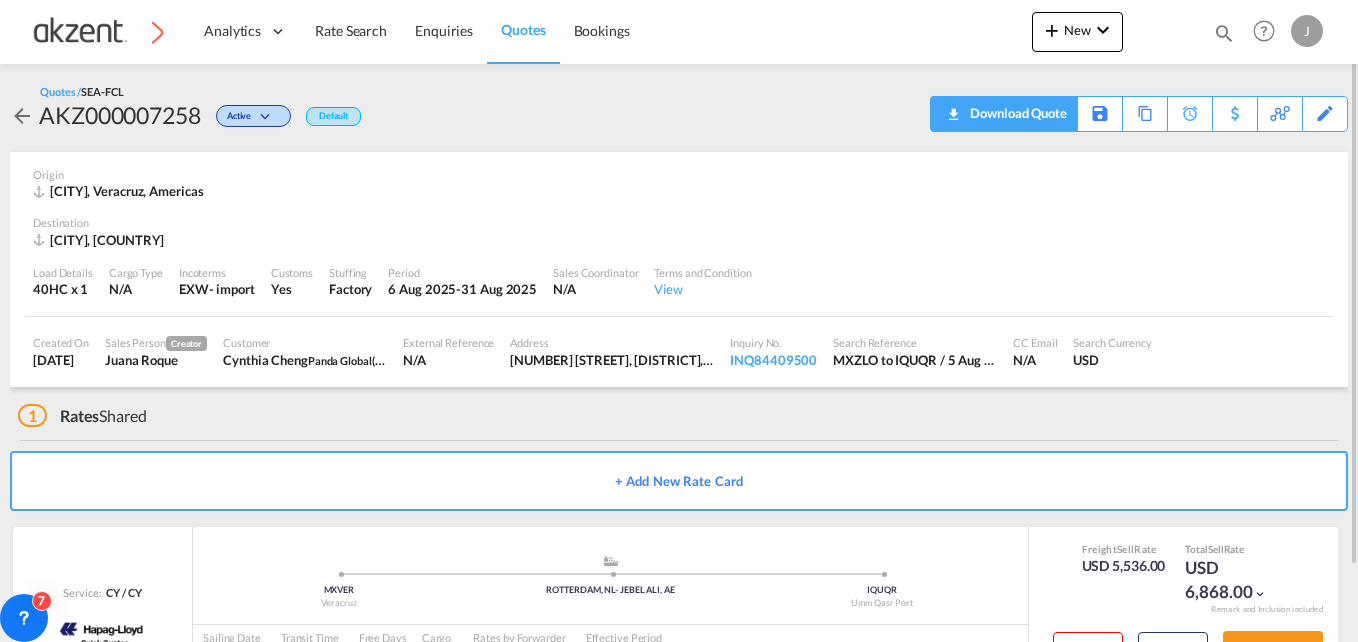 click on "Download Quote" at bounding box center [1016, 113] 